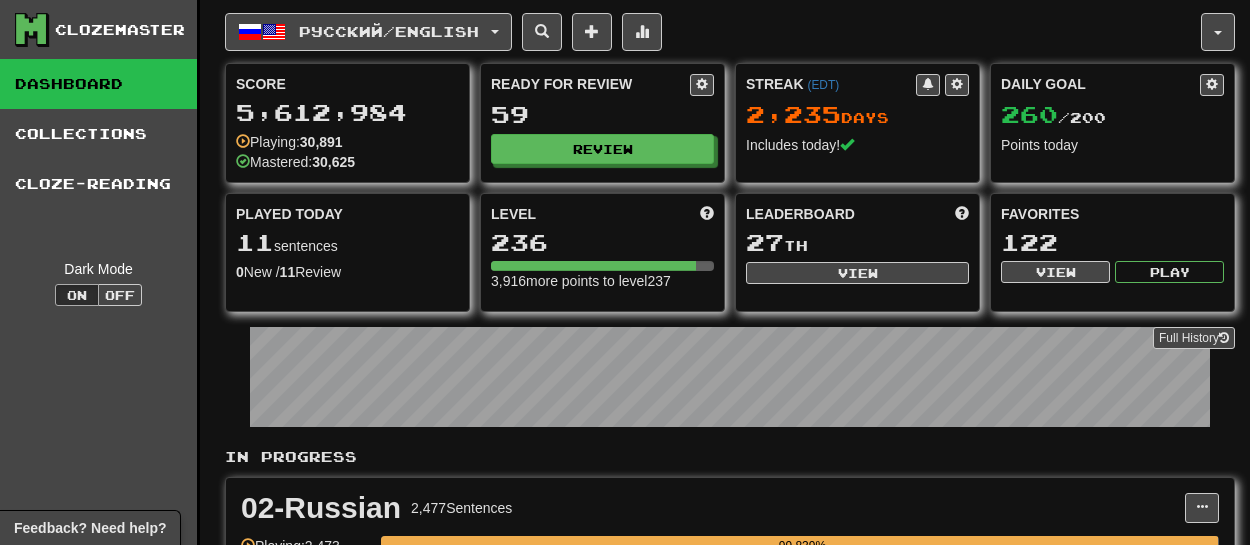 scroll, scrollTop: 0, scrollLeft: 0, axis: both 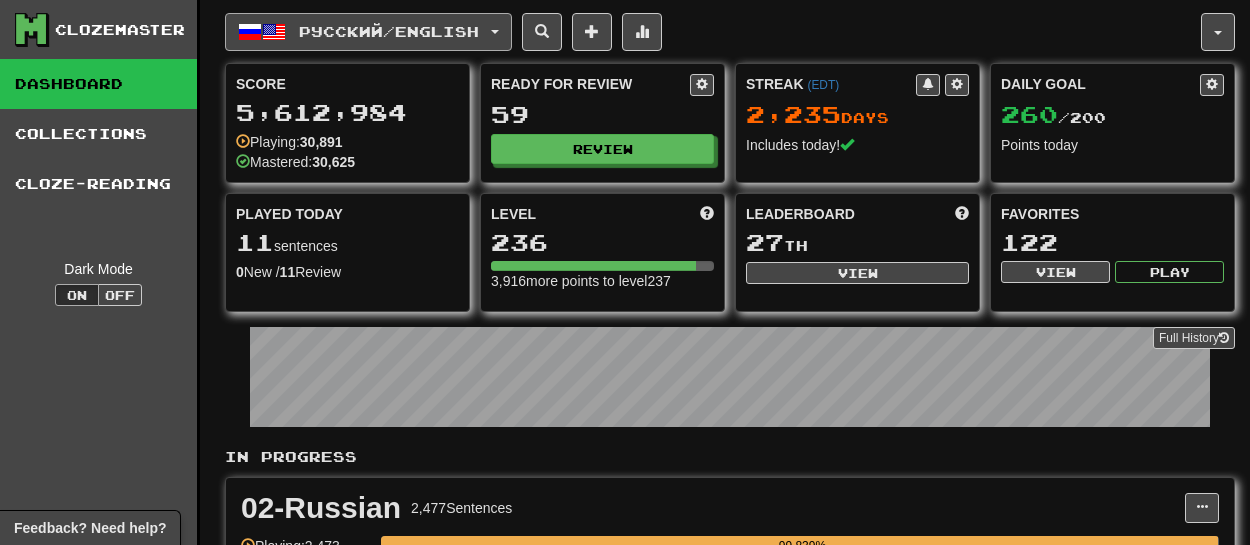 click on "Русский  /  English" at bounding box center [368, 32] 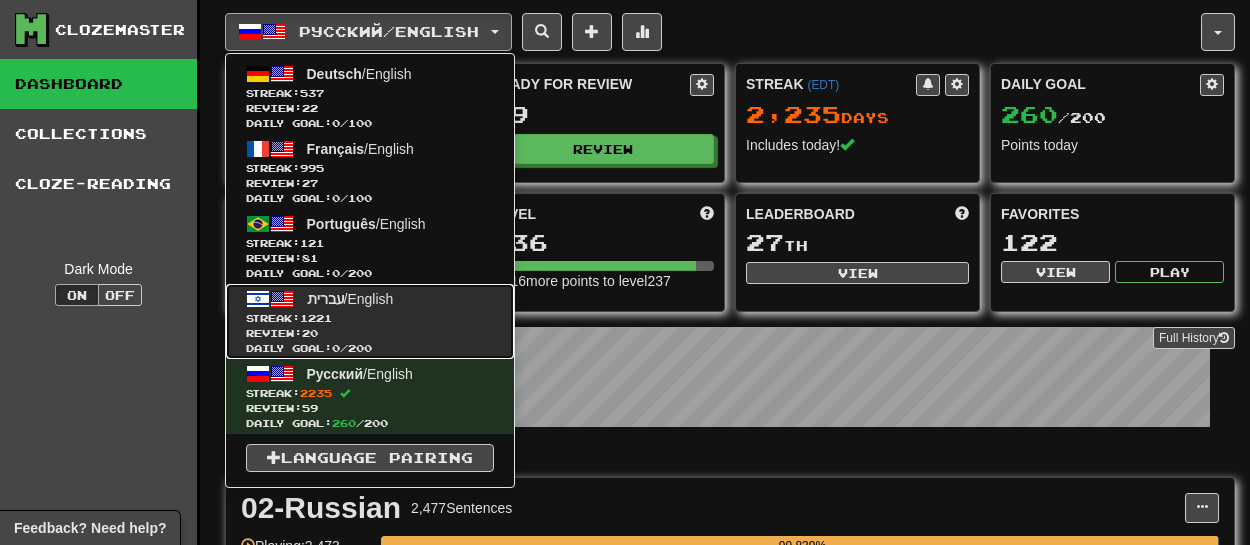 click on "Review:  20" at bounding box center [370, 333] 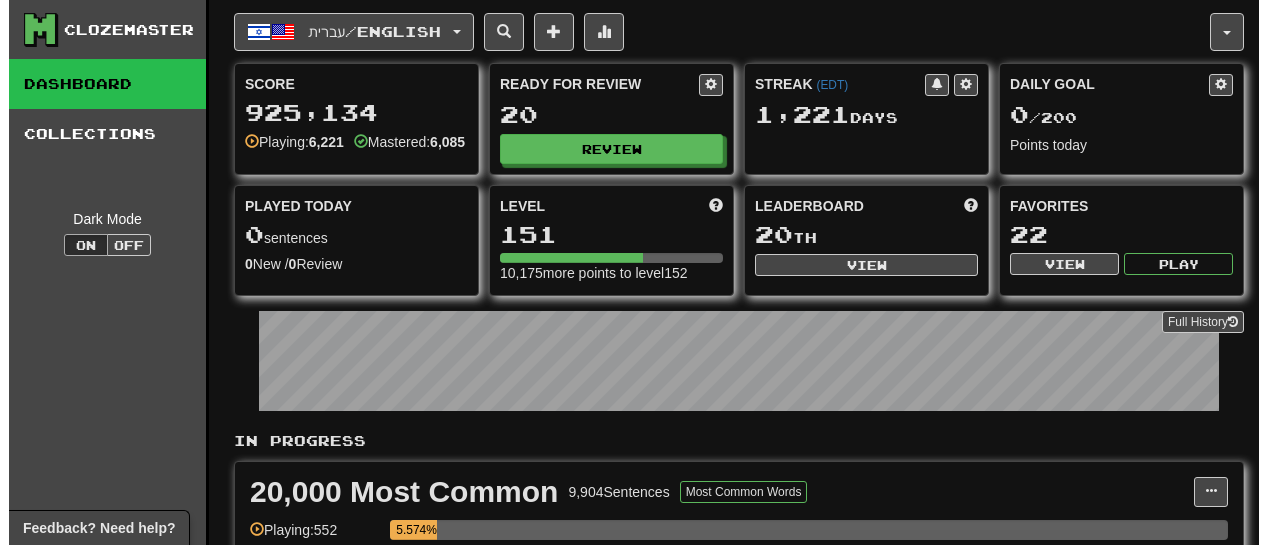 scroll, scrollTop: 0, scrollLeft: 0, axis: both 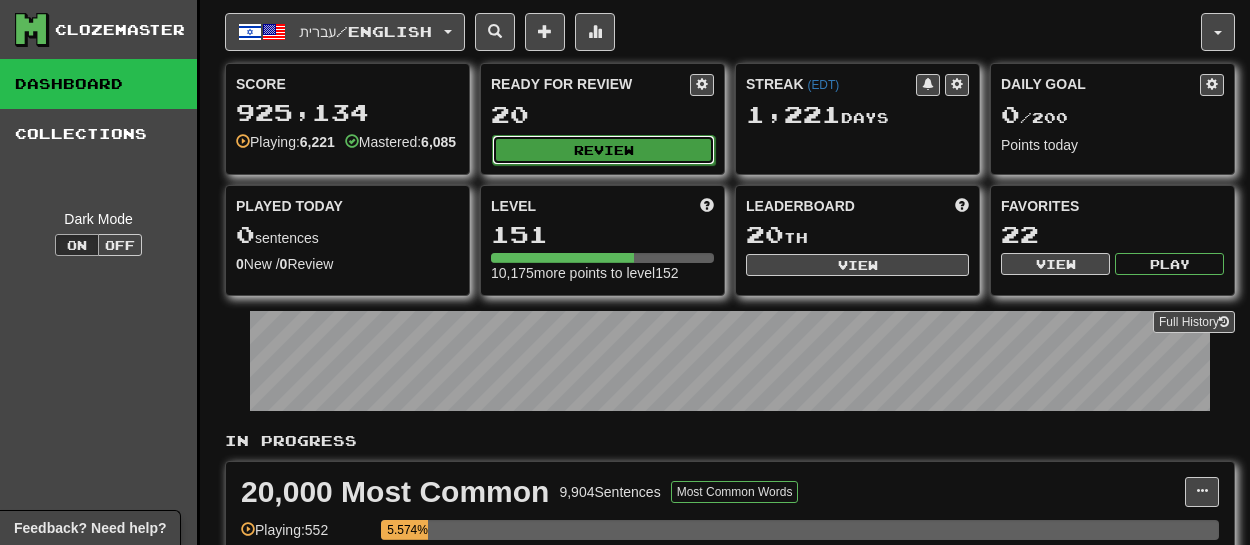 click on "Review" at bounding box center (603, 150) 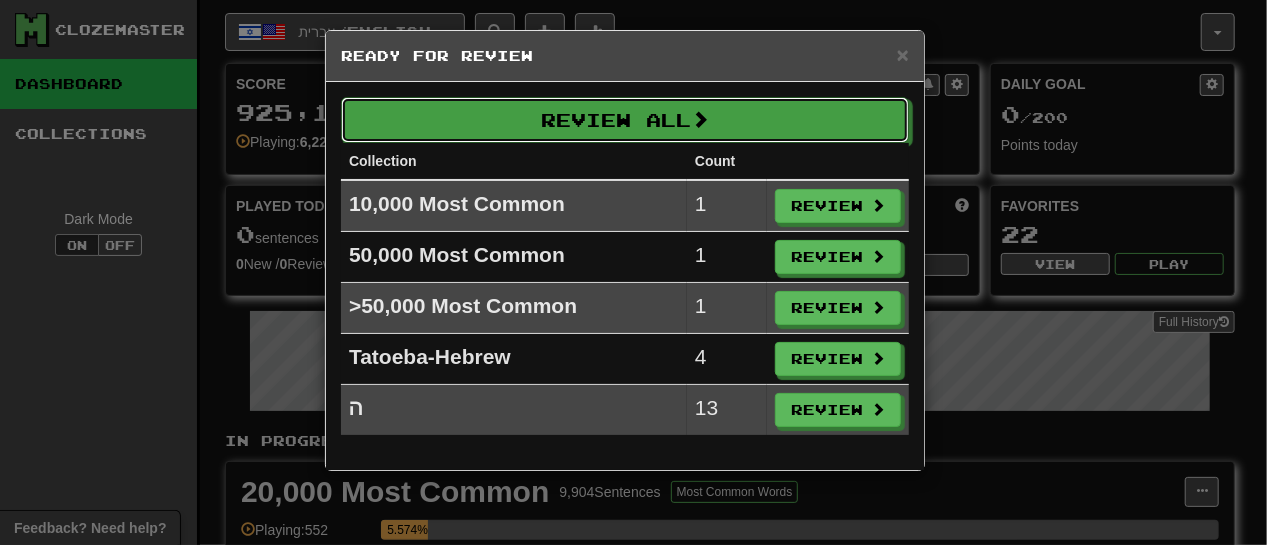 click on "Review All" at bounding box center [625, 120] 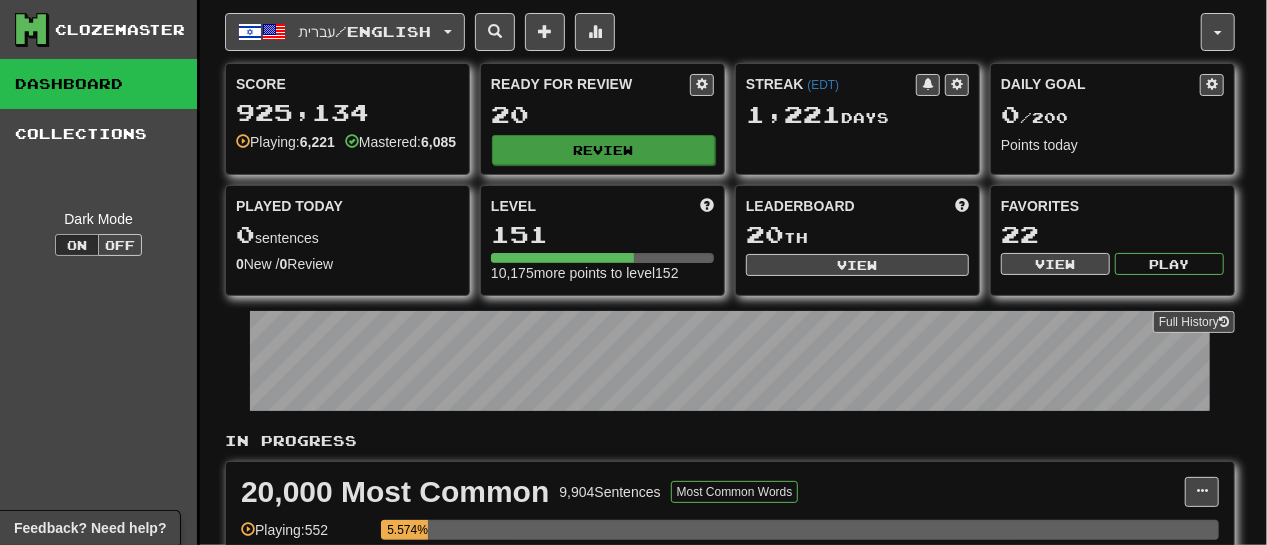 select on "**" 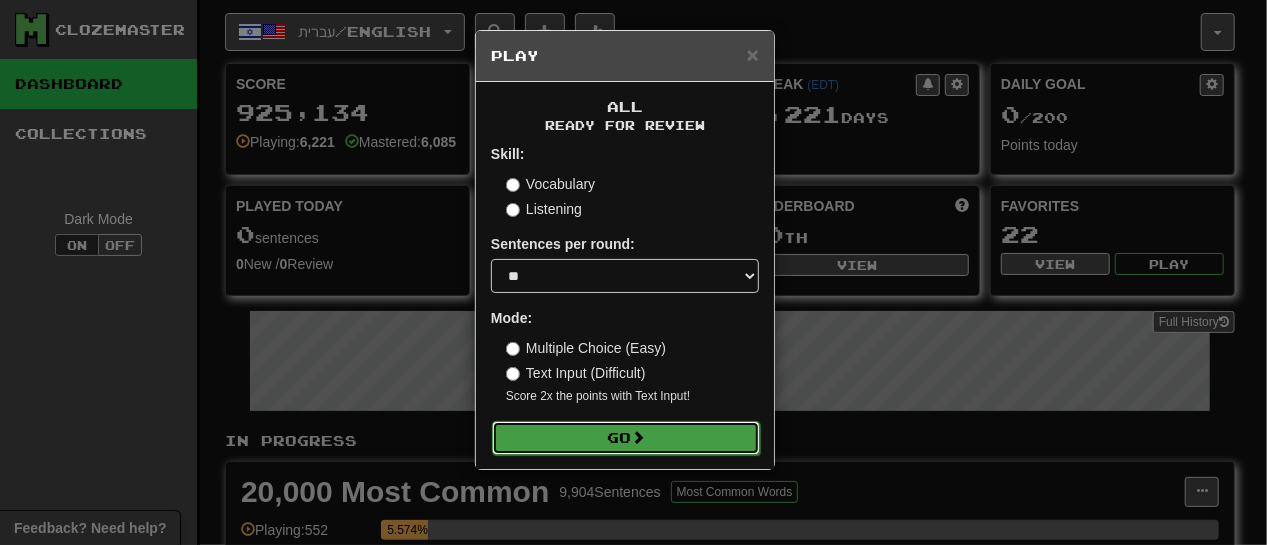 click on "Go" at bounding box center (626, 438) 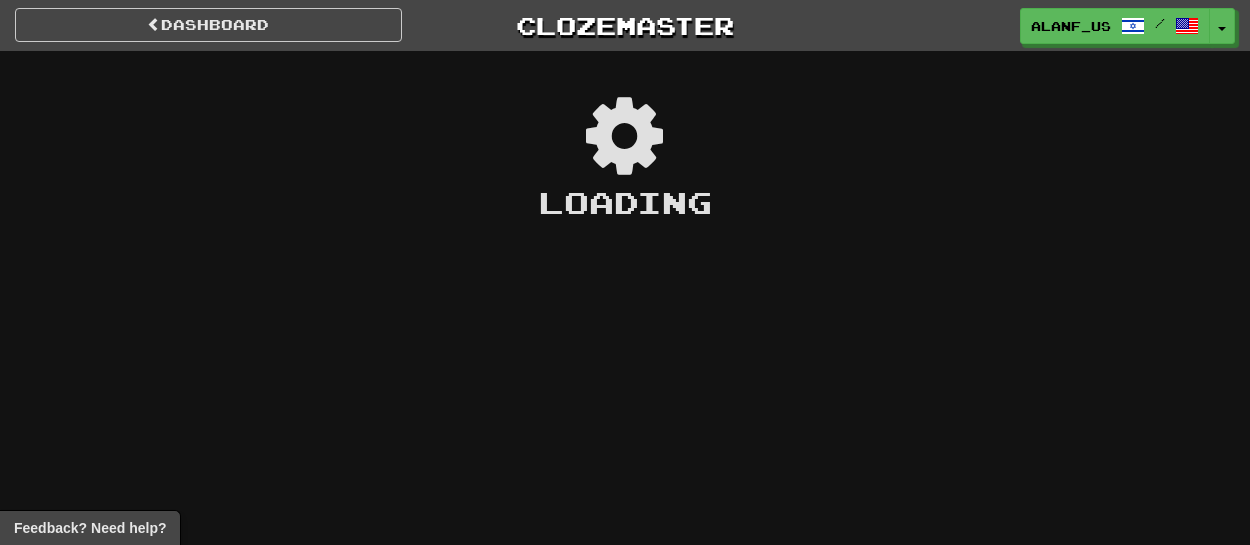 scroll, scrollTop: 0, scrollLeft: 0, axis: both 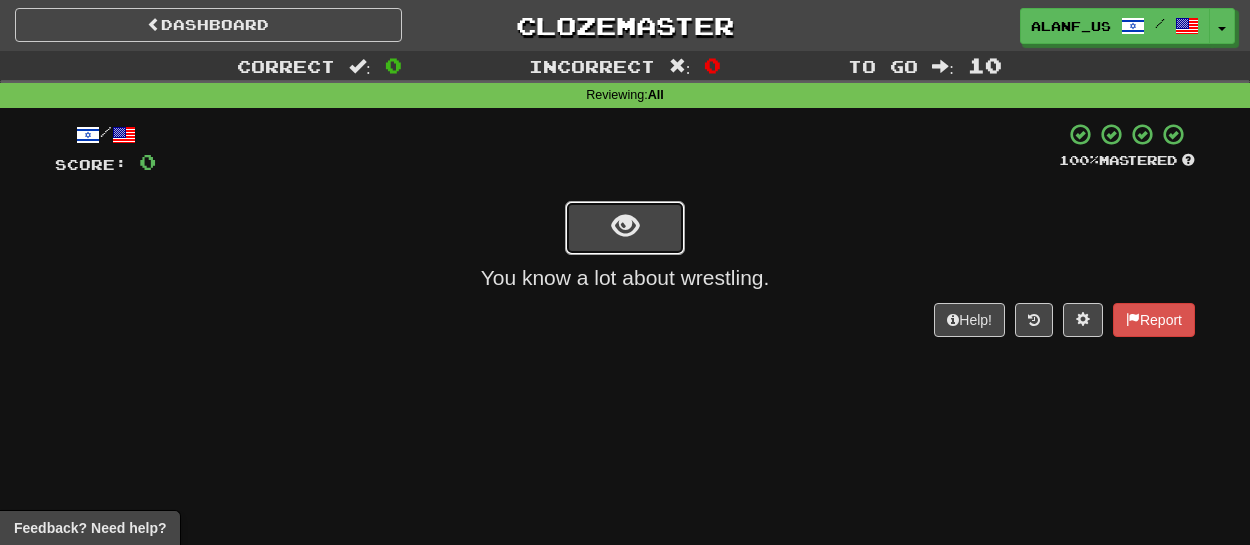 click at bounding box center [625, 228] 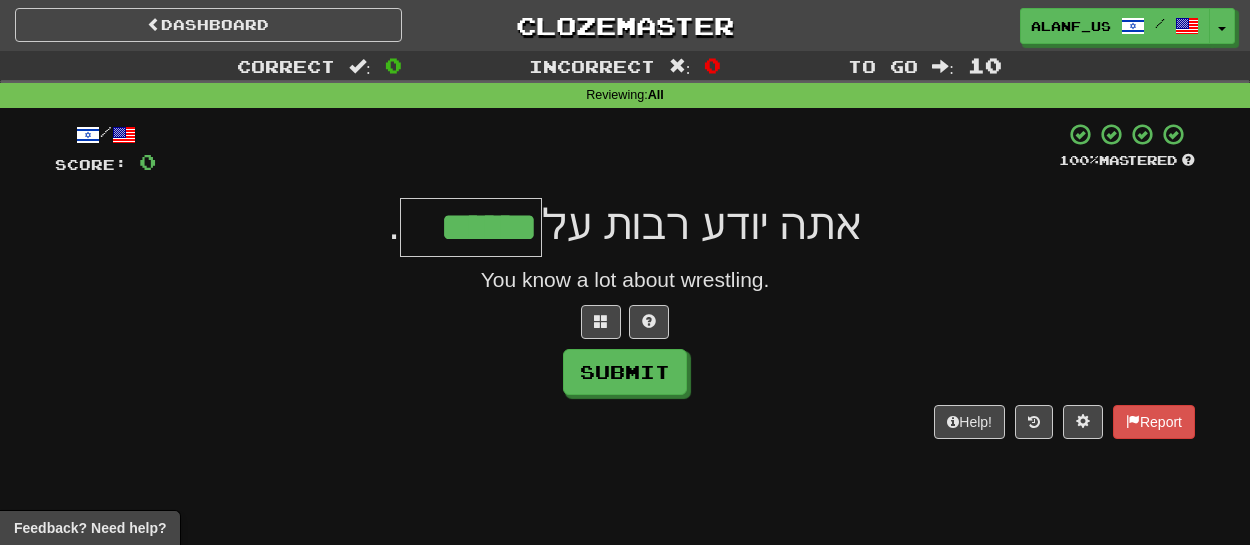 type on "******" 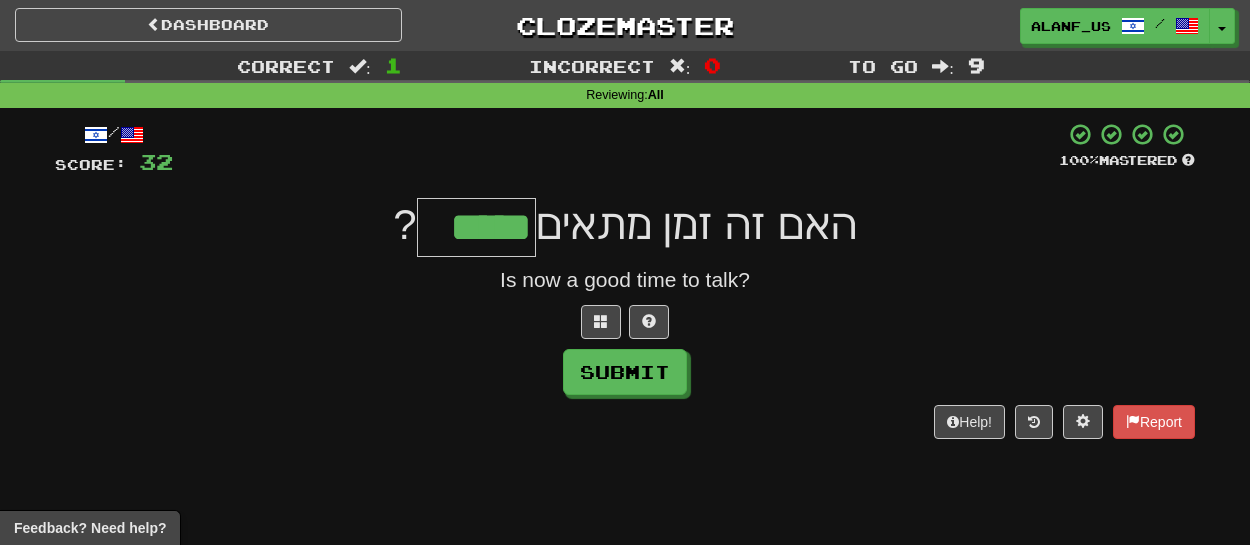type on "*****" 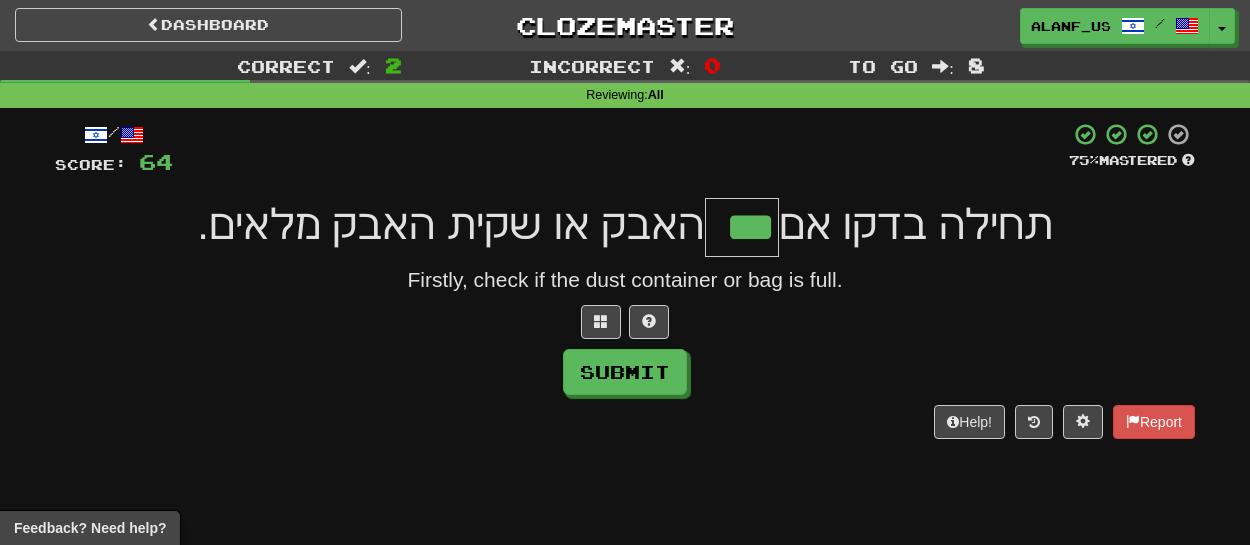 type on "***" 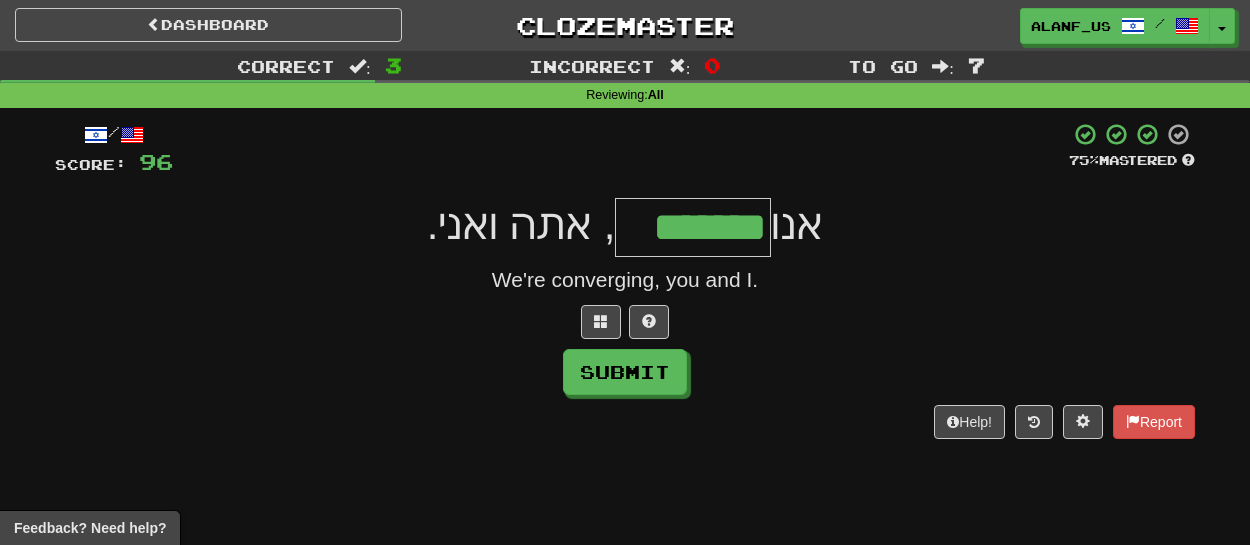 type on "*******" 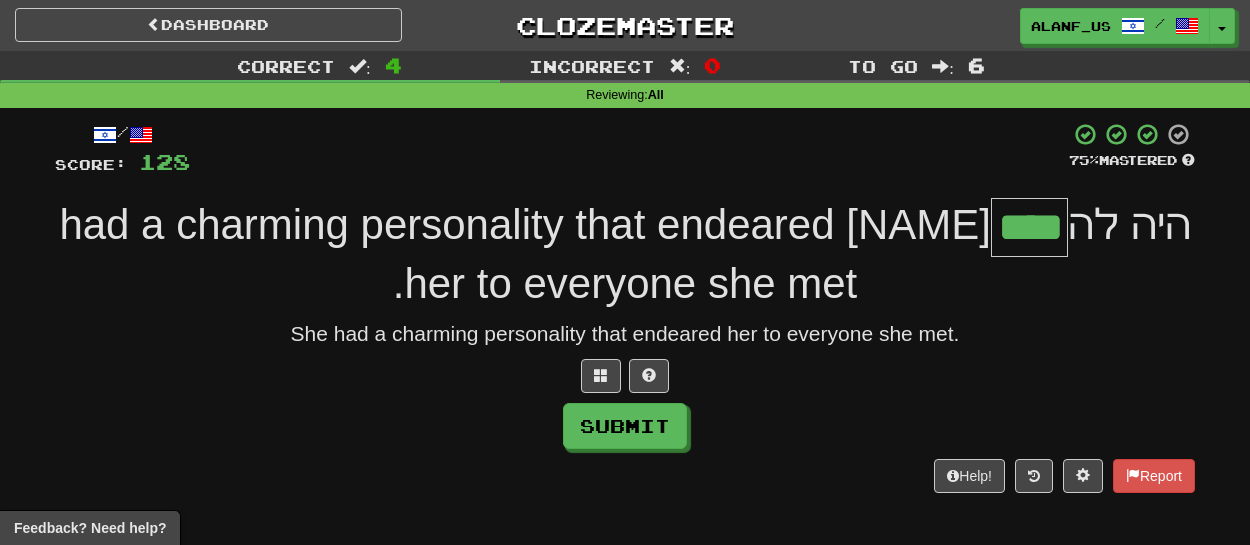 type on "****" 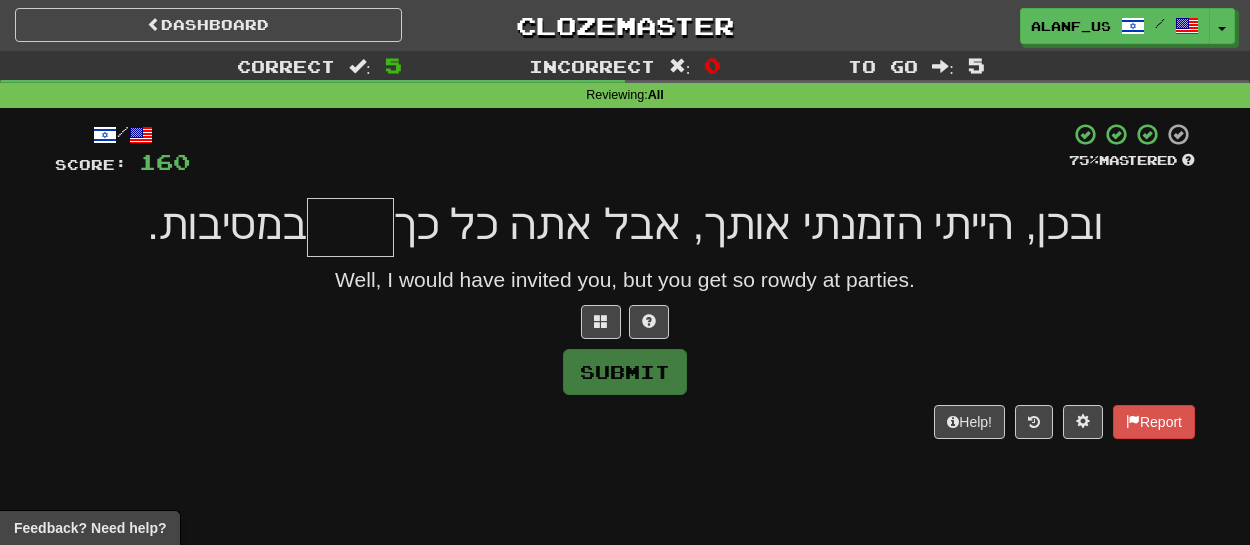 type on "*" 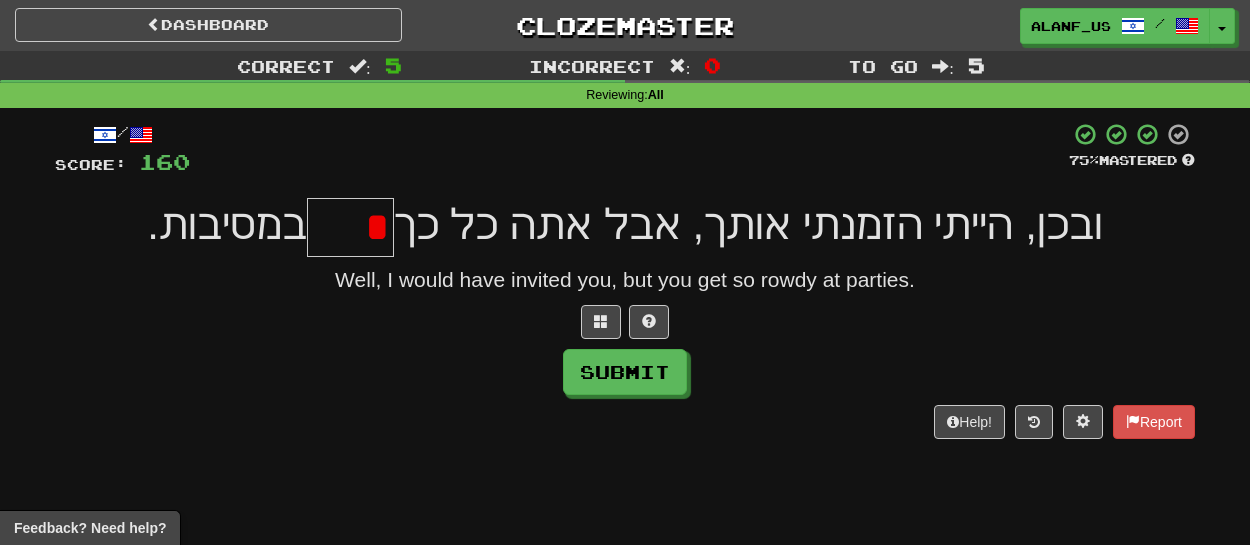 type on "****" 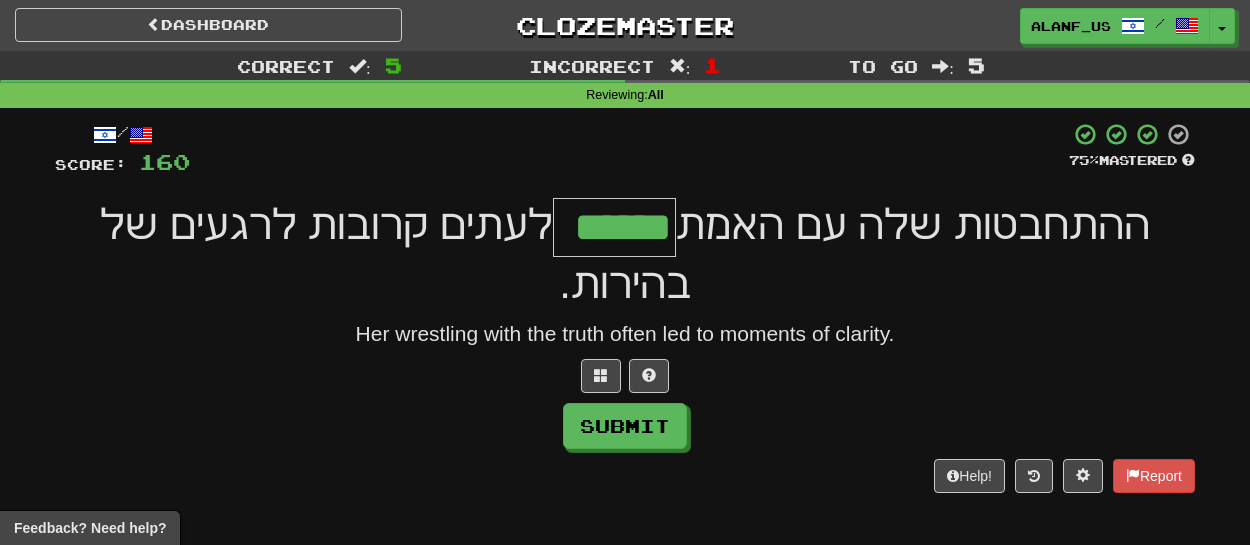 type on "******" 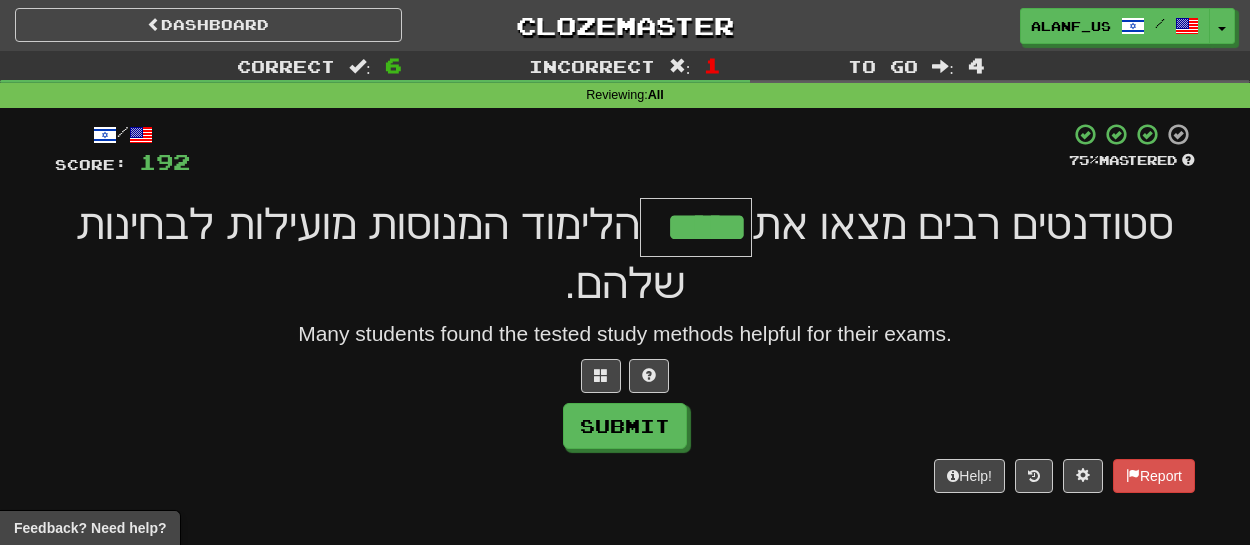 type on "*****" 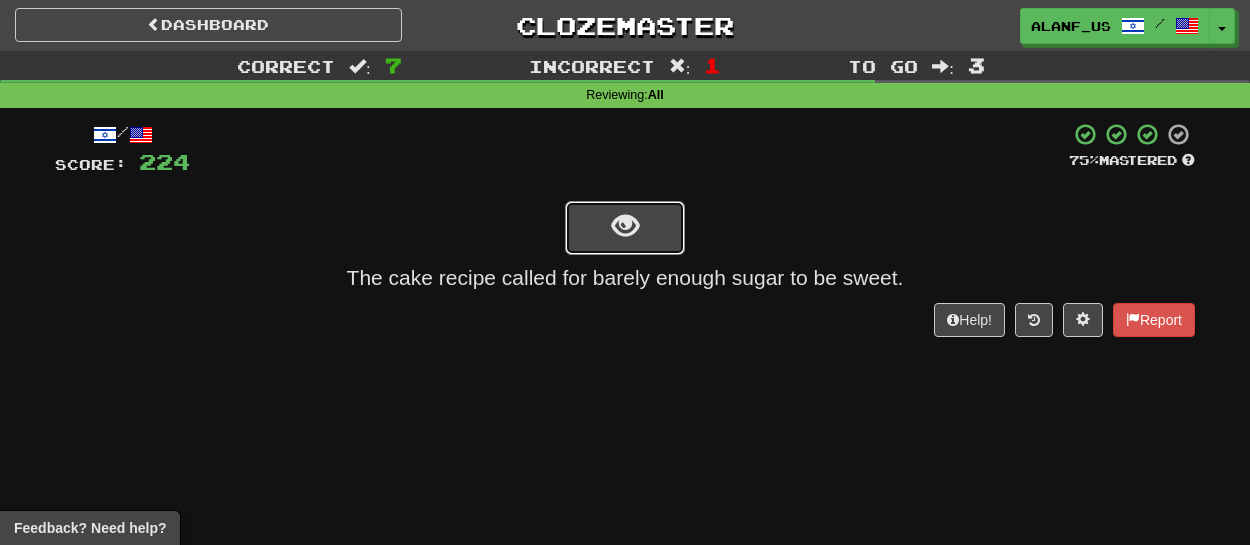 click at bounding box center [625, 228] 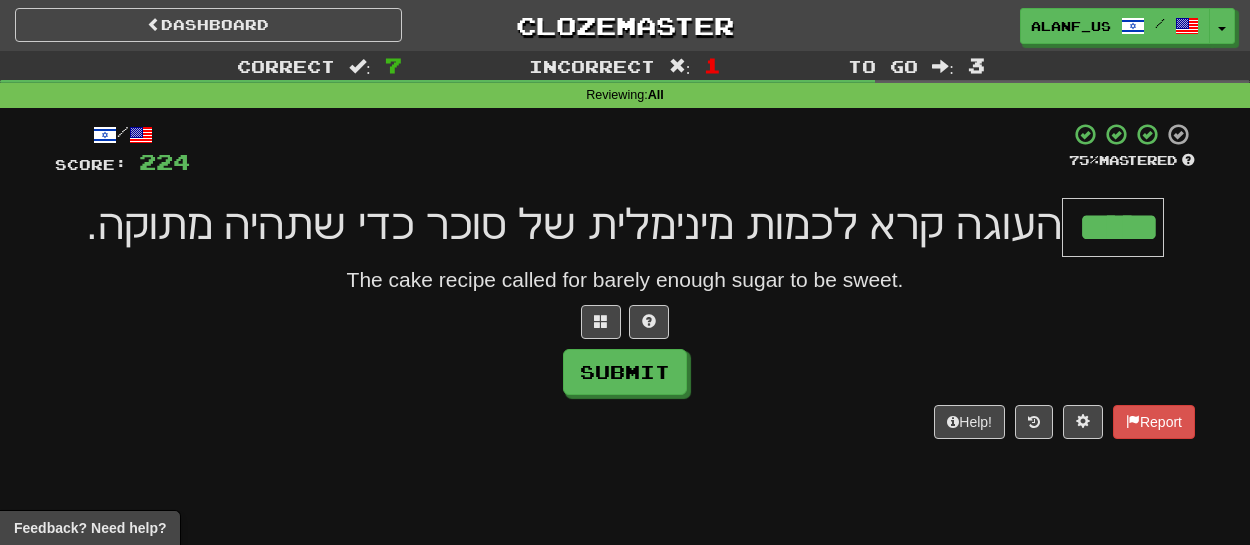 type on "*****" 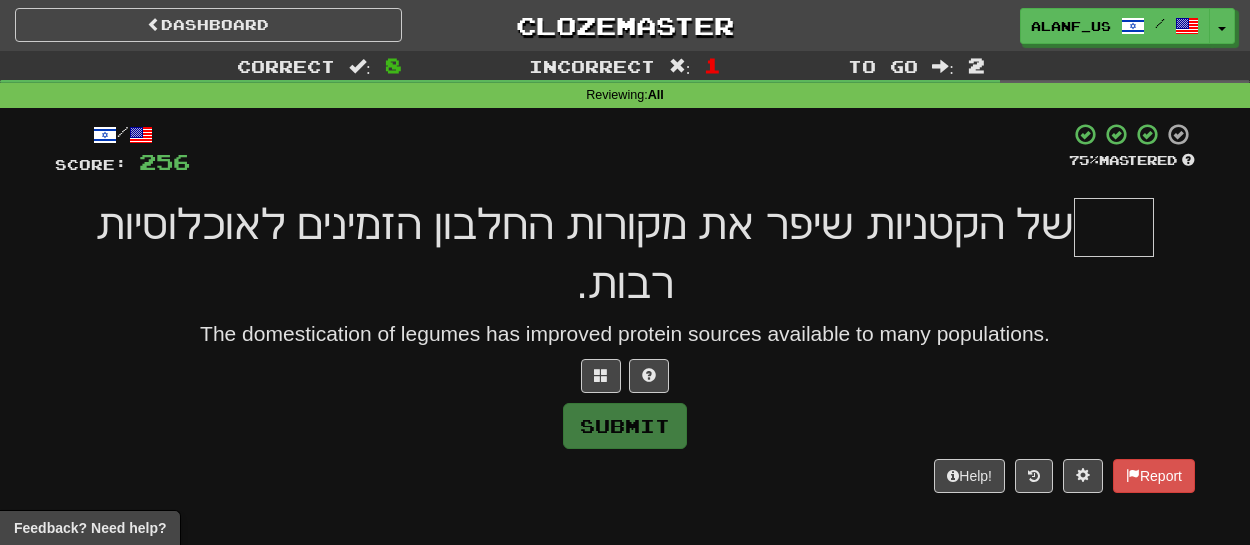 type on "*" 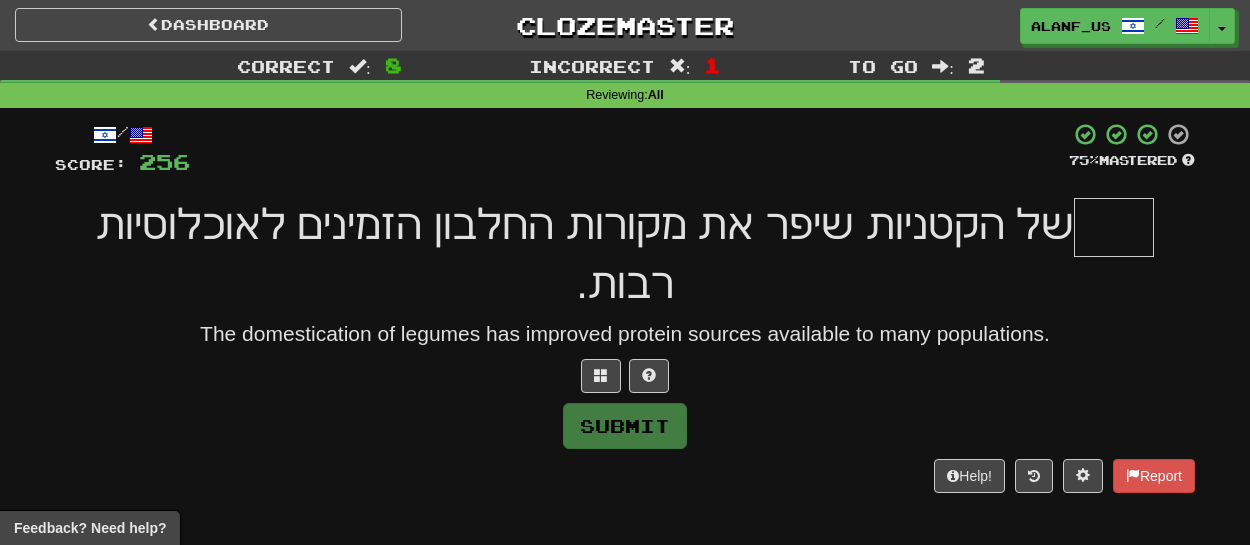 type on "*" 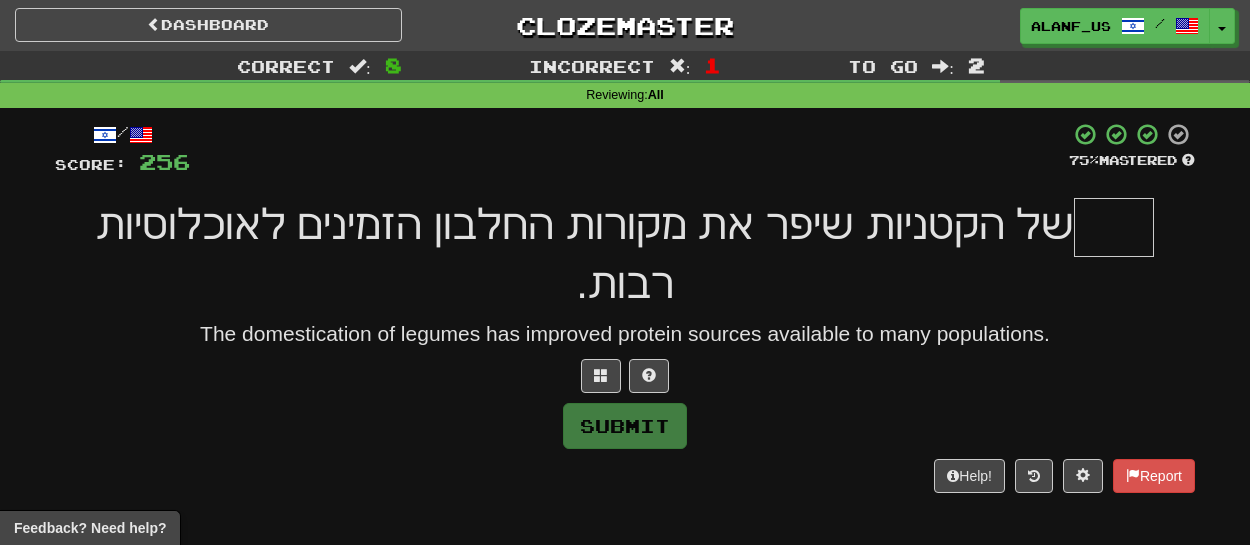 type on "*" 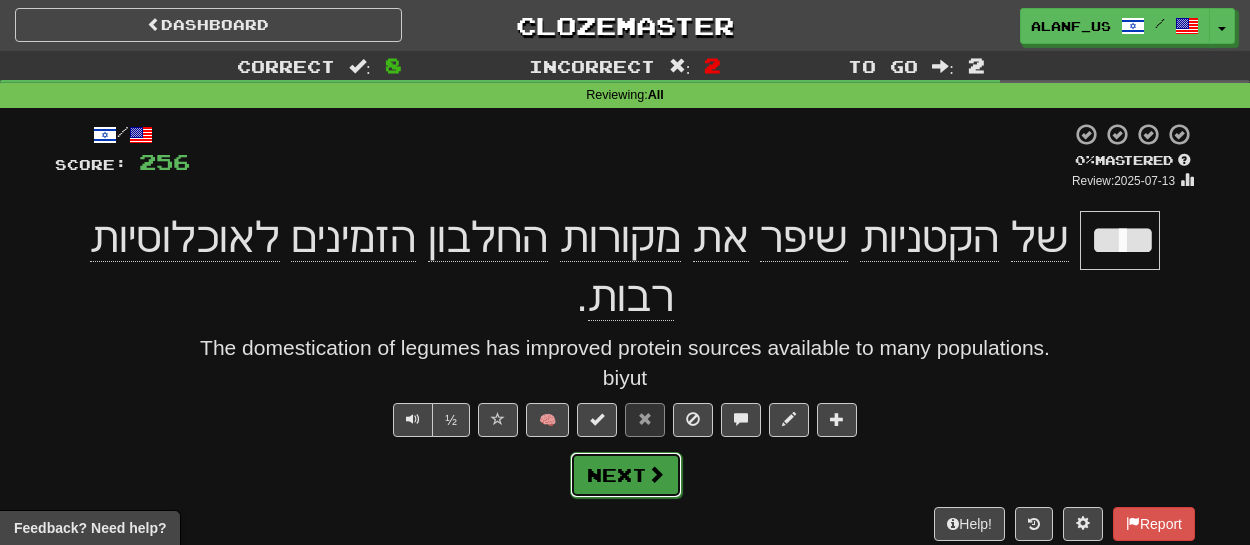 click on "Next" at bounding box center (626, 475) 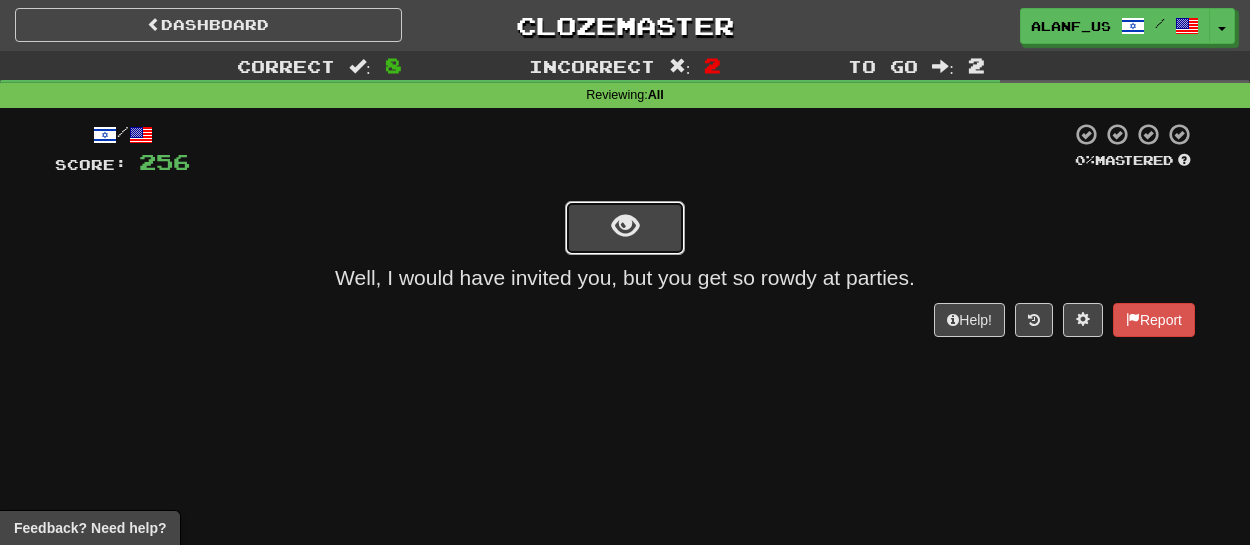 click at bounding box center [625, 228] 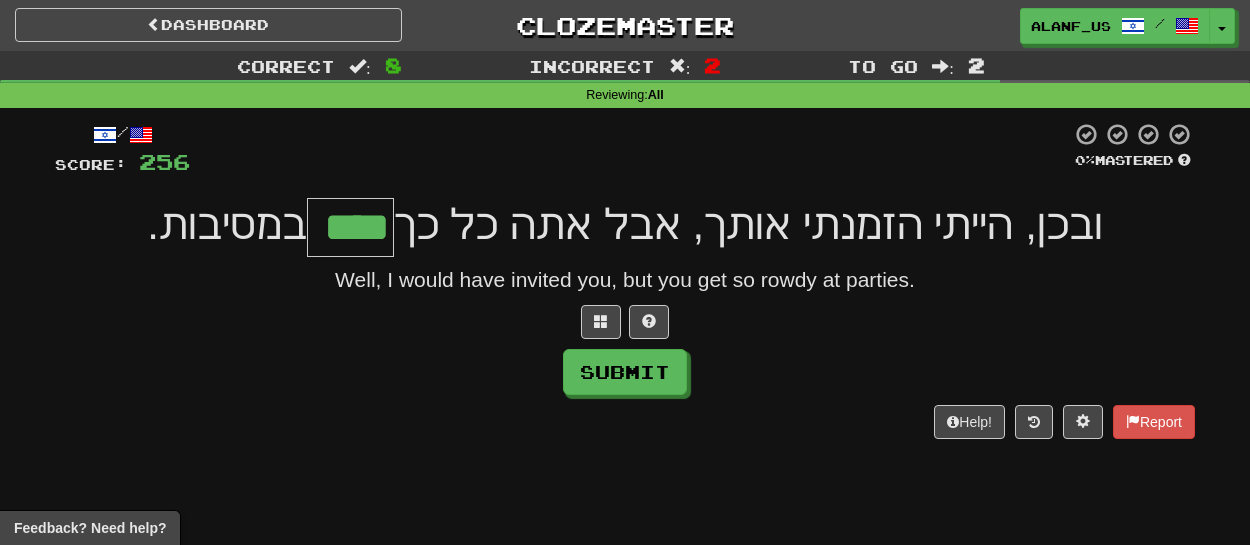 type on "****" 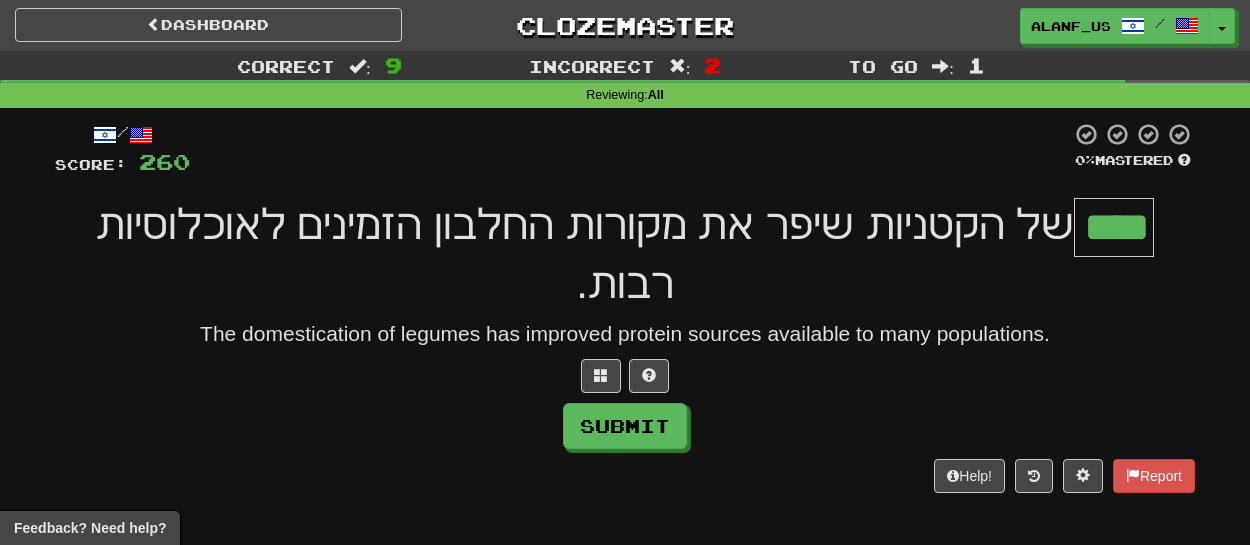 type on "****" 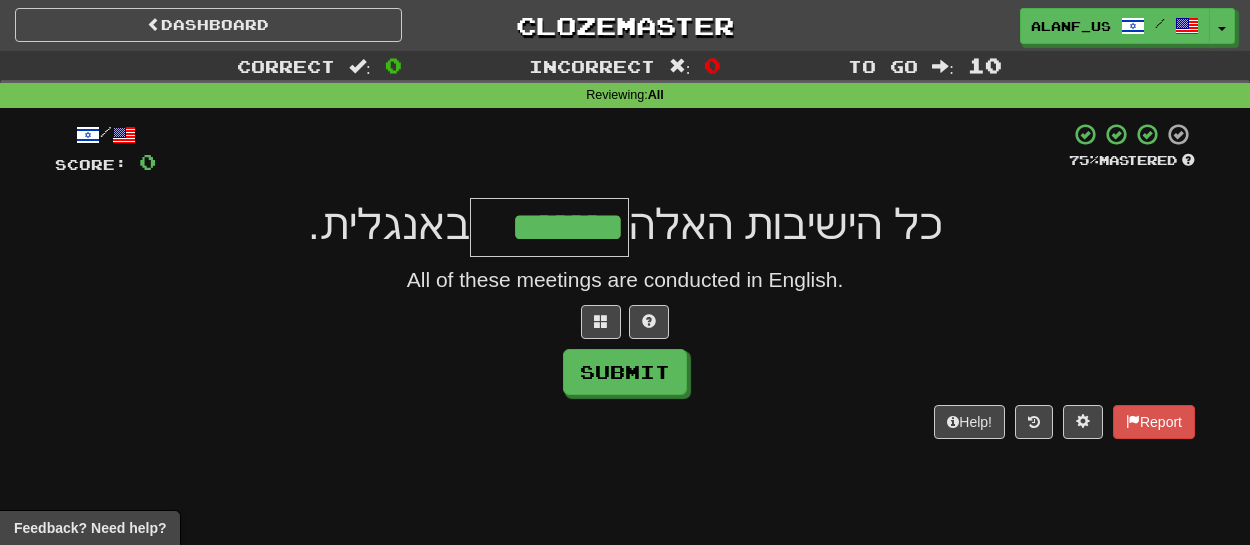 type on "*******" 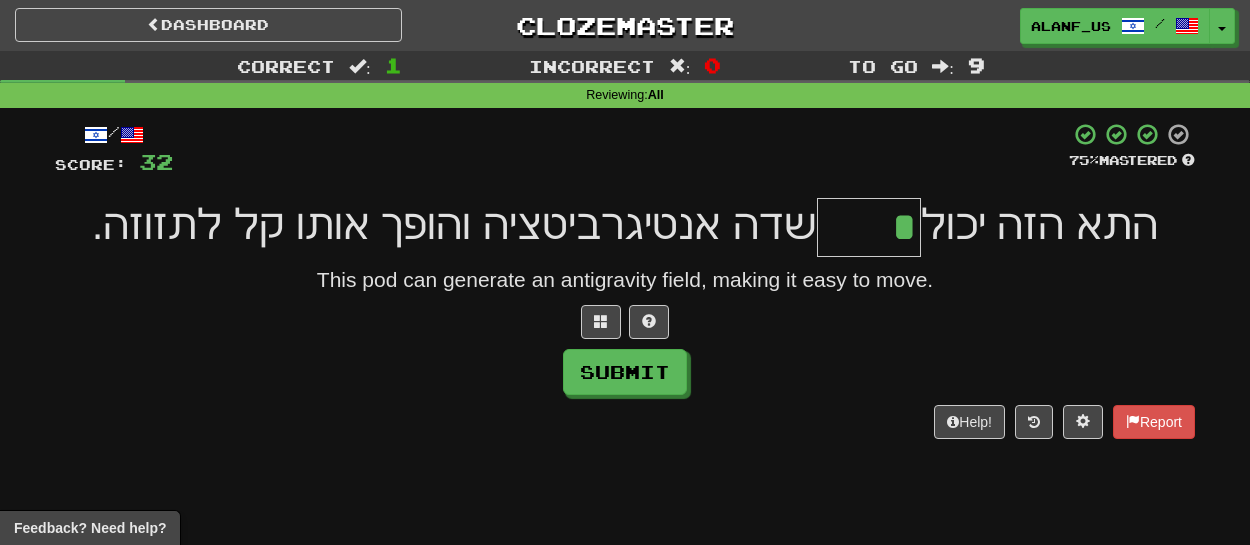type on "*****" 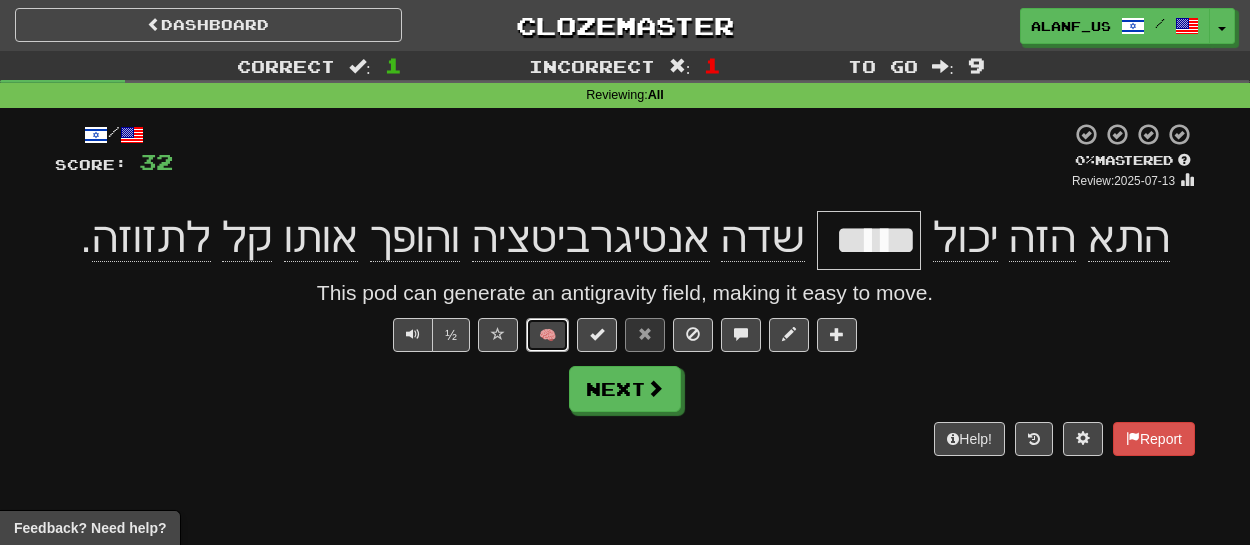 click on "🧠" at bounding box center [547, 335] 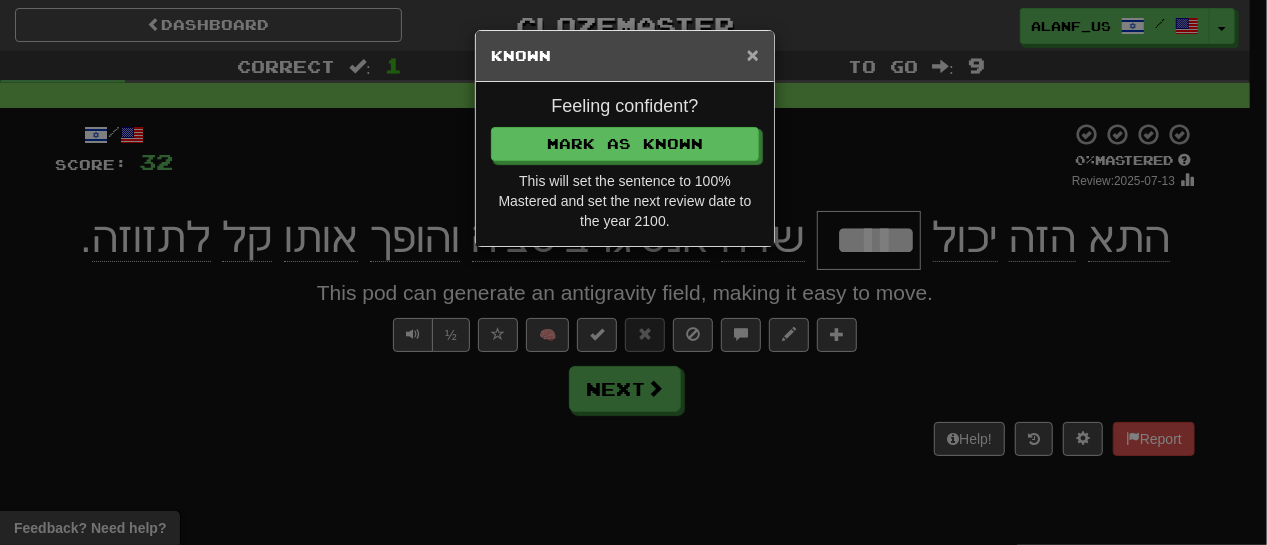 click on "×" at bounding box center [753, 54] 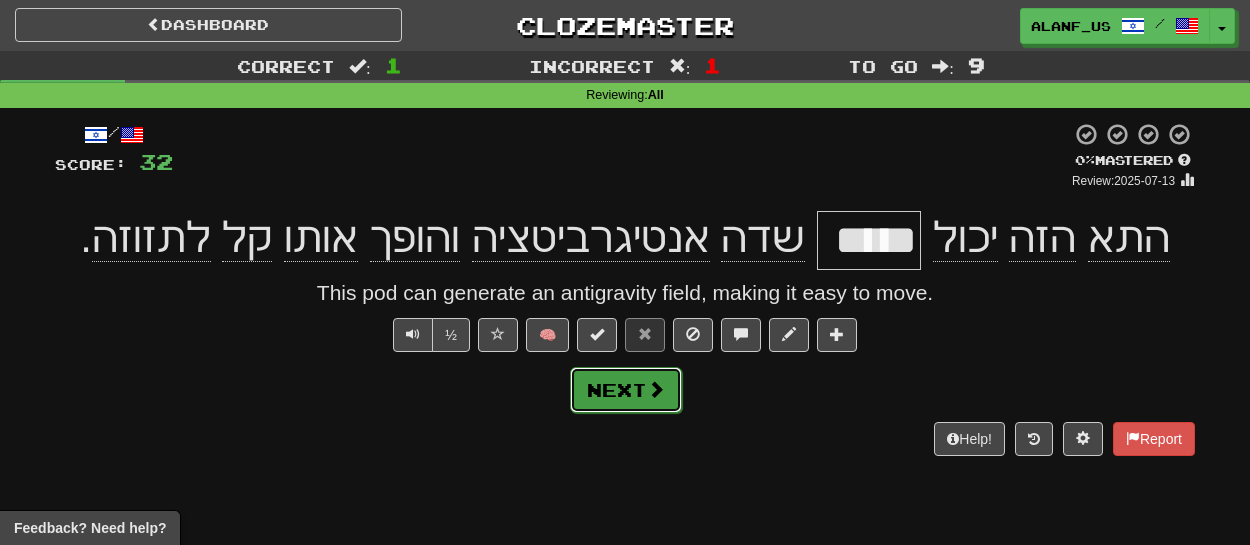 click on "Next" at bounding box center [626, 390] 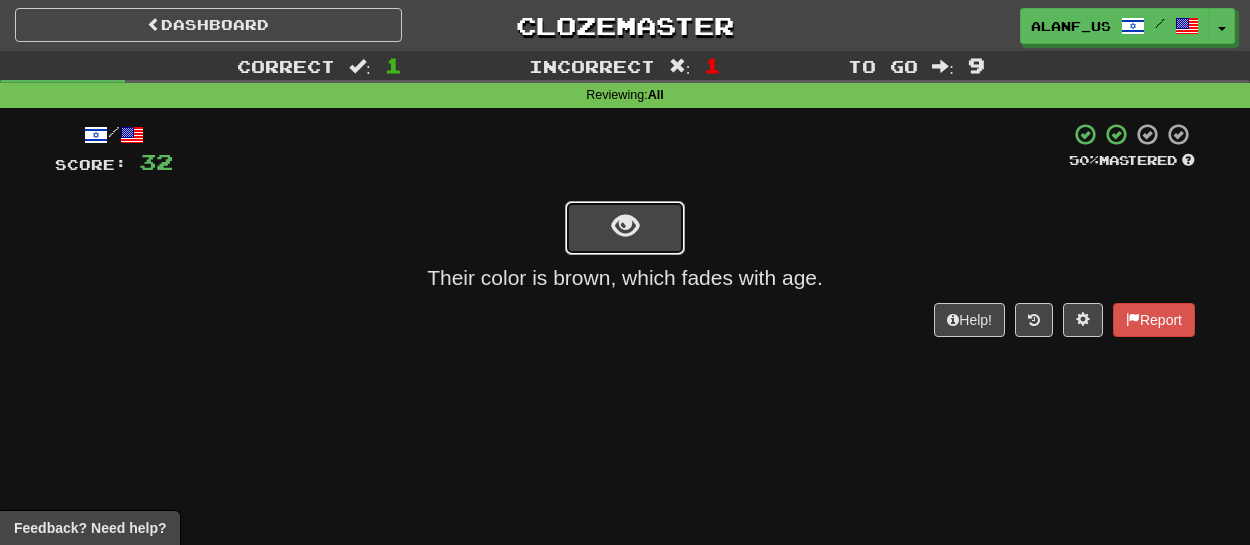 click at bounding box center (625, 228) 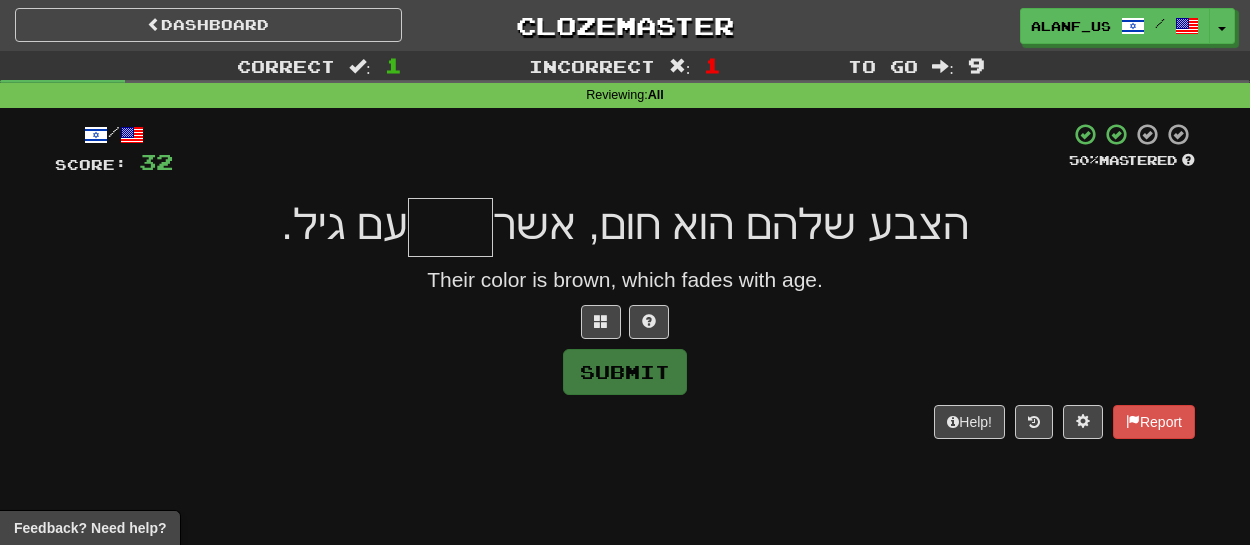 type on "*" 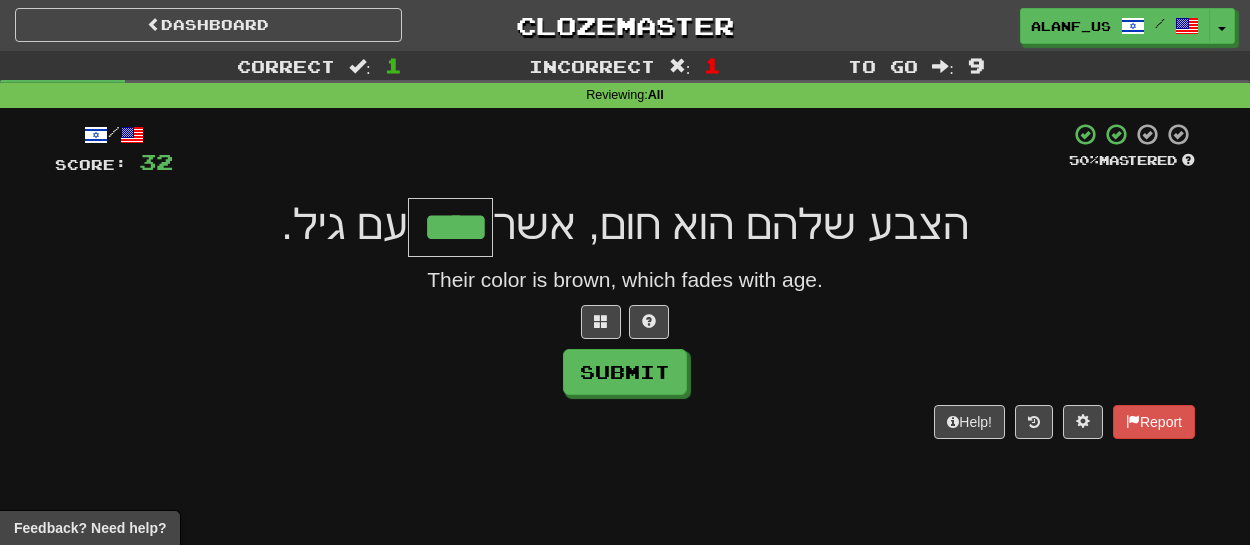 type on "****" 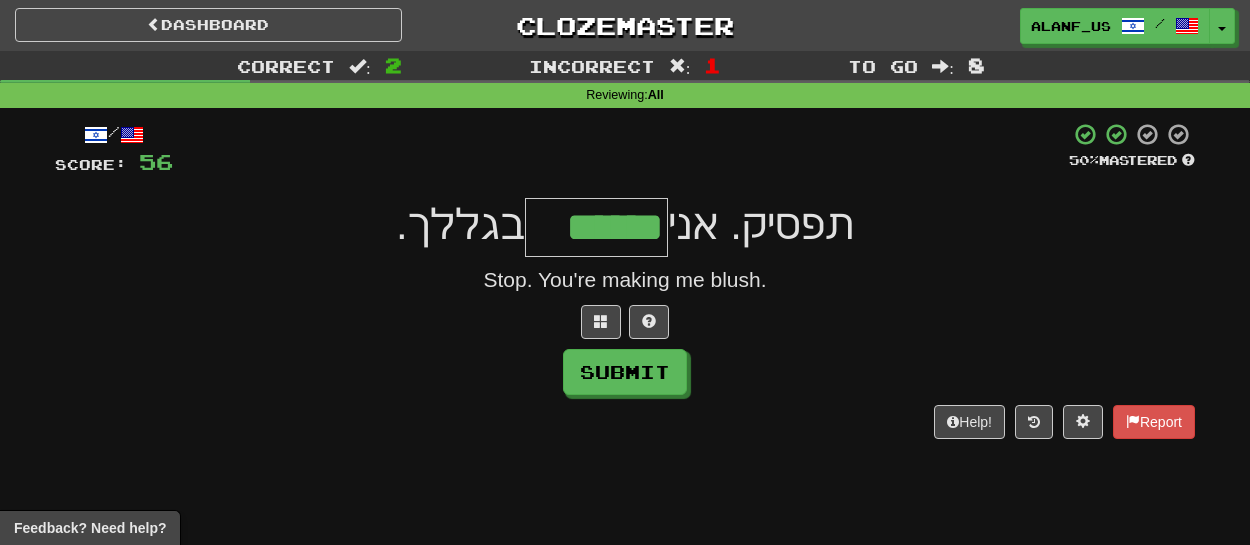 type on "******" 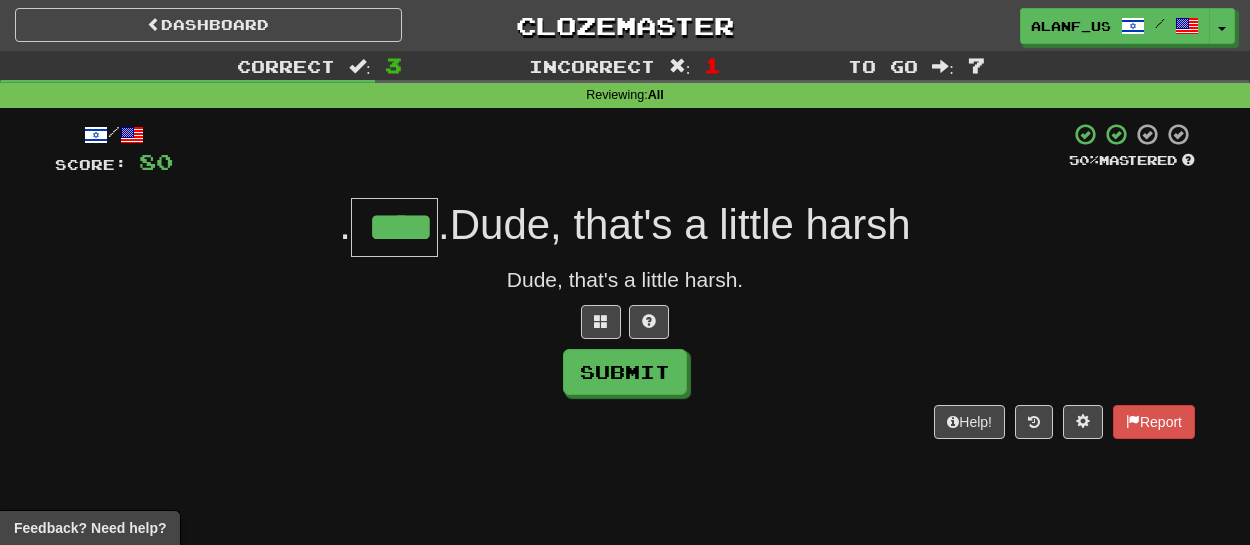 type on "****" 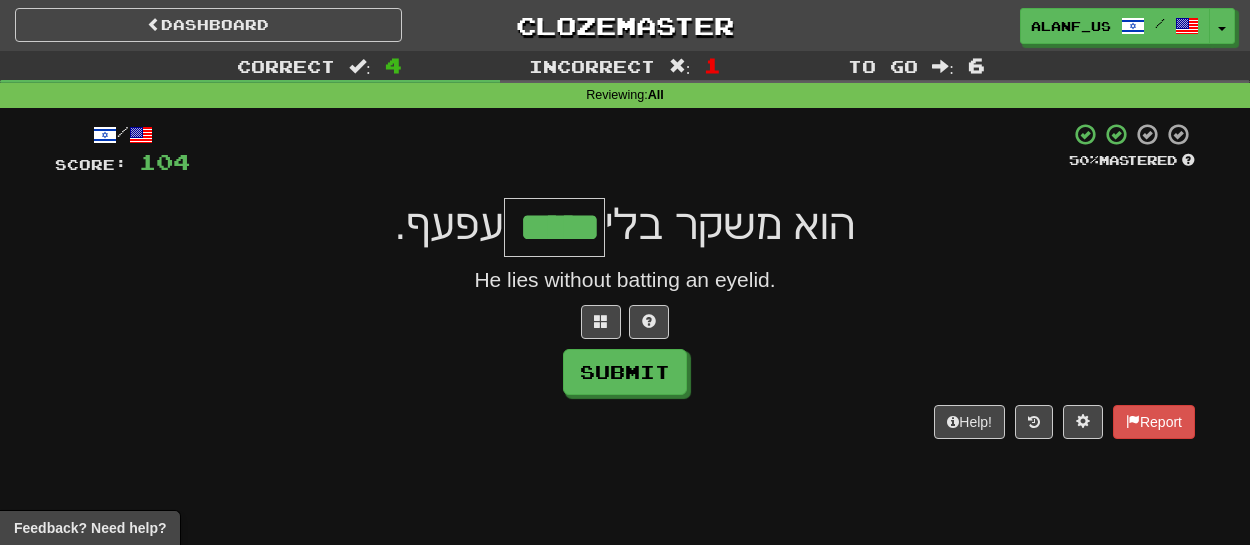 type on "*****" 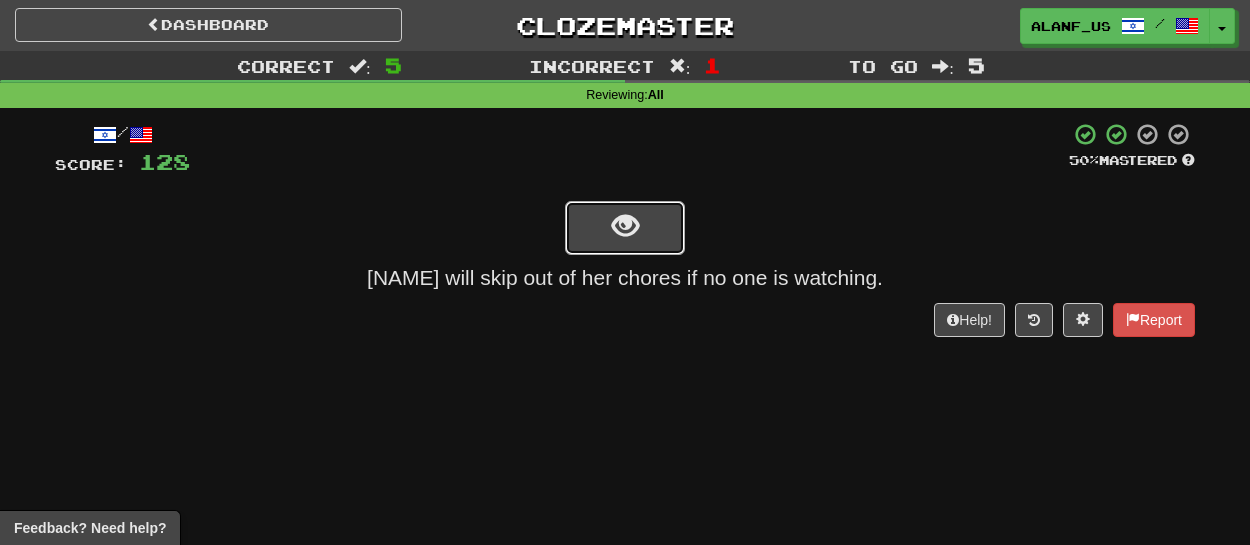 click at bounding box center (625, 228) 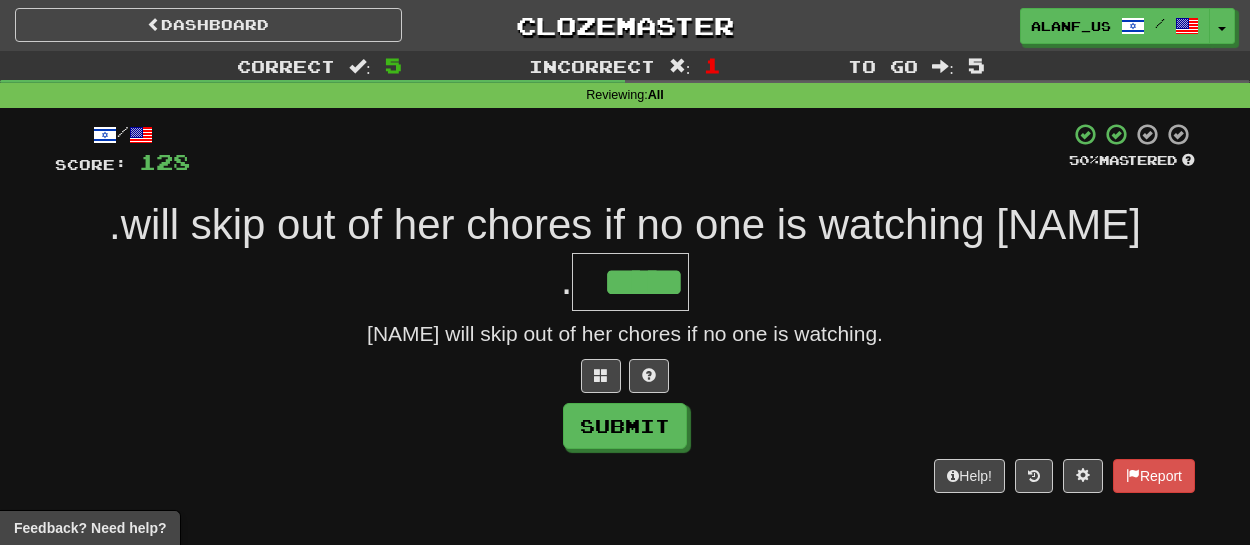 type on "*****" 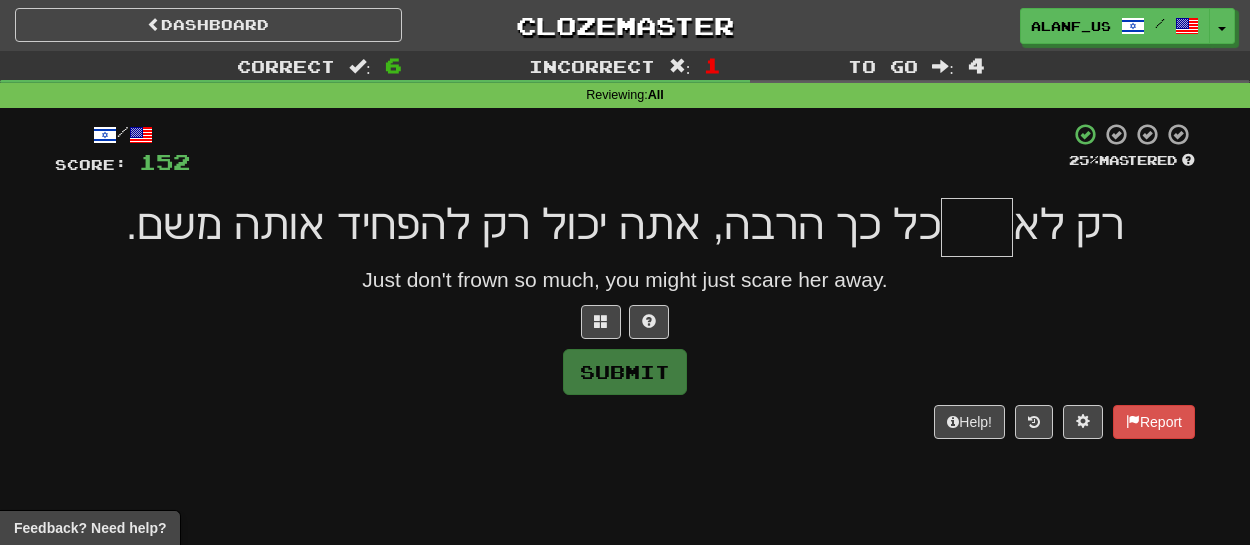 type on "*" 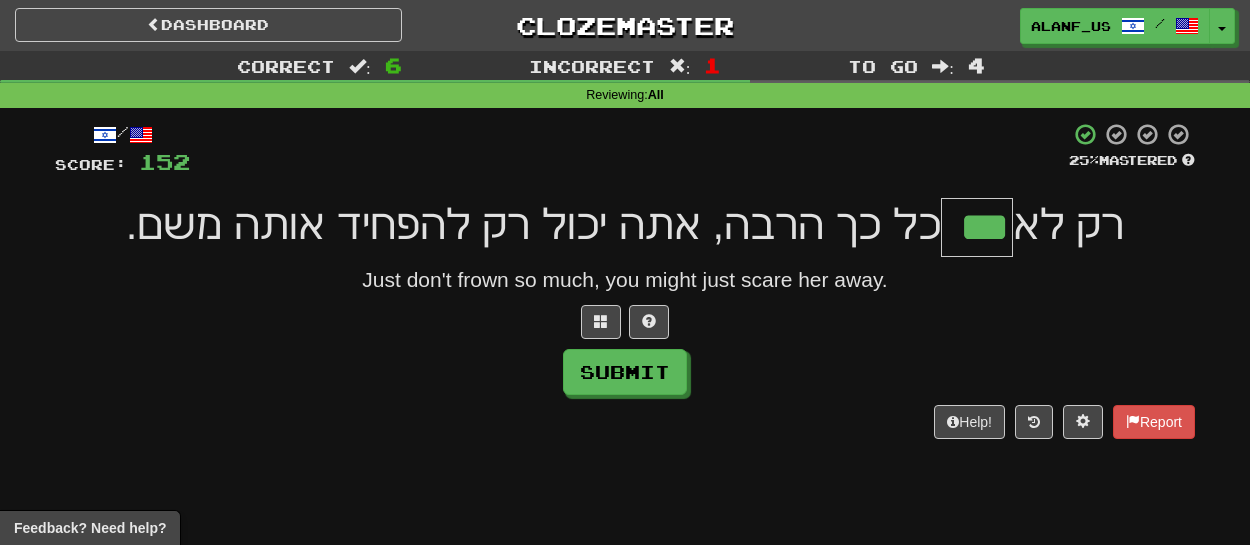 type on "***" 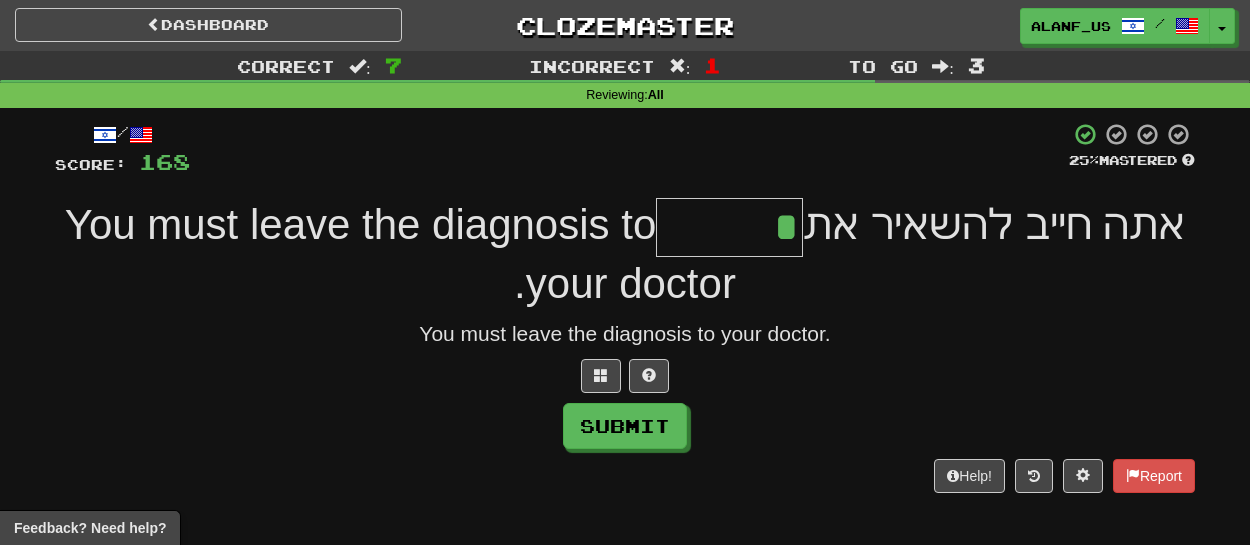 type on "******" 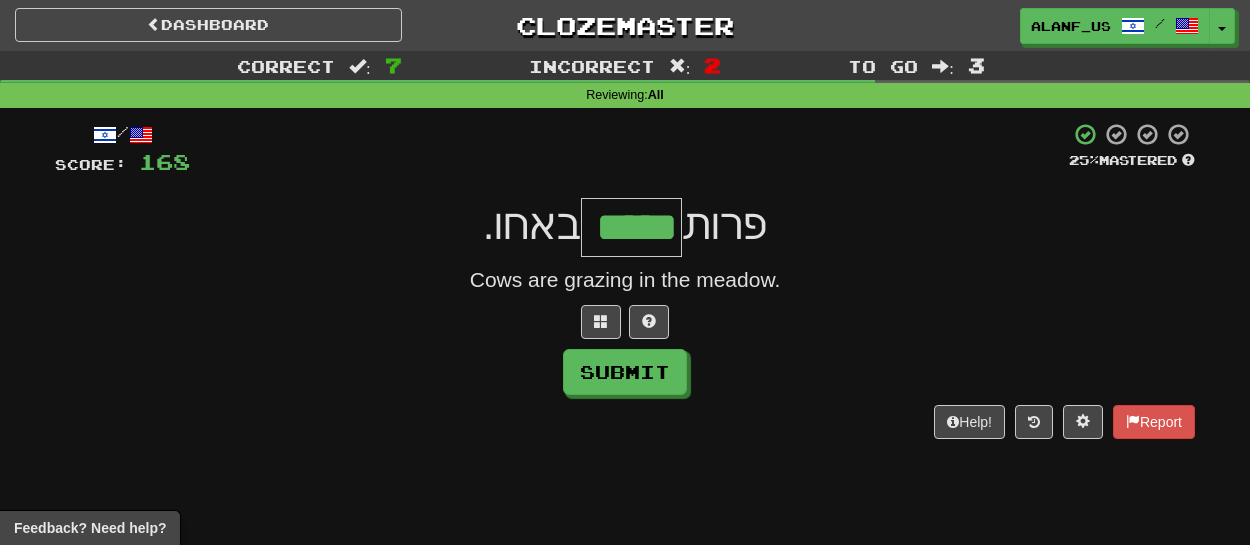 type on "*****" 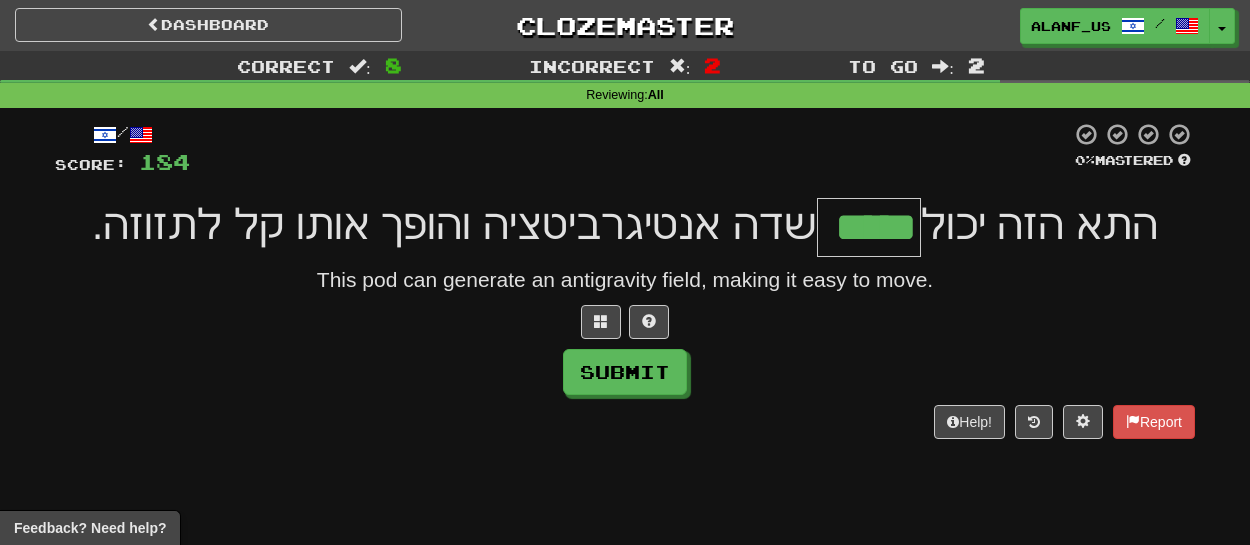 type on "*****" 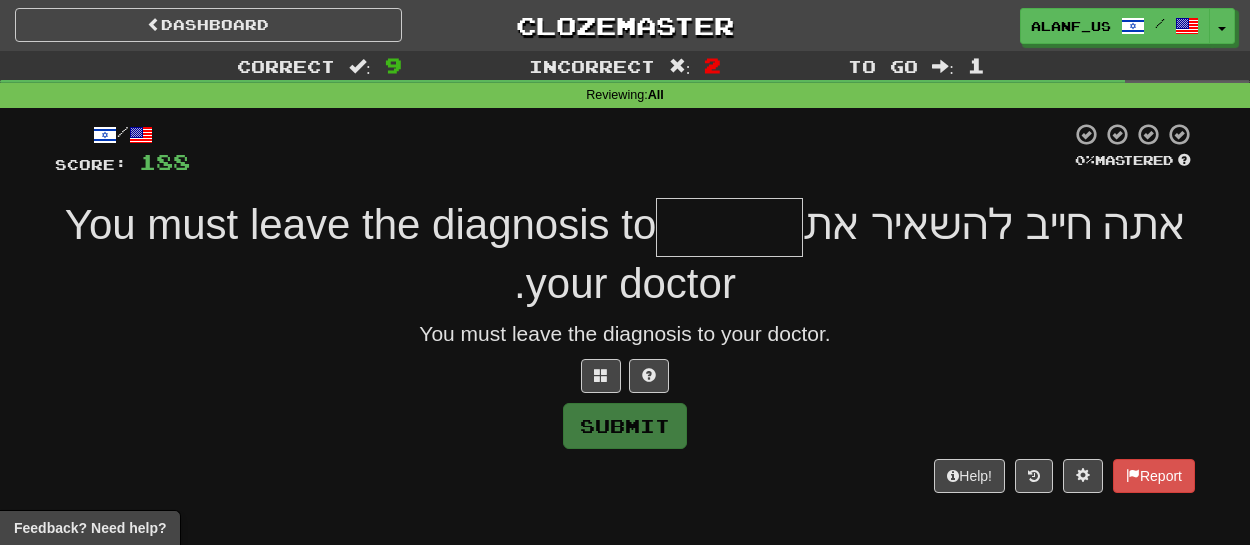 type on "*" 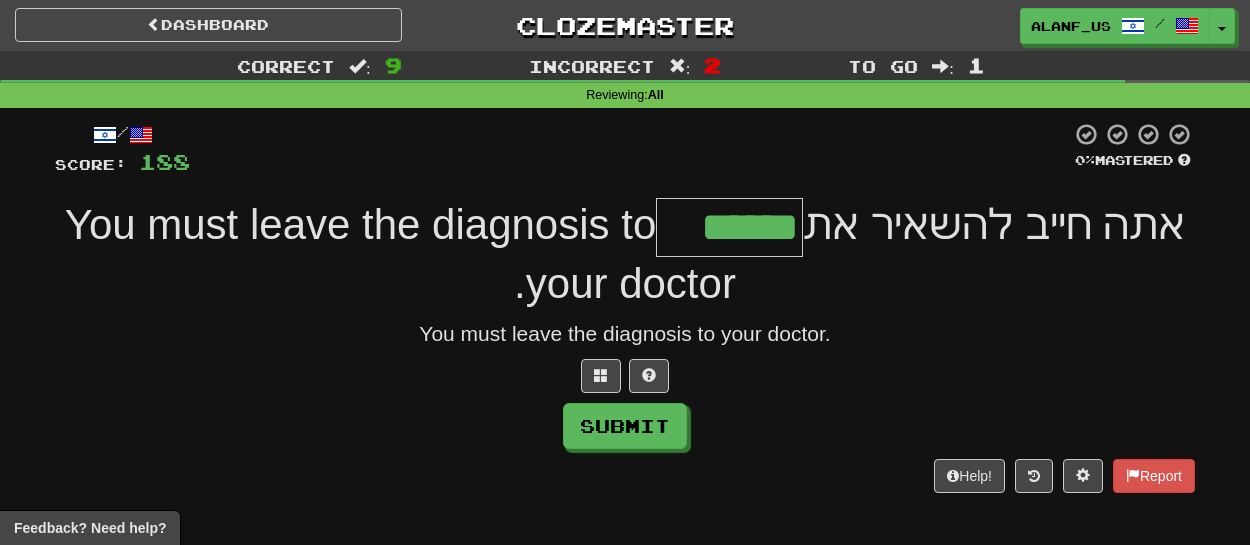 type on "******" 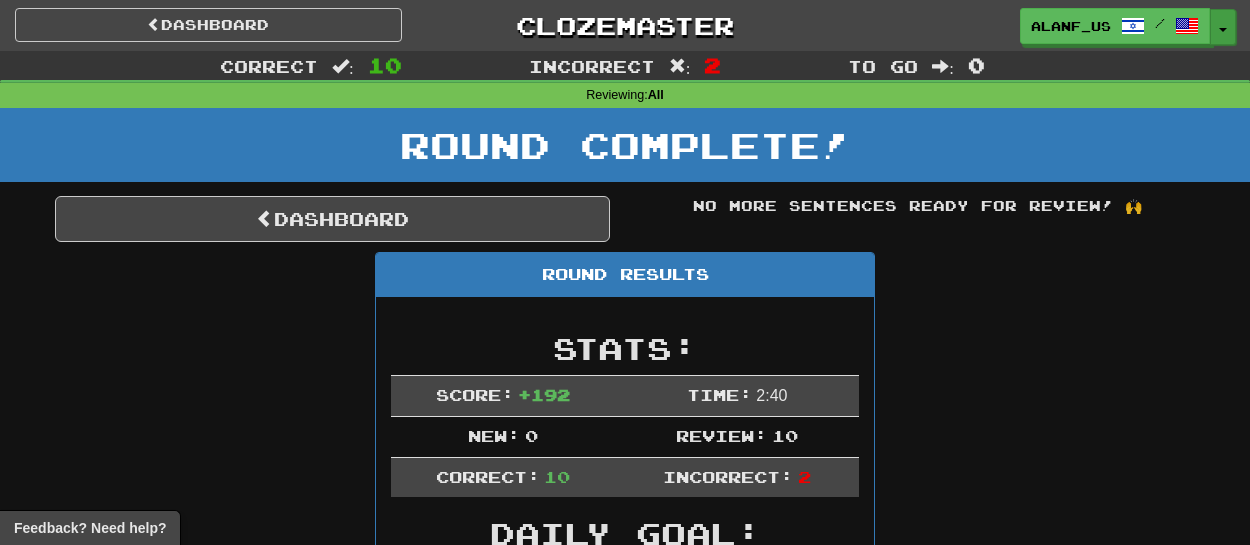click on "Toggle Dropdown" at bounding box center [1223, 27] 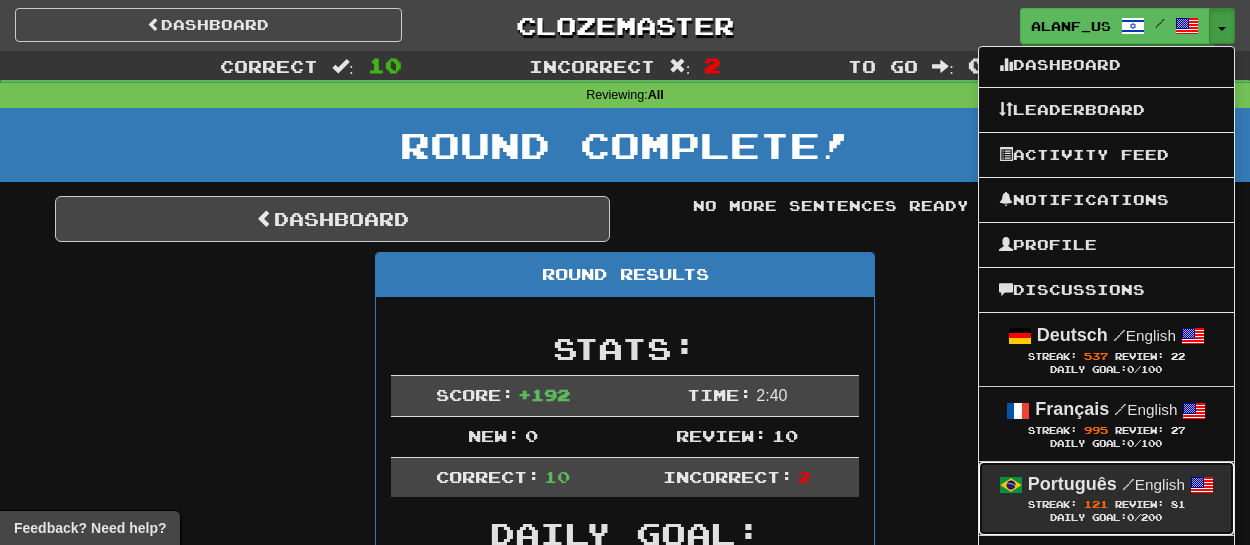click on "Português" at bounding box center [1072, 484] 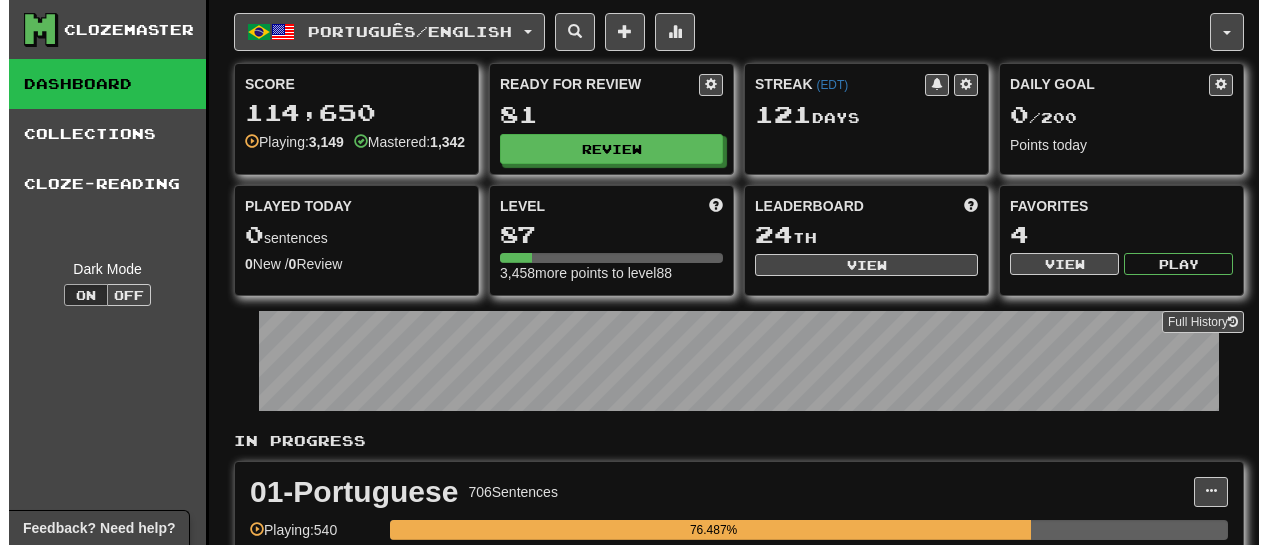 scroll, scrollTop: 0, scrollLeft: 0, axis: both 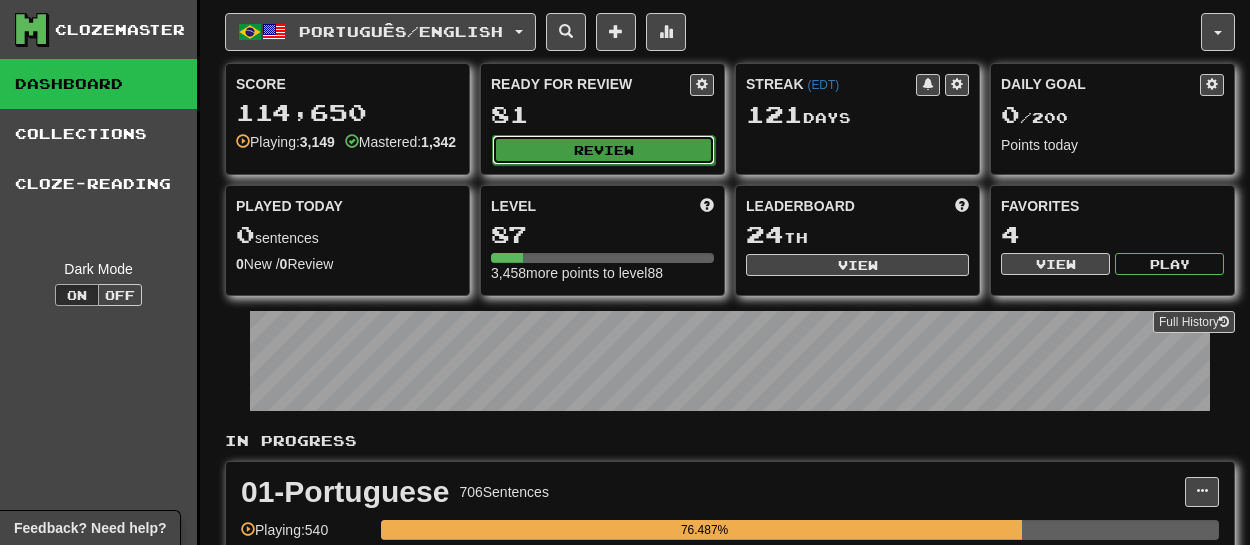 click on "Review" at bounding box center (603, 150) 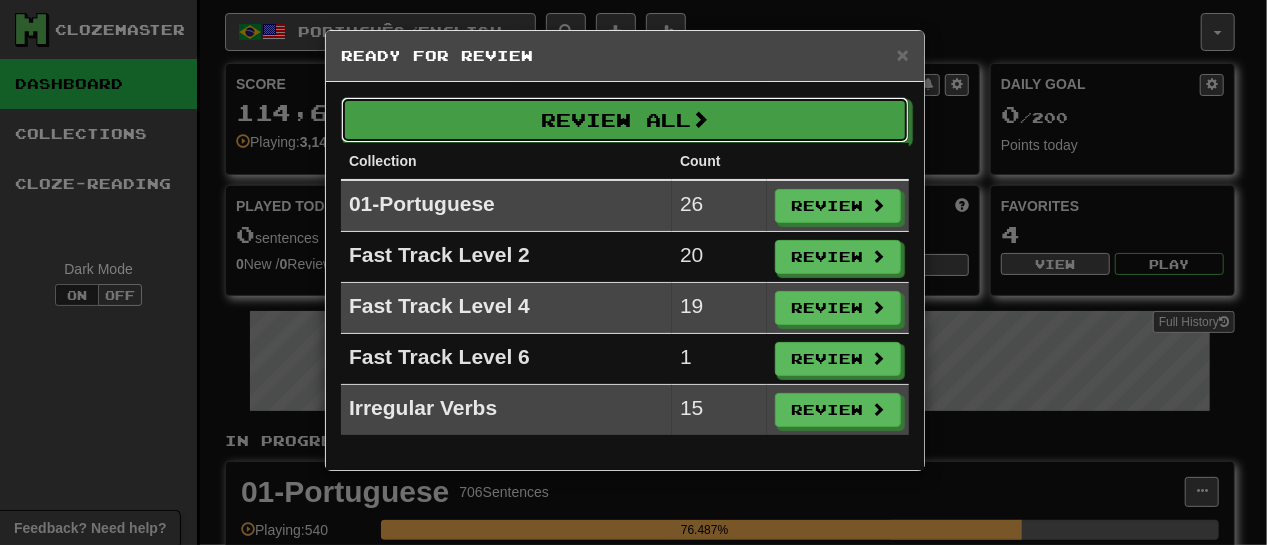 click on "Review All" at bounding box center (625, 120) 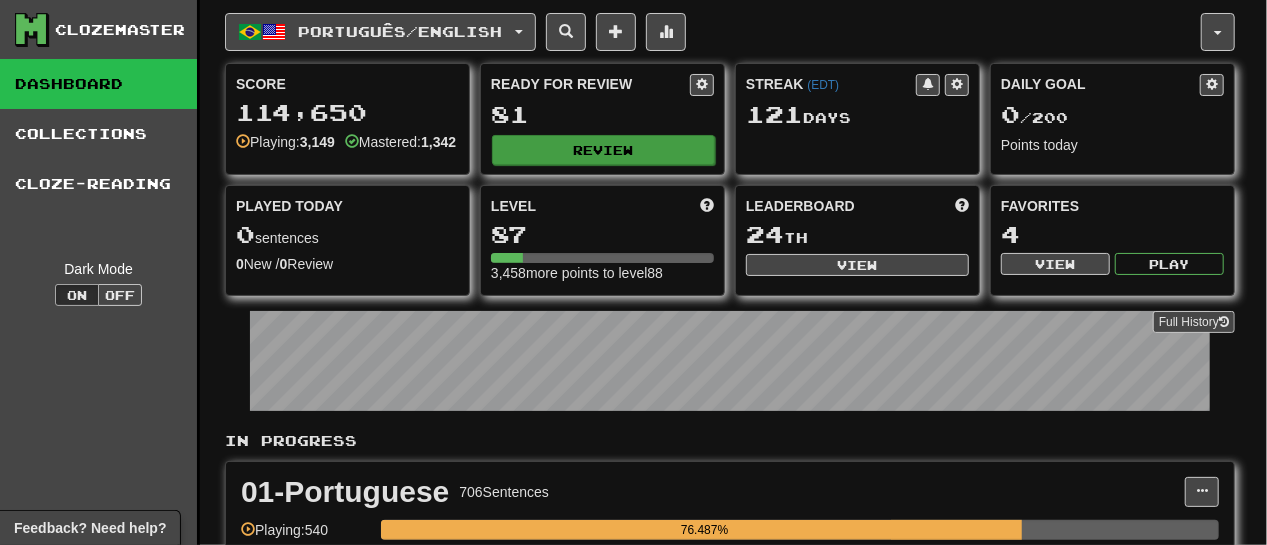 select on "**" 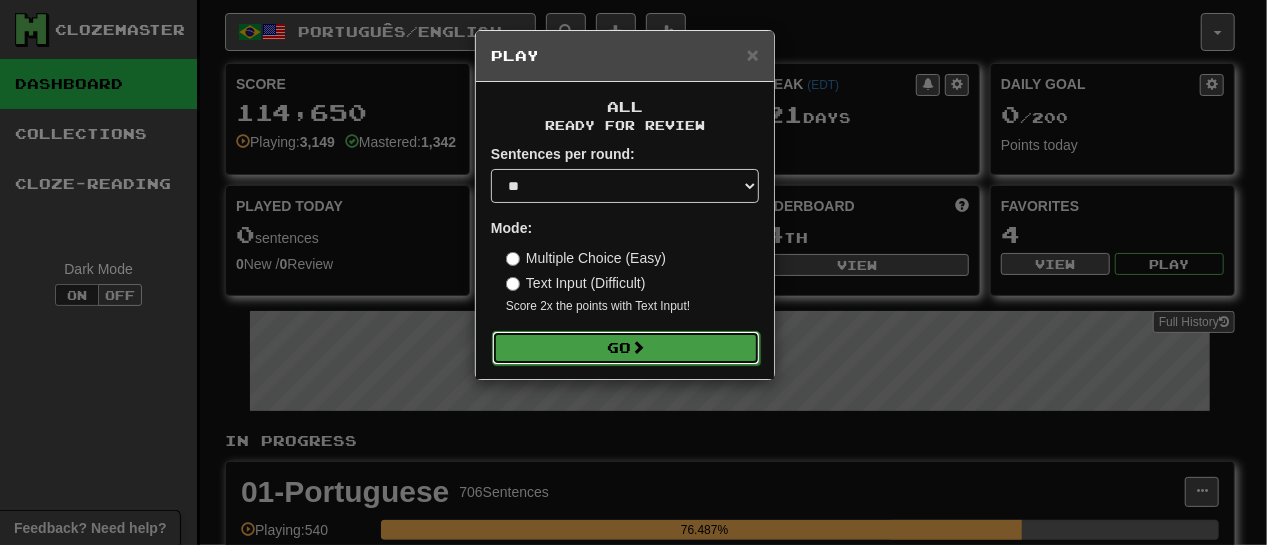 click on "Go" at bounding box center [626, 348] 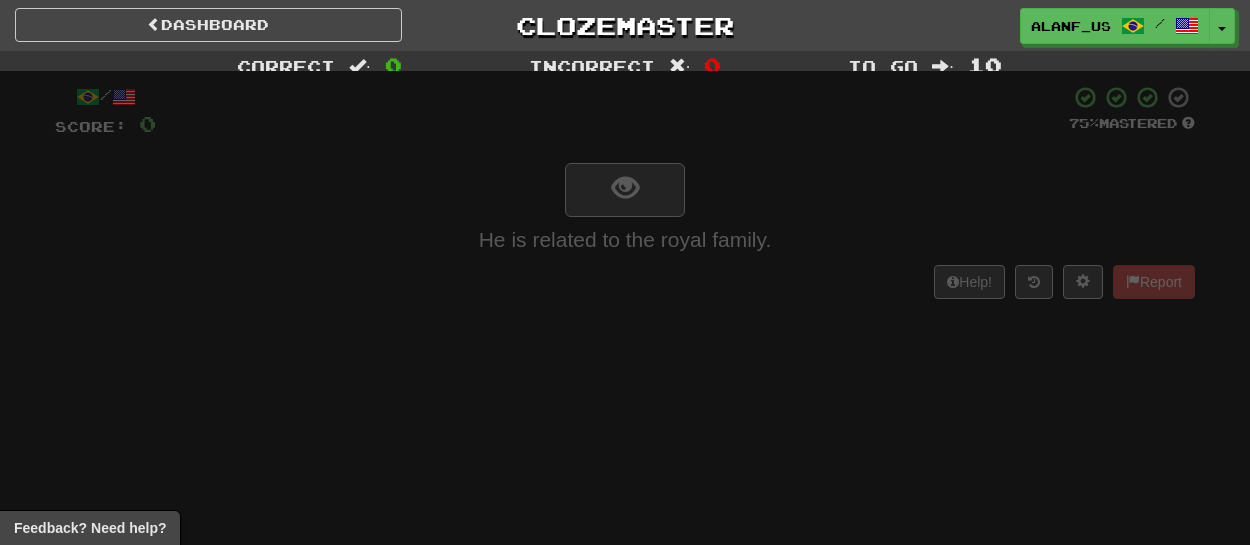 scroll, scrollTop: 0, scrollLeft: 0, axis: both 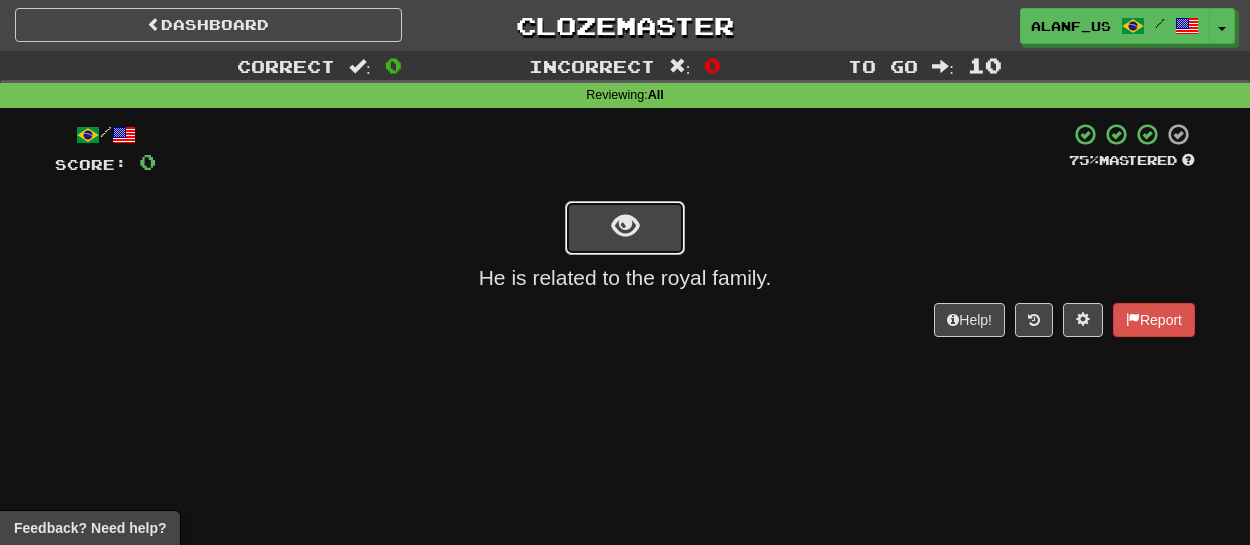 click at bounding box center [625, 228] 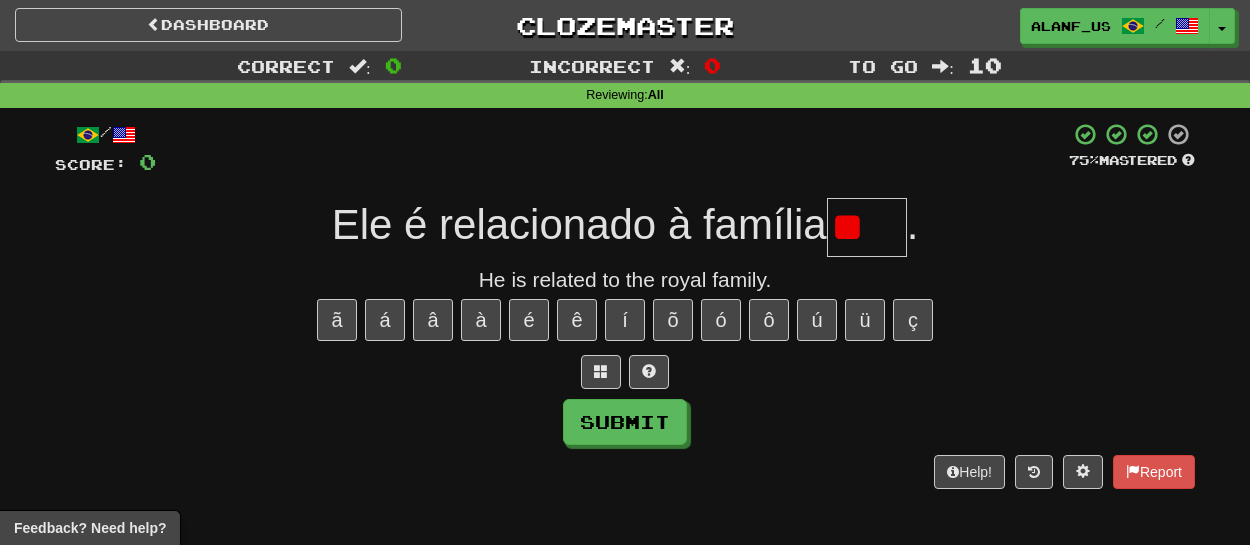 type on "*" 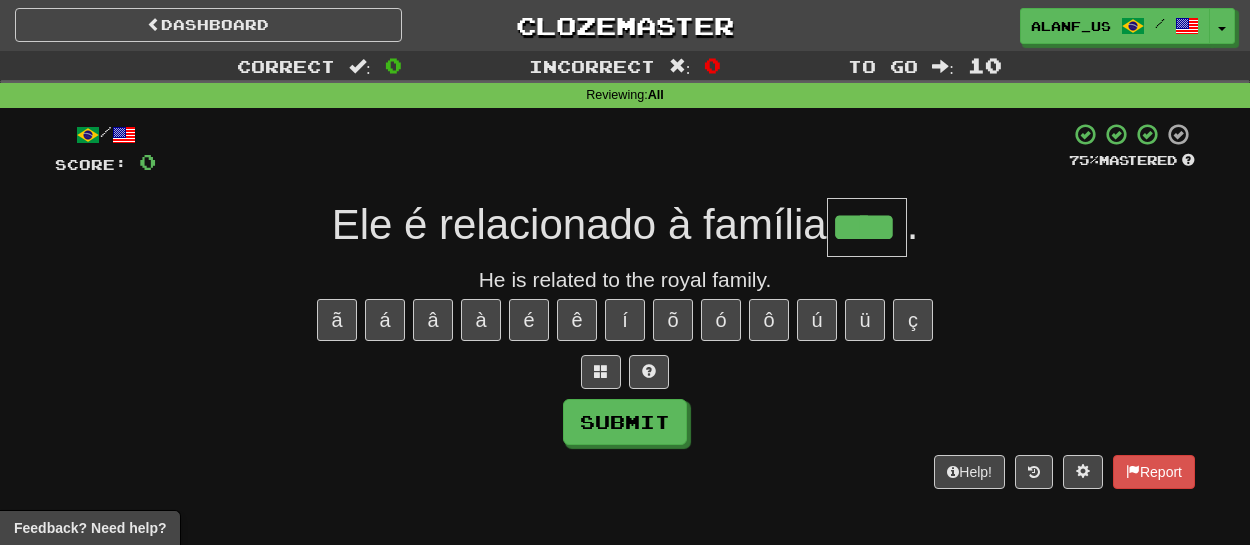type on "****" 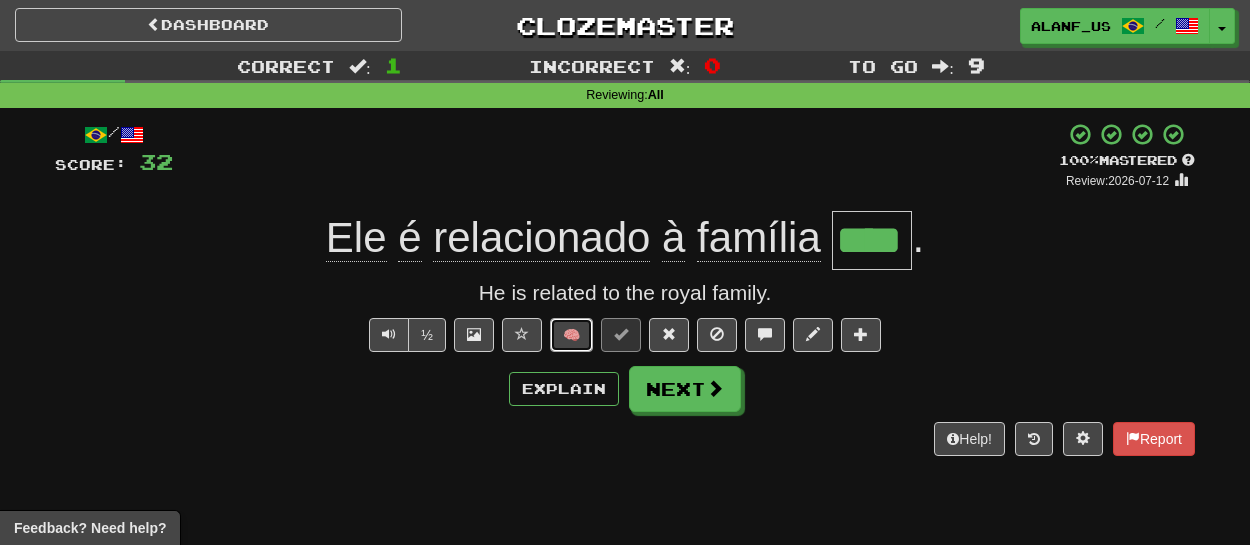 click on "🧠" at bounding box center (571, 335) 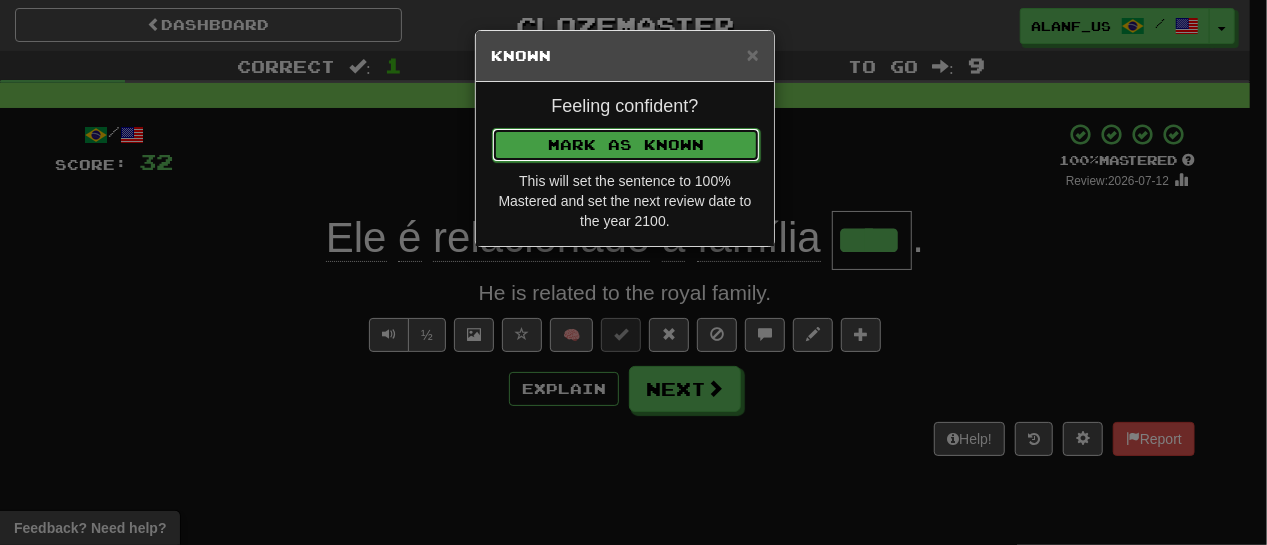 click on "Mark as Known" at bounding box center [626, 145] 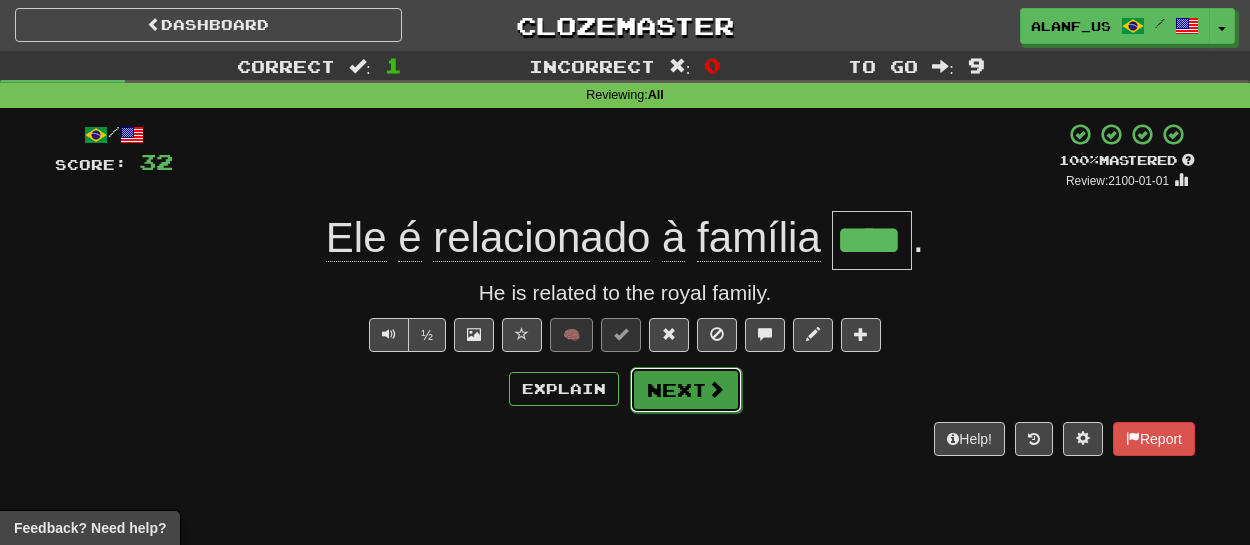 click on "Next" at bounding box center (686, 390) 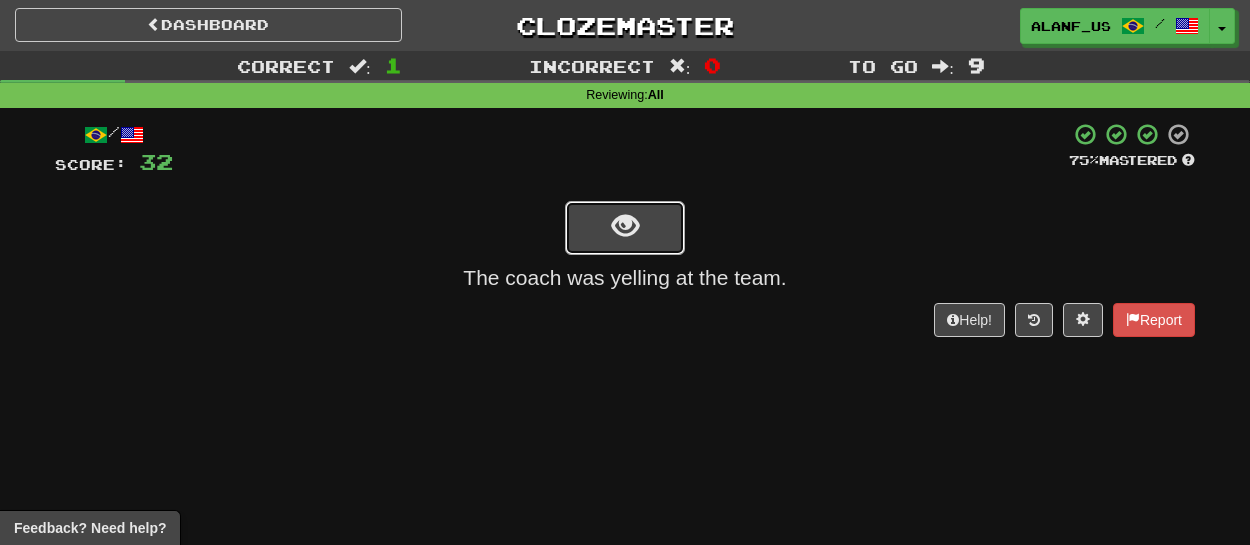 click at bounding box center (625, 226) 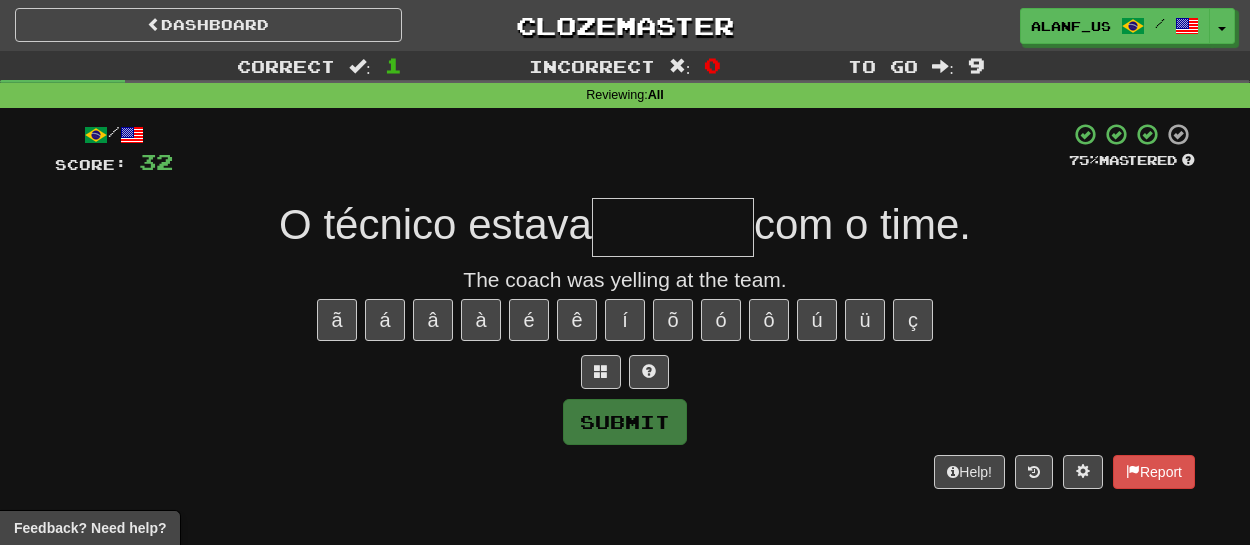 type on "*" 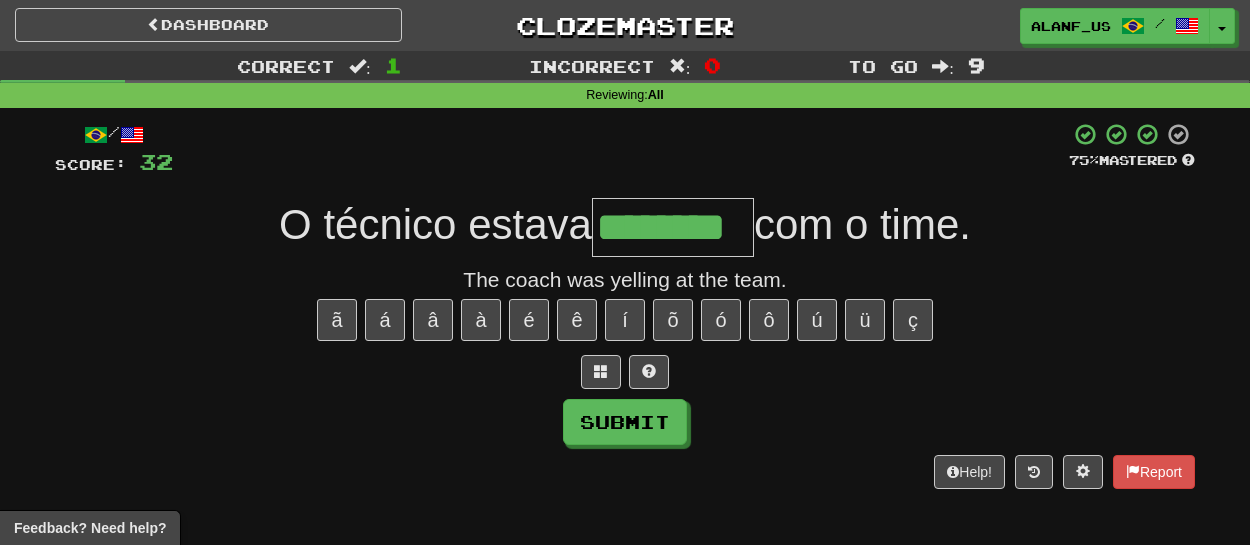 type on "********" 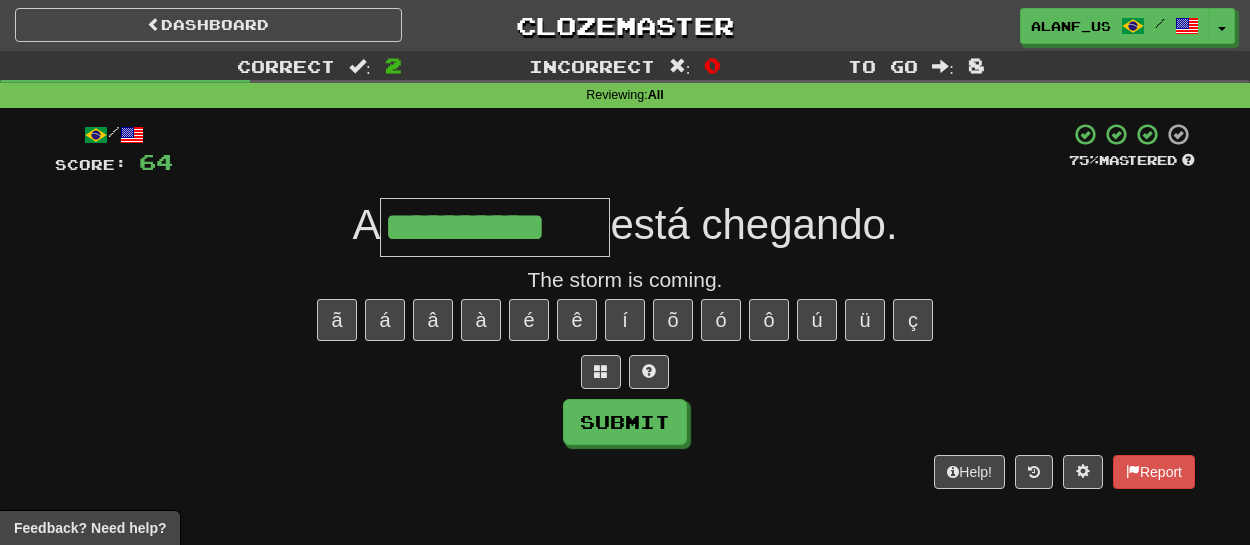 type on "**********" 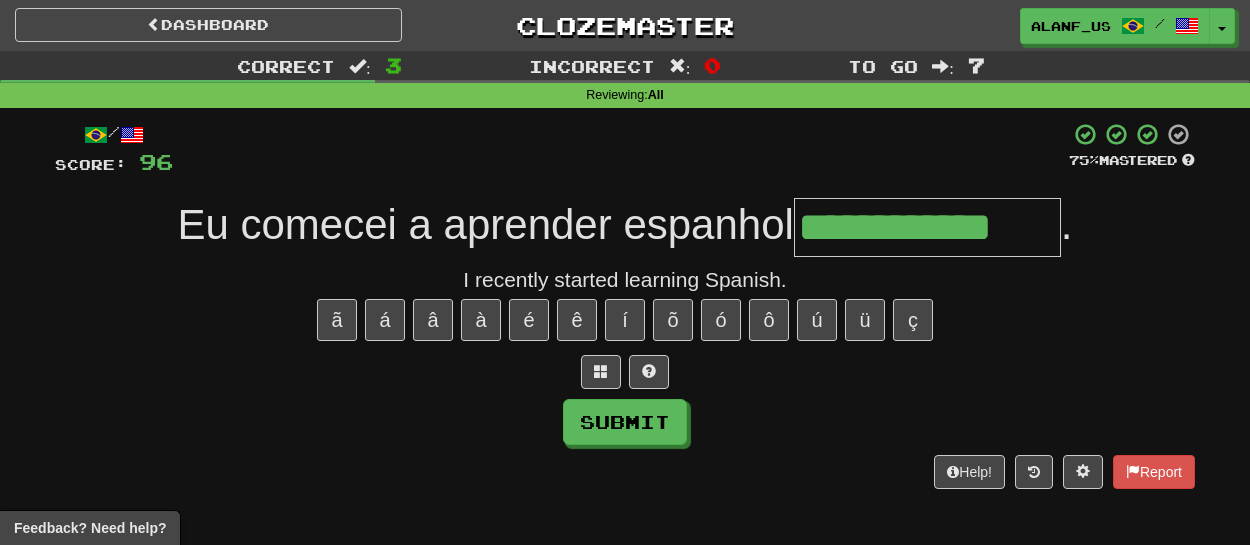 type on "**********" 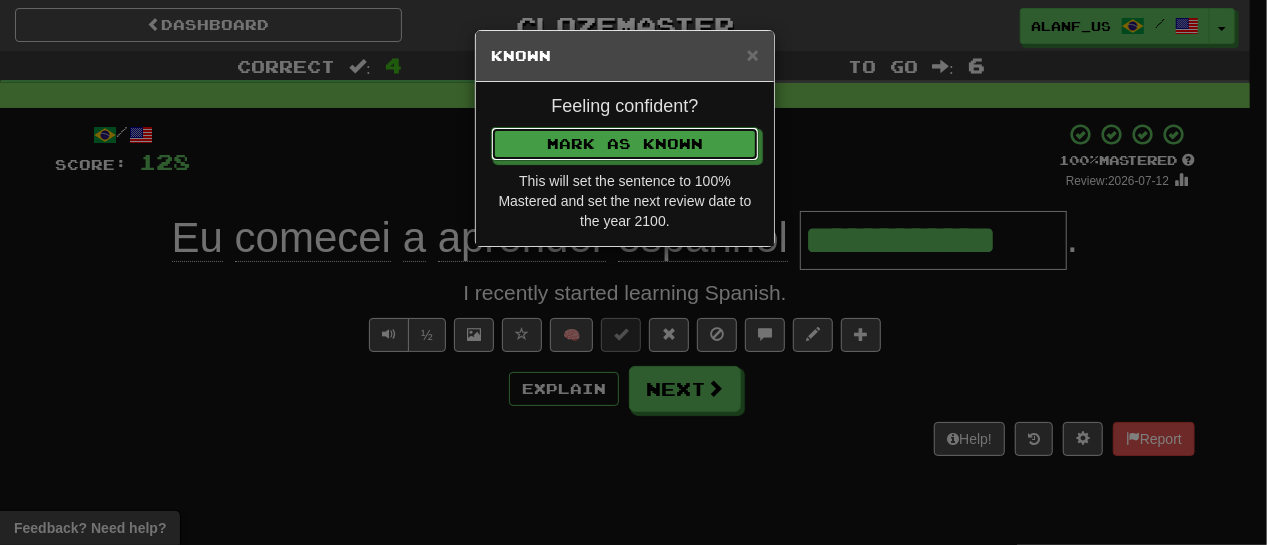 type 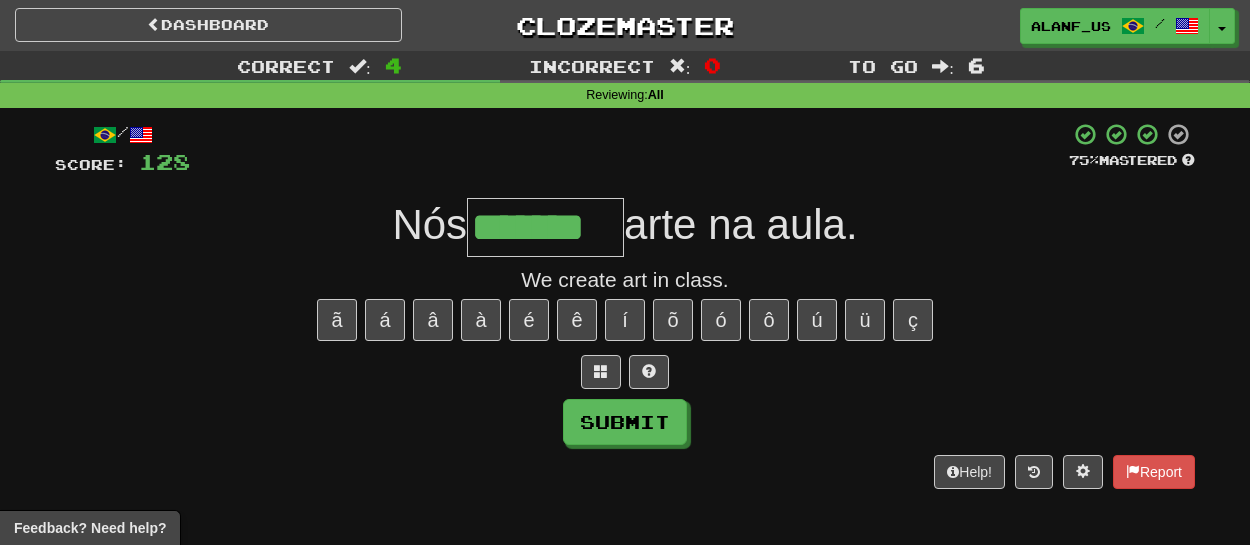type on "*******" 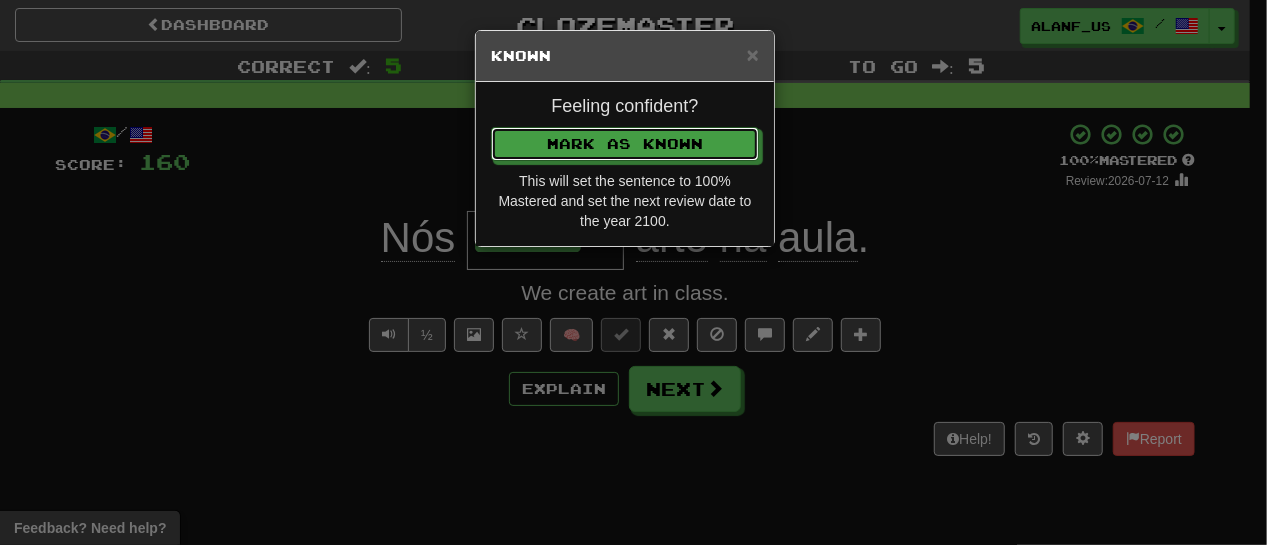 click on "Mark as Known" at bounding box center [625, 144] 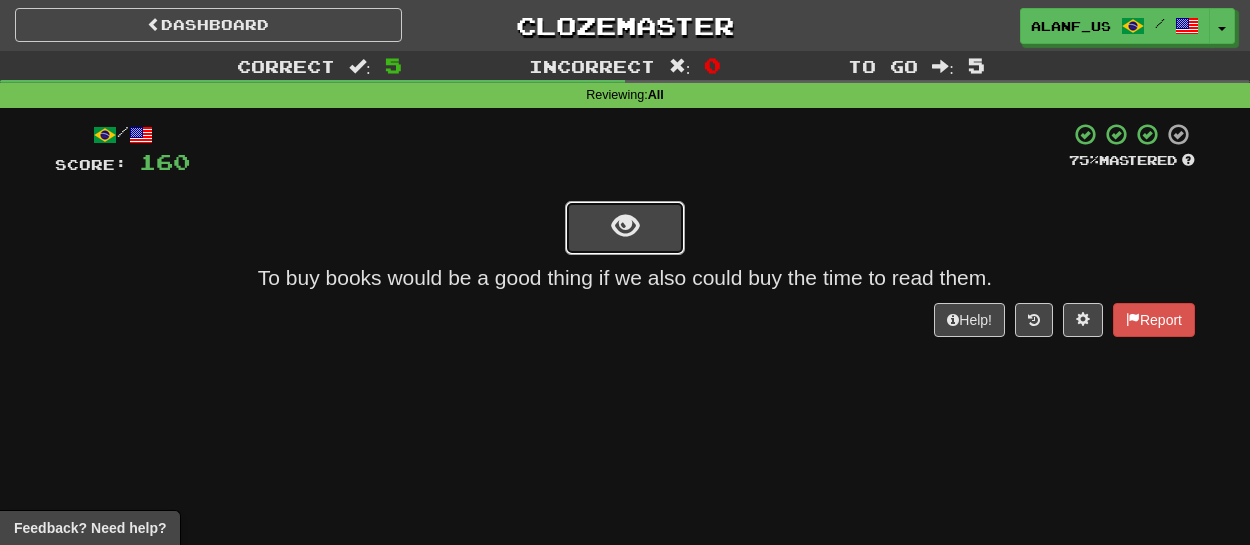 click at bounding box center (625, 226) 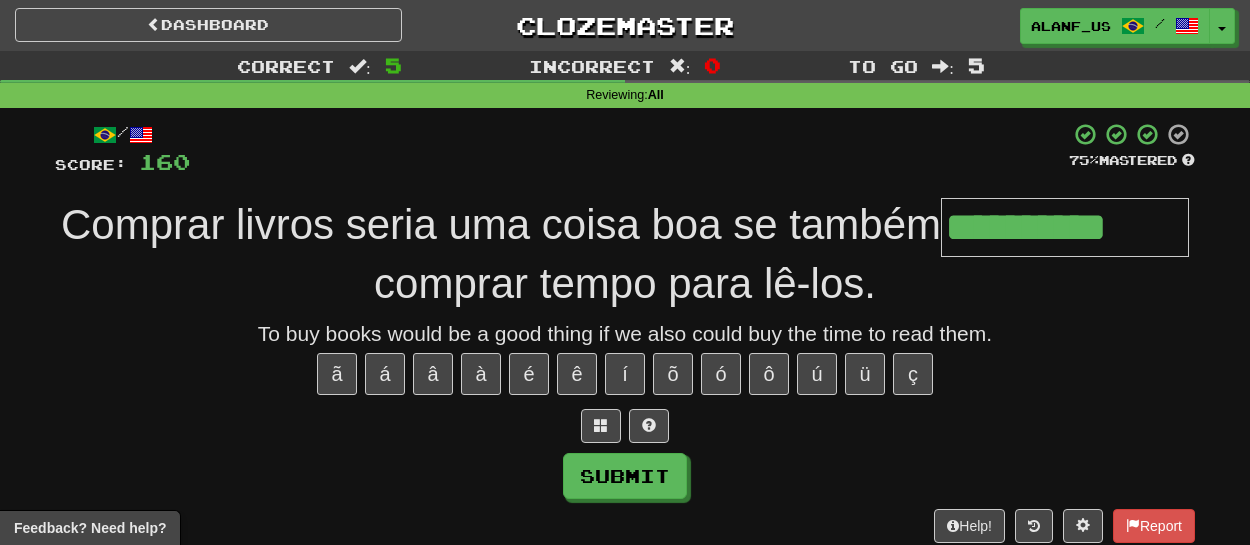 type on "**********" 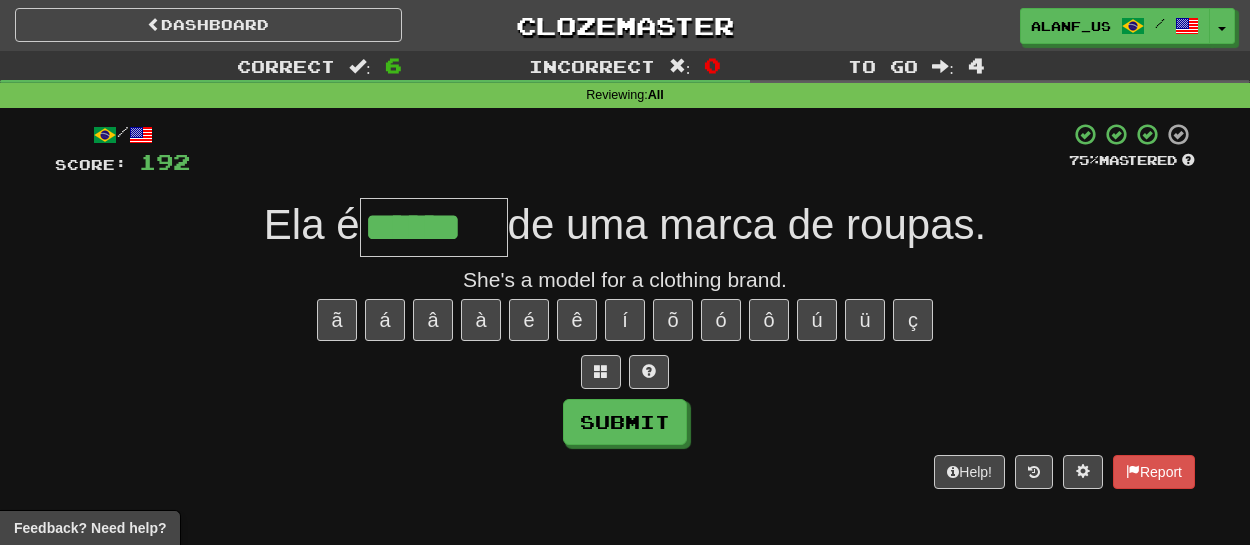 type on "******" 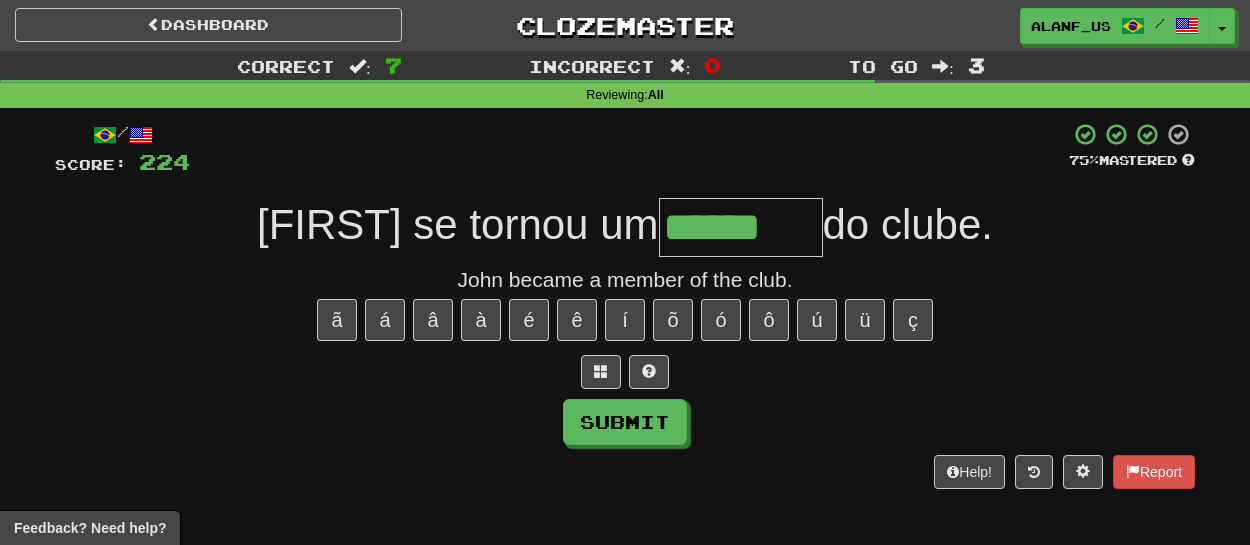 type on "******" 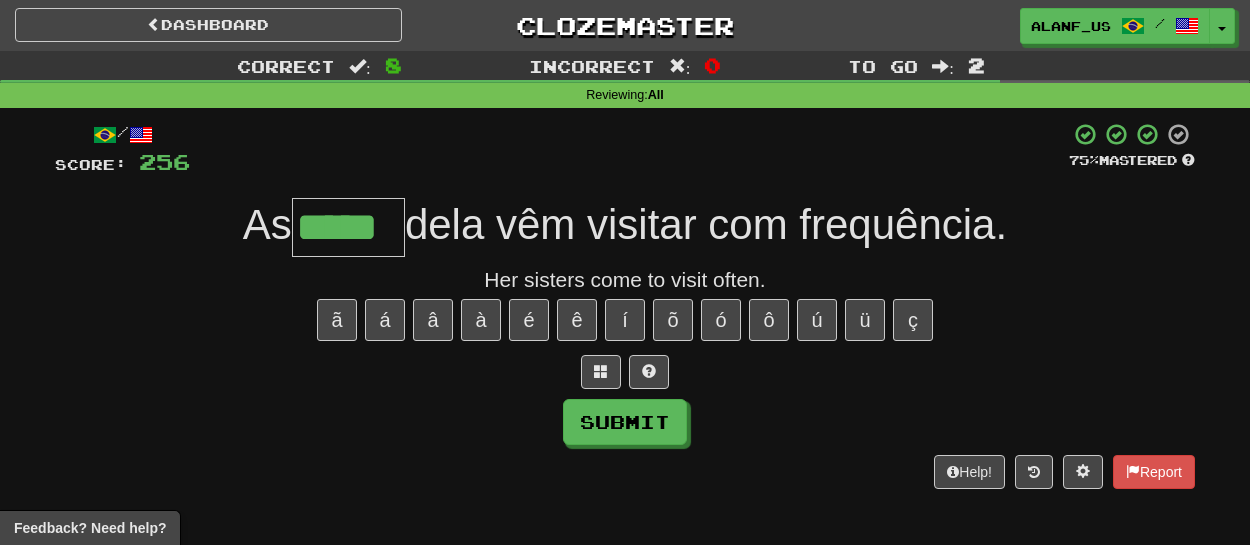 type on "*****" 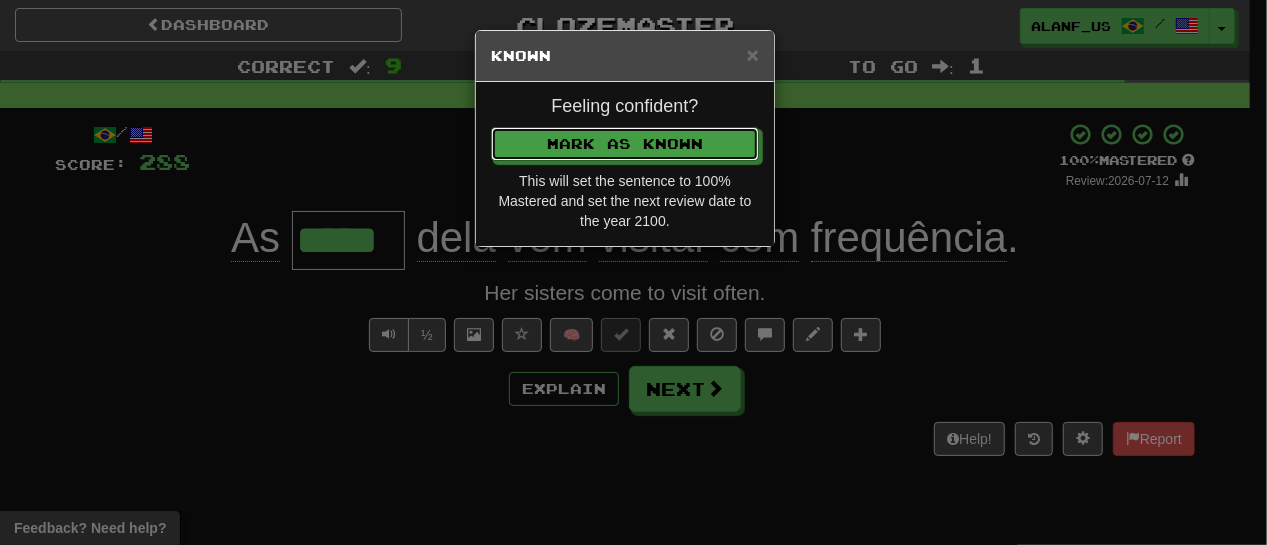 click on "Mark as Known" at bounding box center [625, 144] 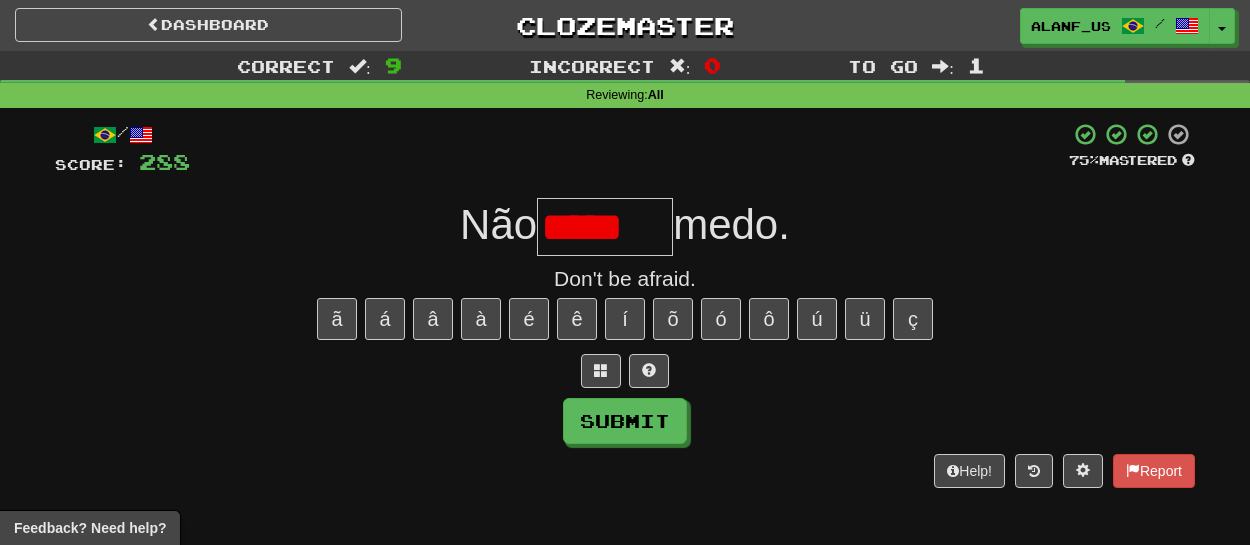 scroll, scrollTop: 0, scrollLeft: 0, axis: both 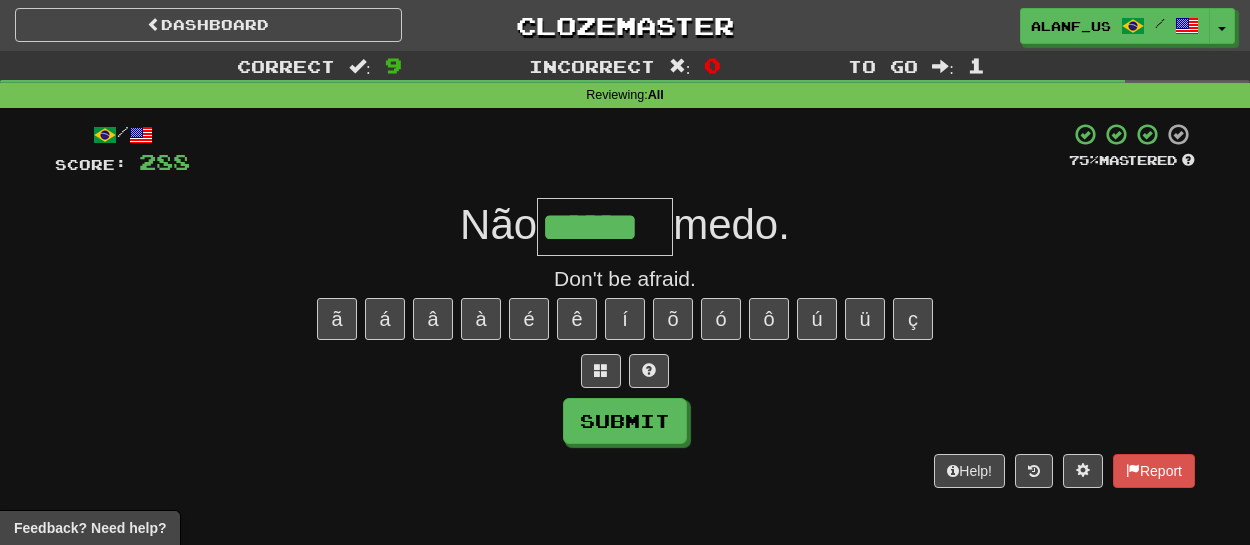 type on "******" 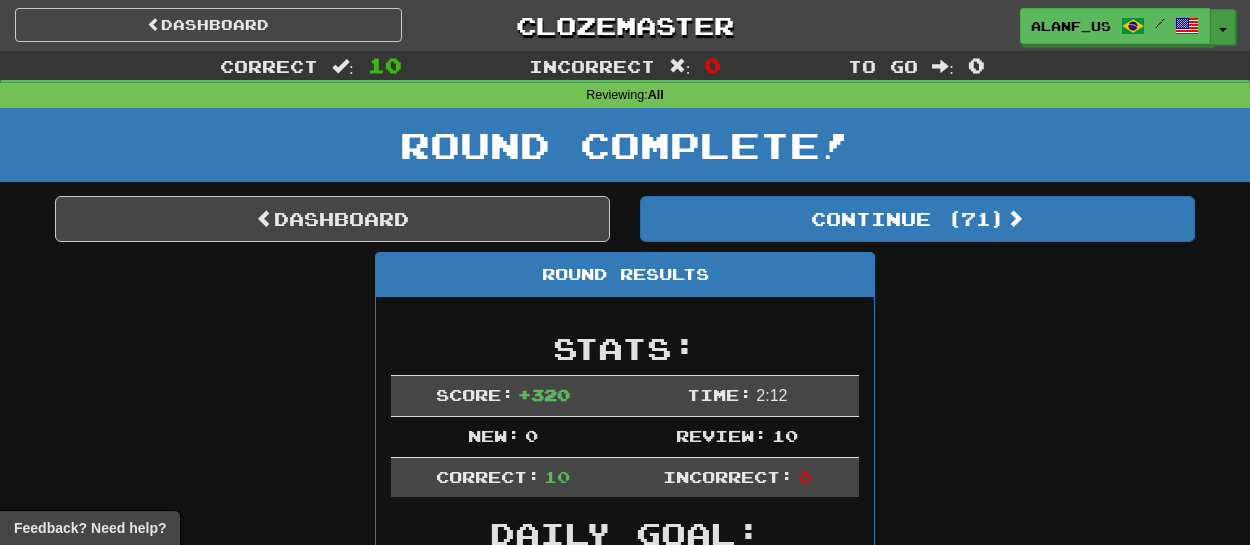 click at bounding box center [1223, 30] 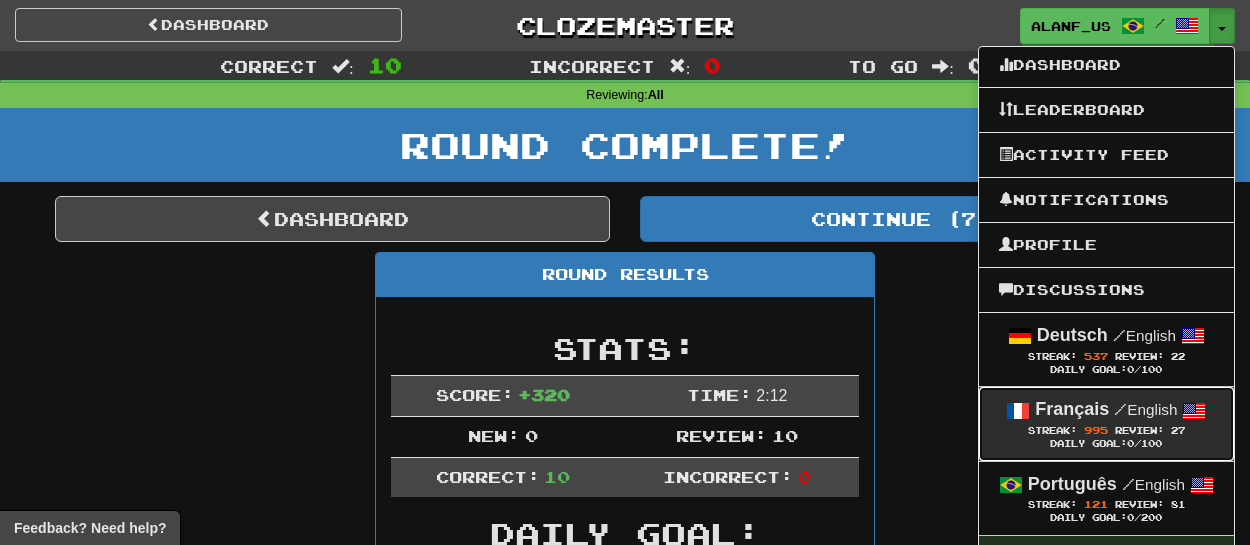 click on "/
English" at bounding box center [1145, 409] 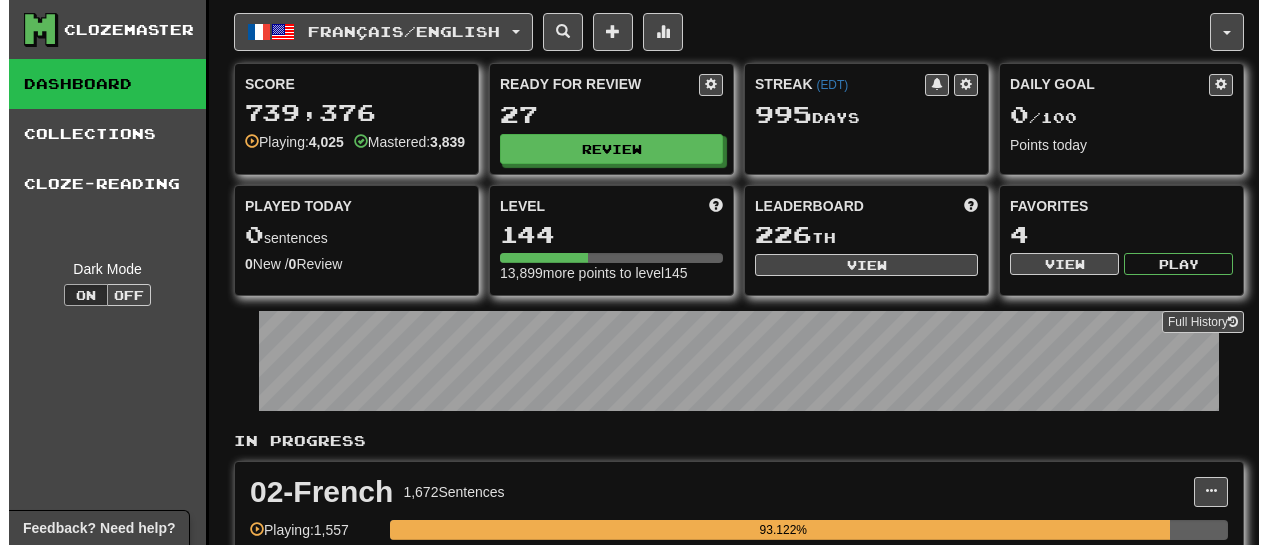 scroll, scrollTop: 0, scrollLeft: 0, axis: both 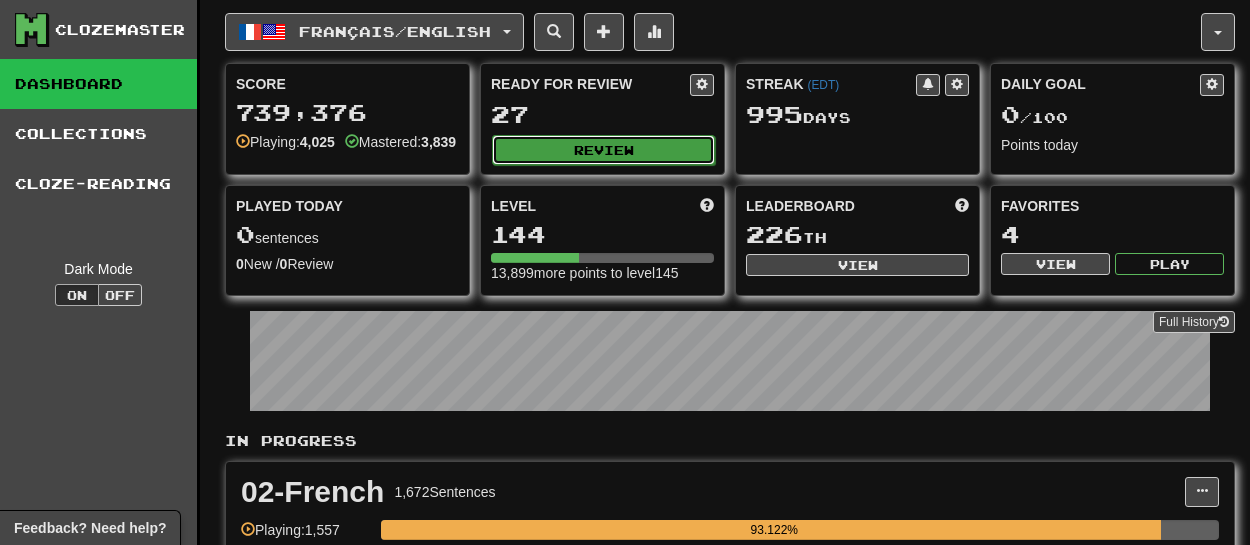 click on "Review" at bounding box center (603, 150) 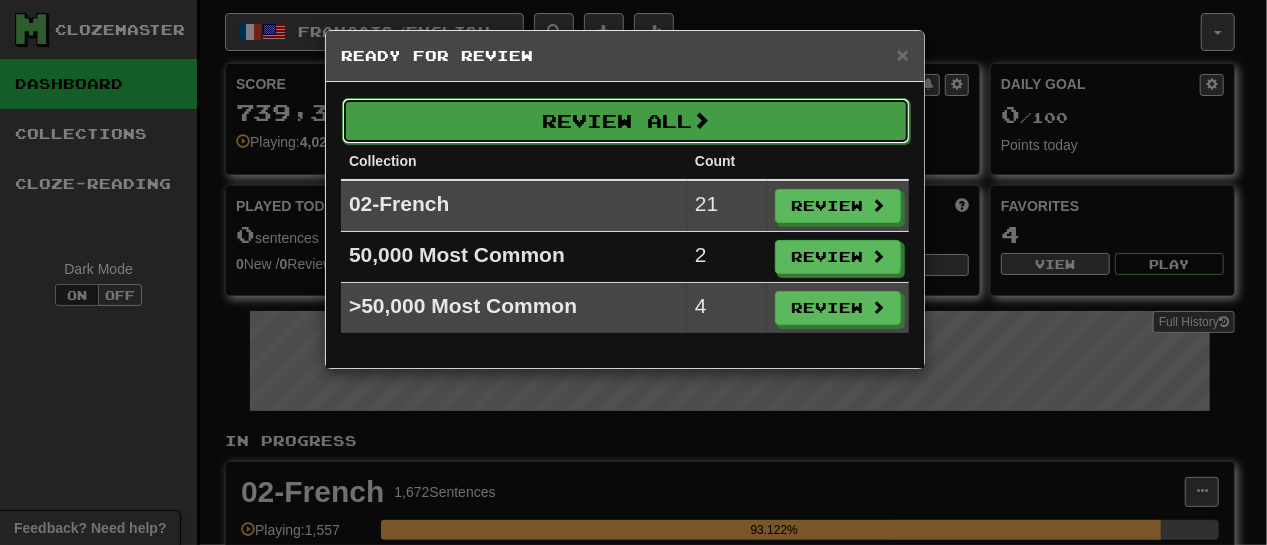 click on "Review All" at bounding box center [626, 121] 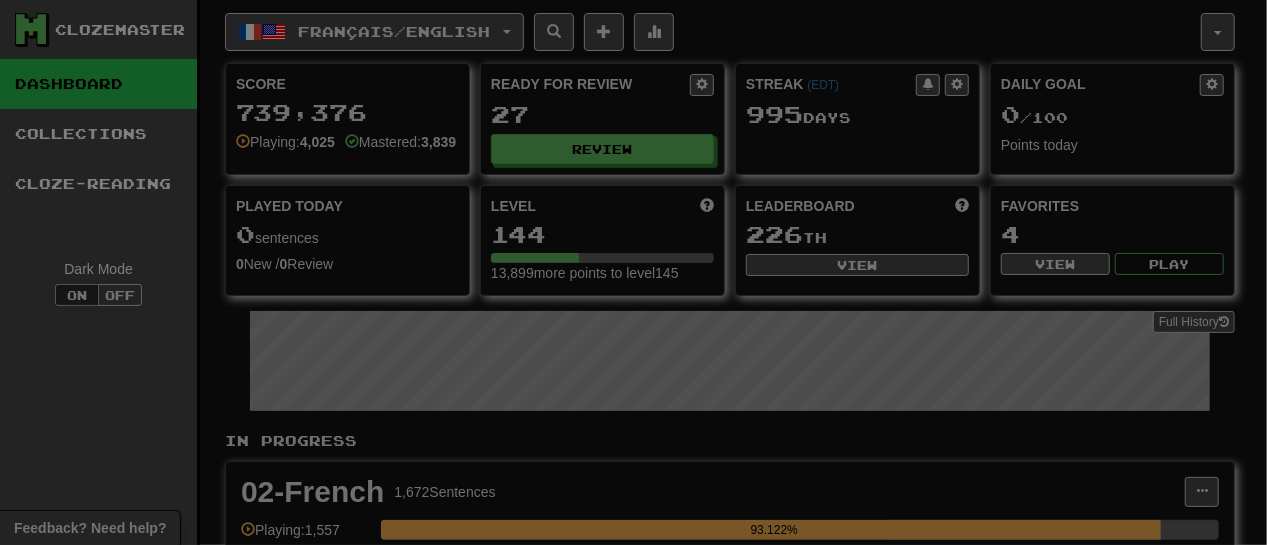 select on "**" 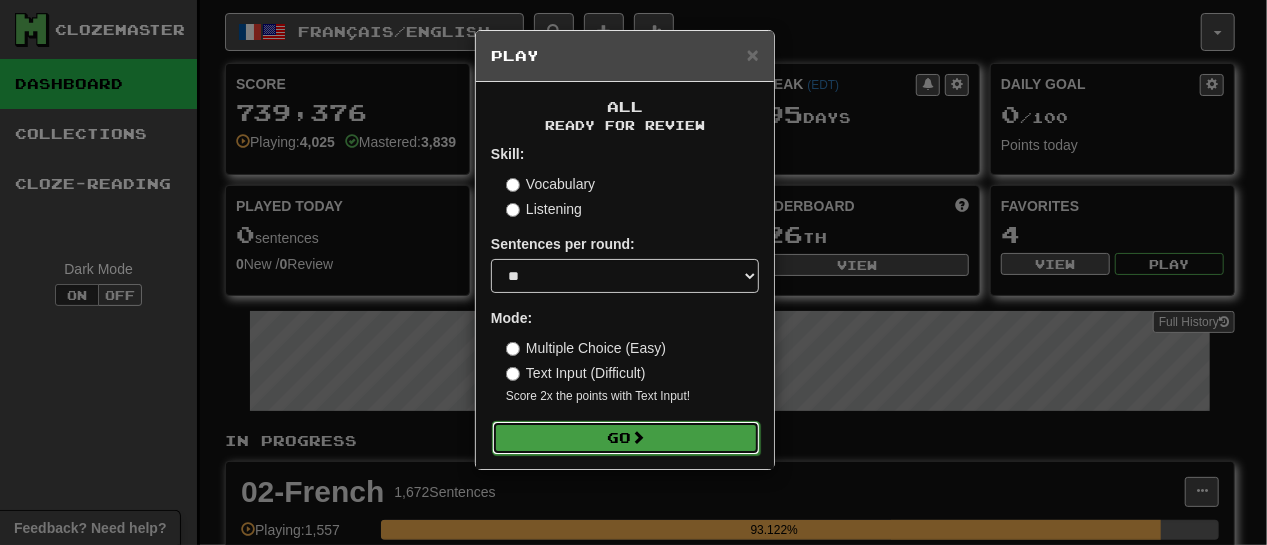 click on "Go" at bounding box center (626, 438) 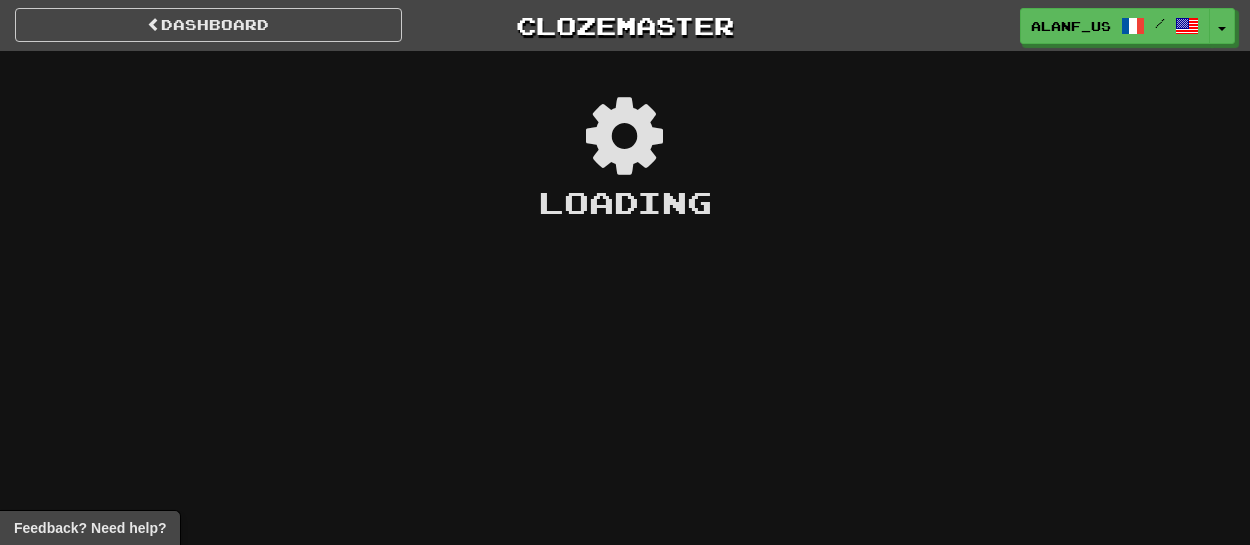 scroll, scrollTop: 0, scrollLeft: 0, axis: both 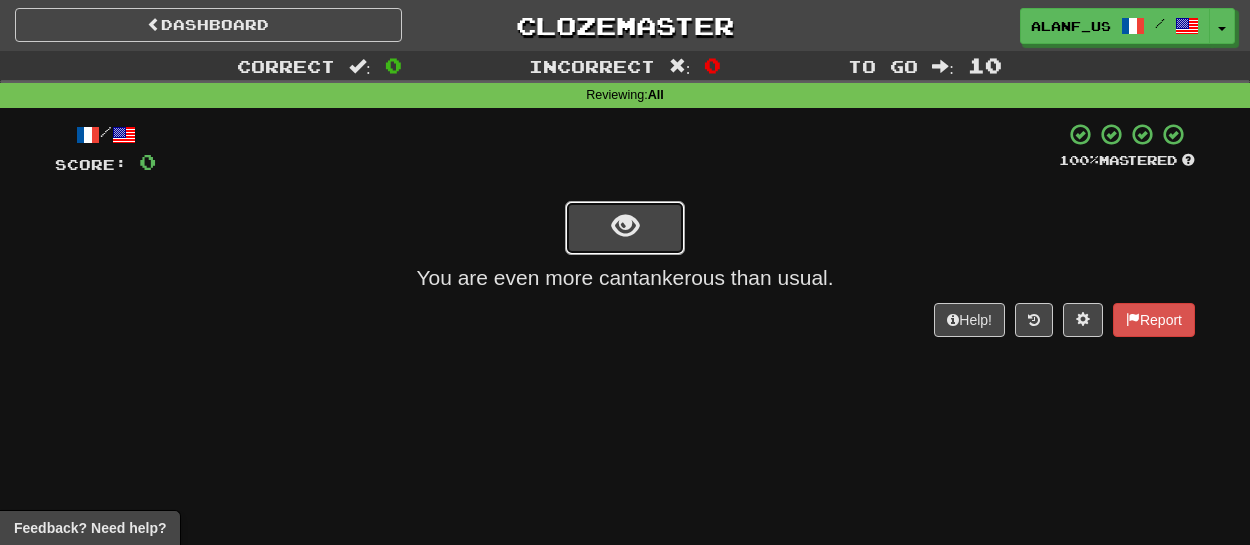click at bounding box center (625, 228) 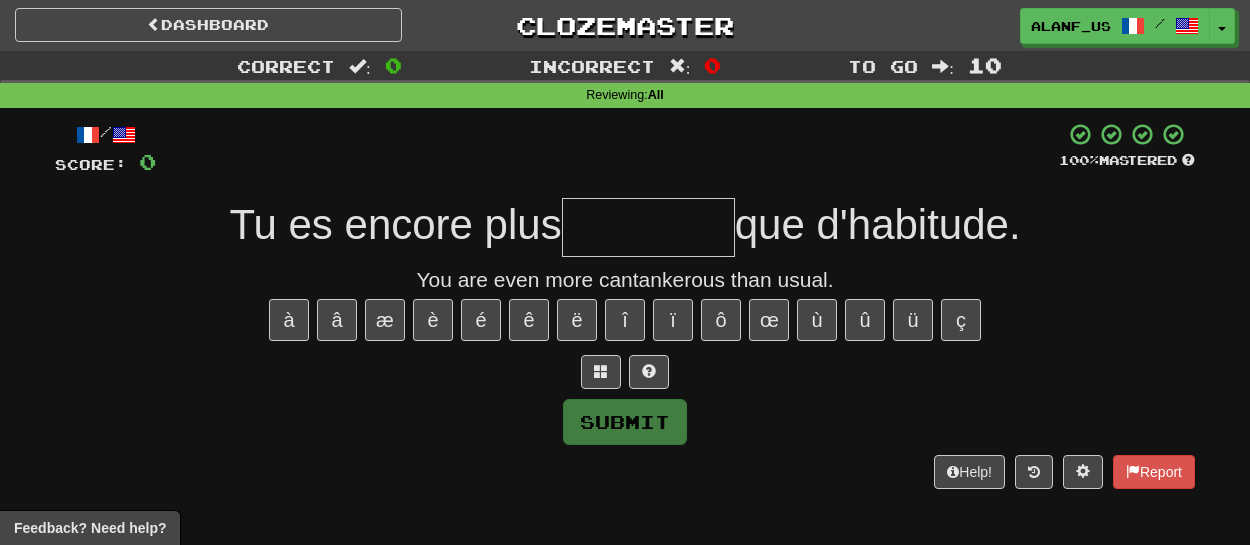type on "*" 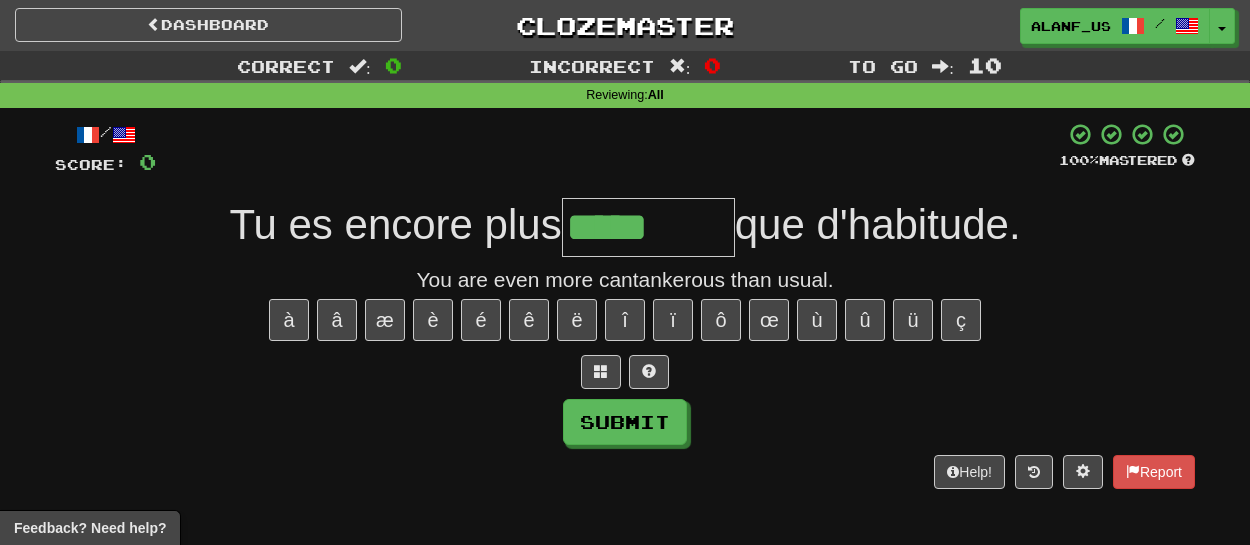 type on "*********" 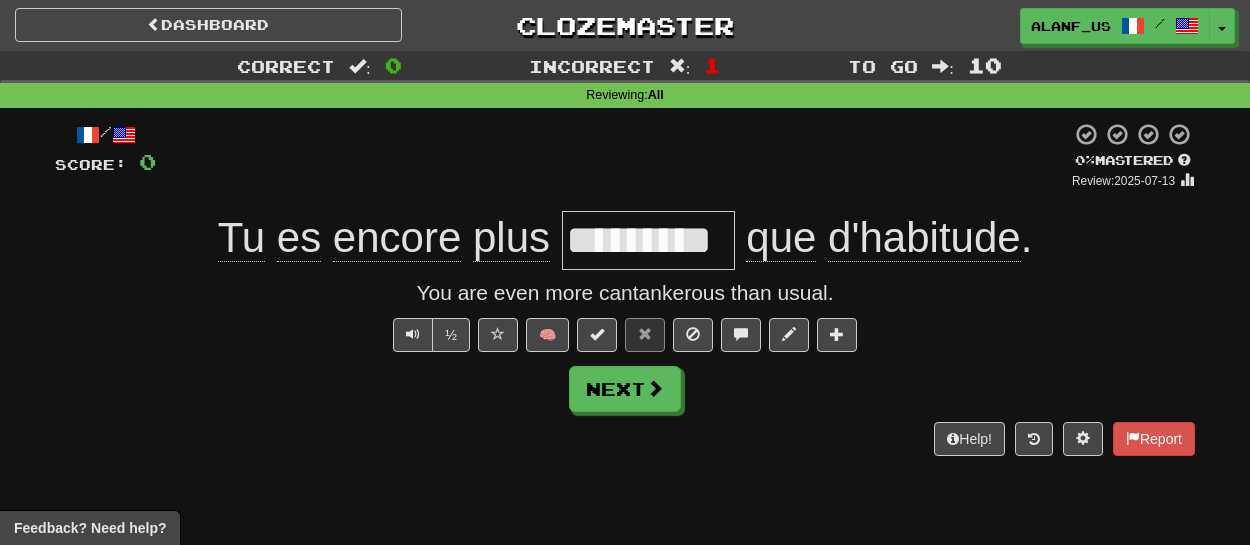 click on "*********" at bounding box center (648, 240) 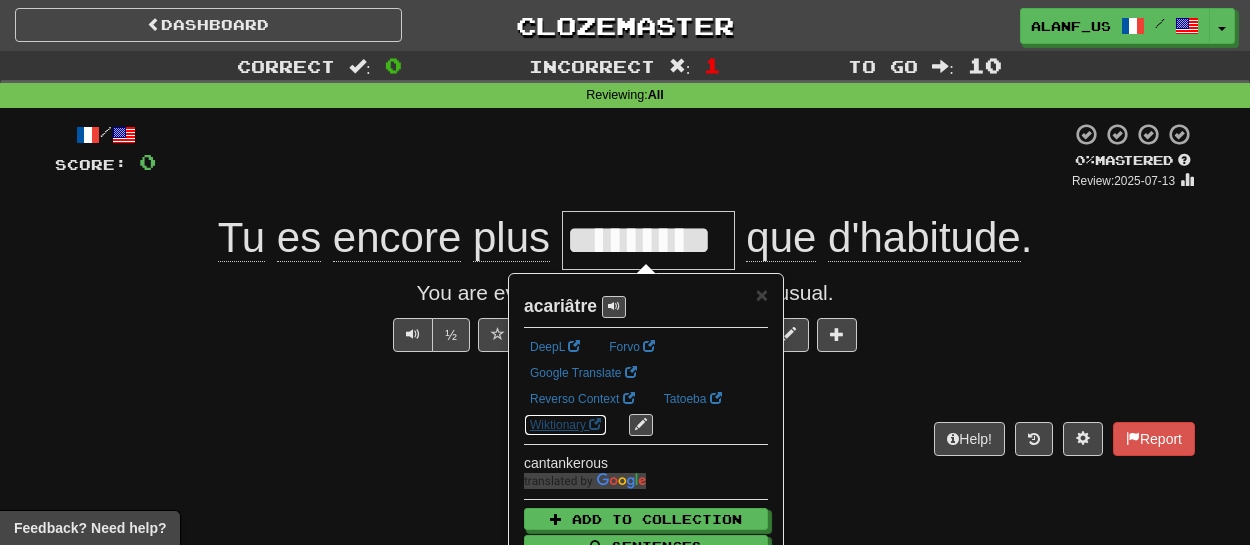 click on "Wiktionary" at bounding box center [565, 425] 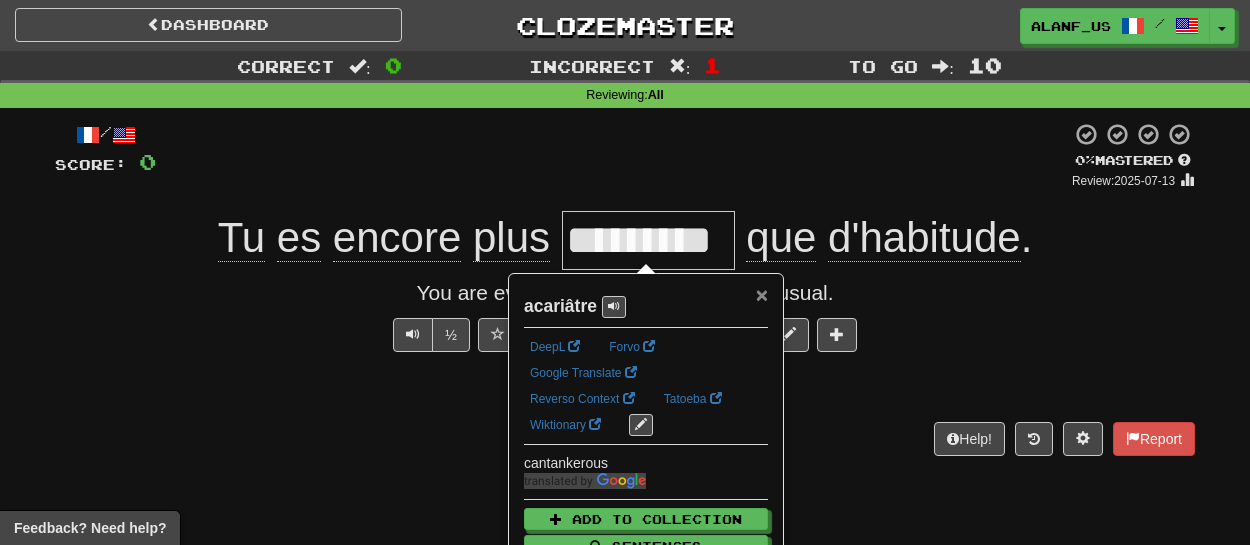 click on "×" at bounding box center (762, 294) 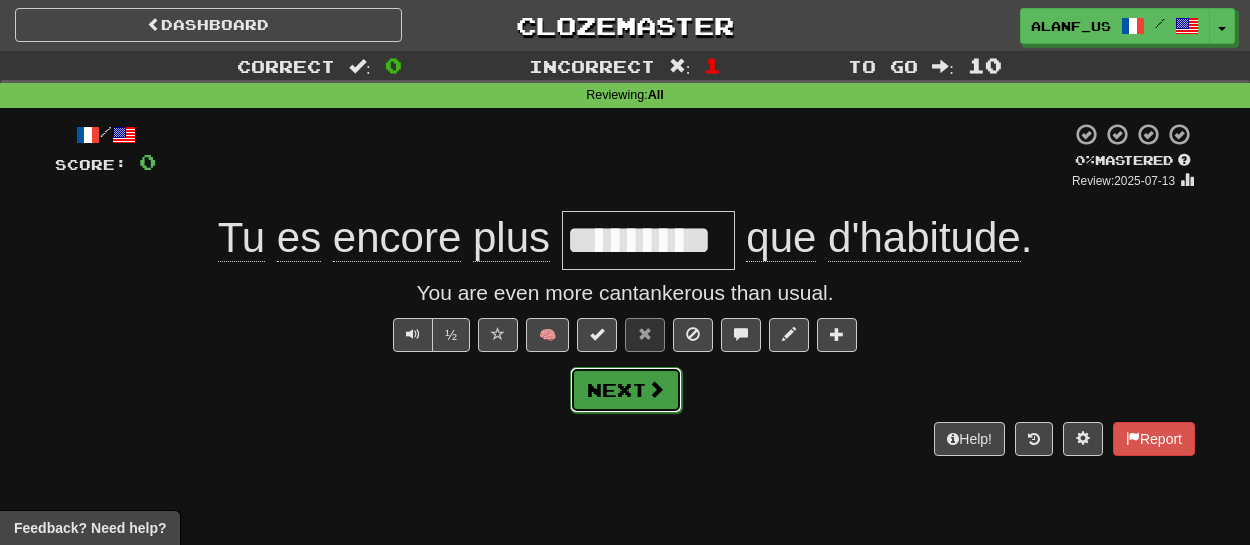 click on "Next" at bounding box center (626, 390) 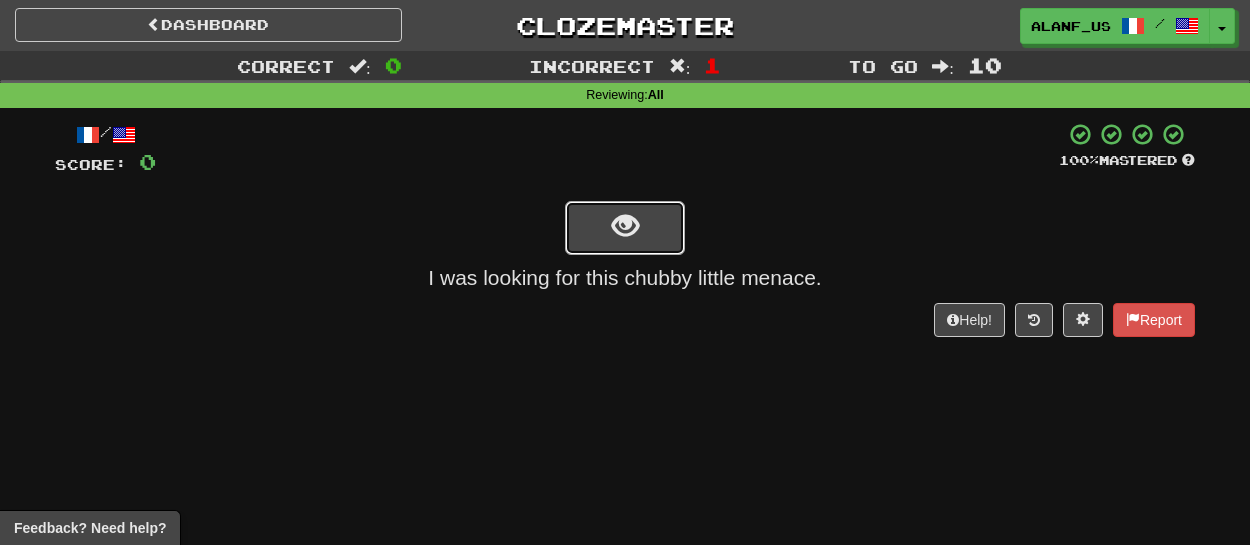 click at bounding box center [625, 228] 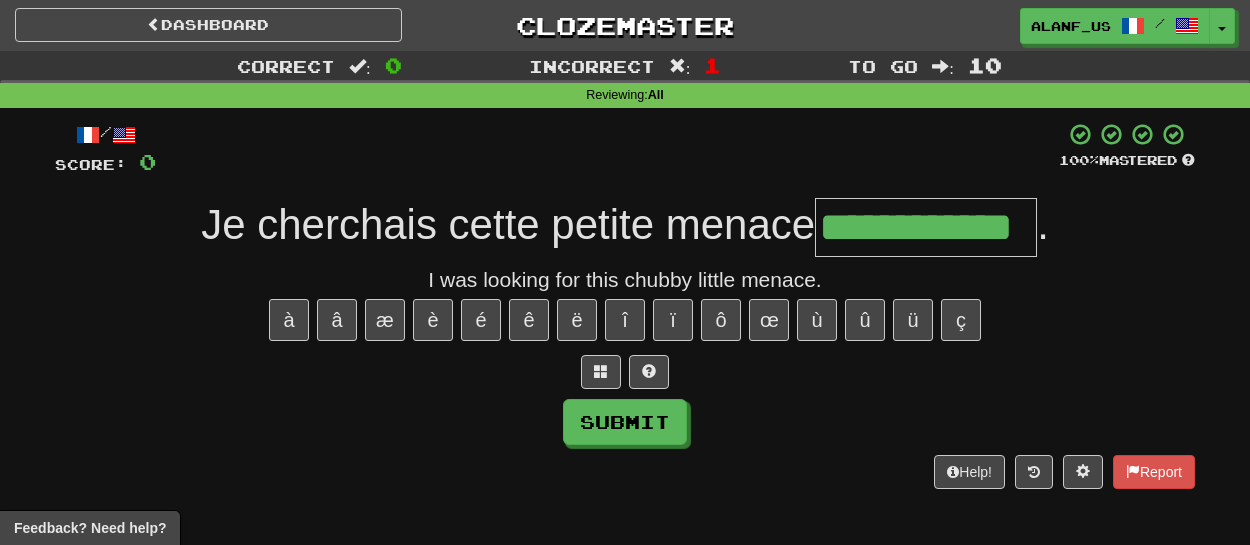 type on "**********" 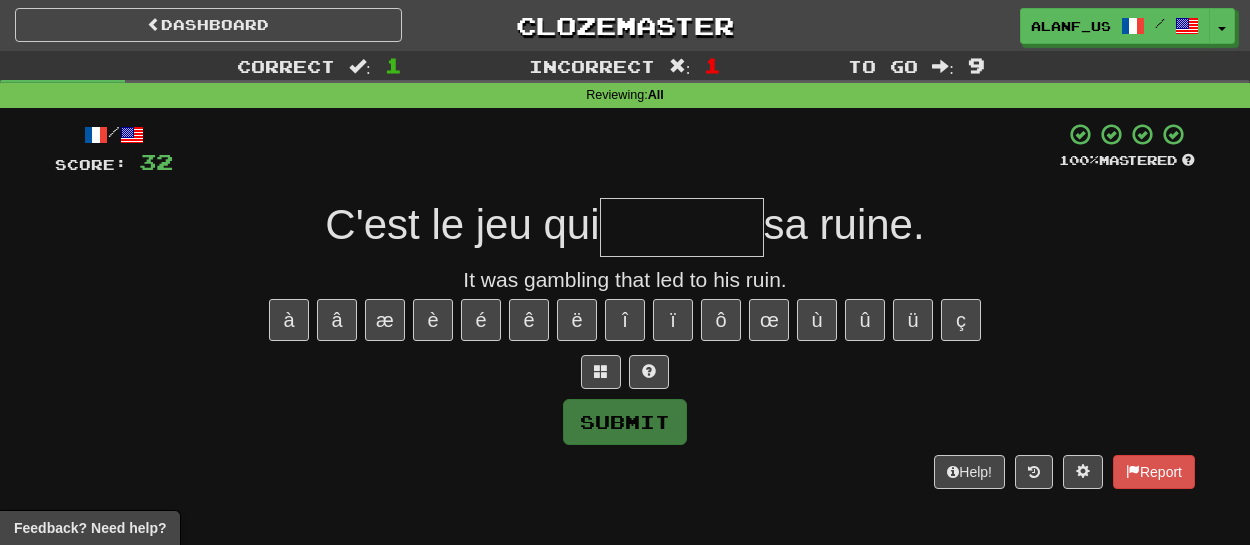 type on "*" 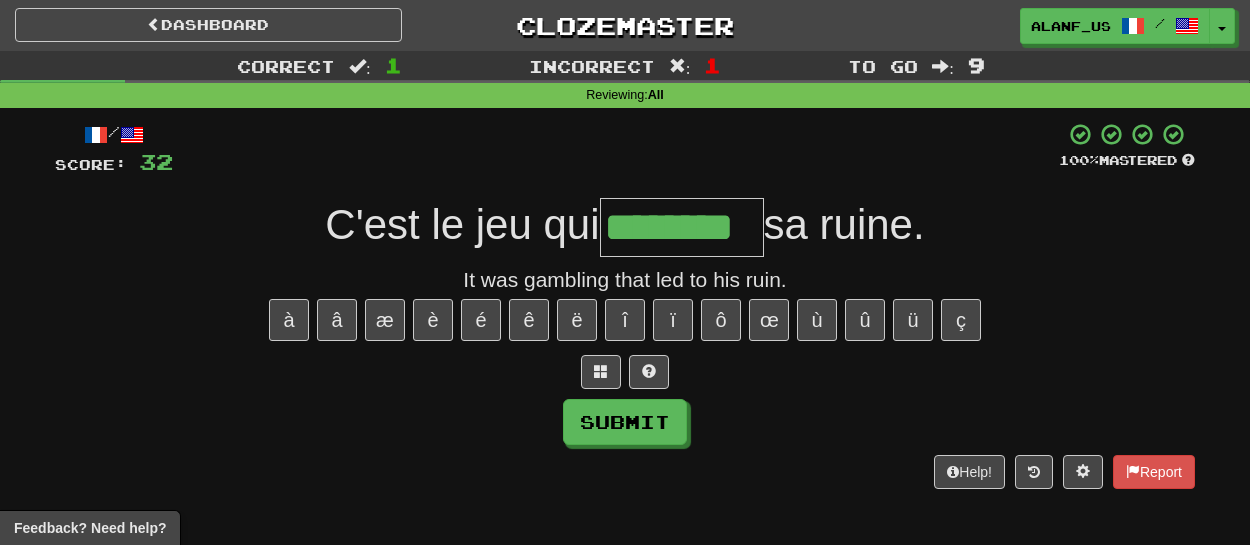 type on "********" 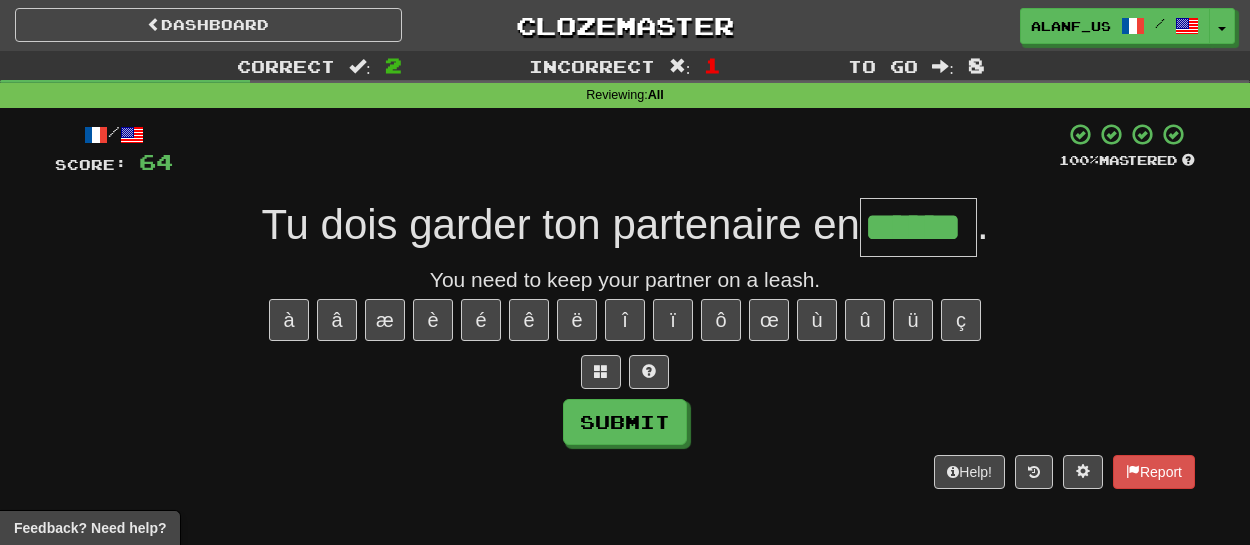 type on "******" 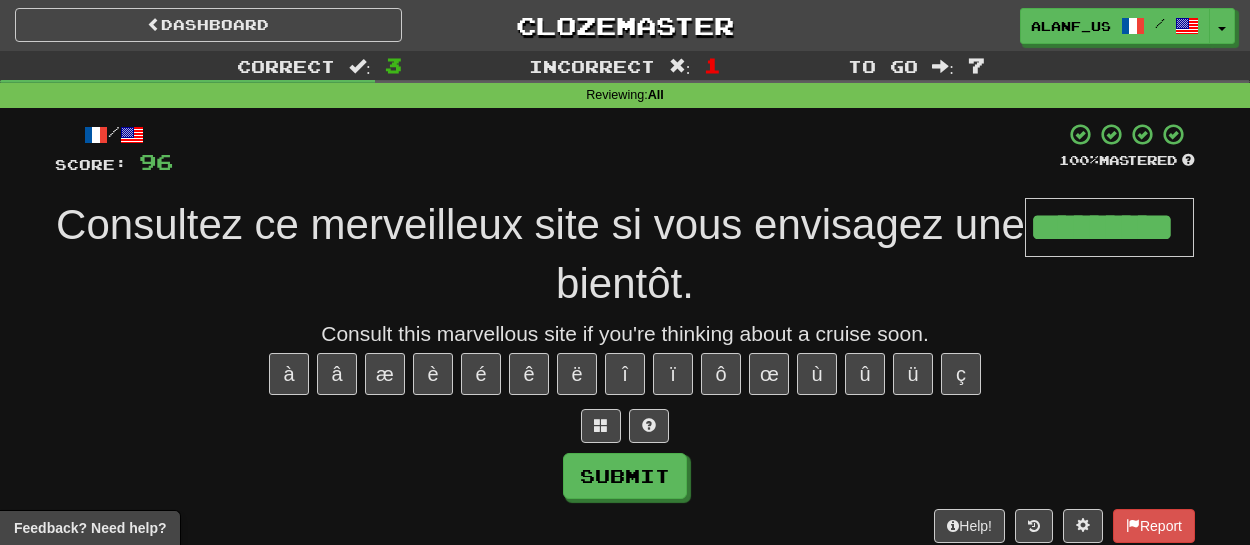 type on "*********" 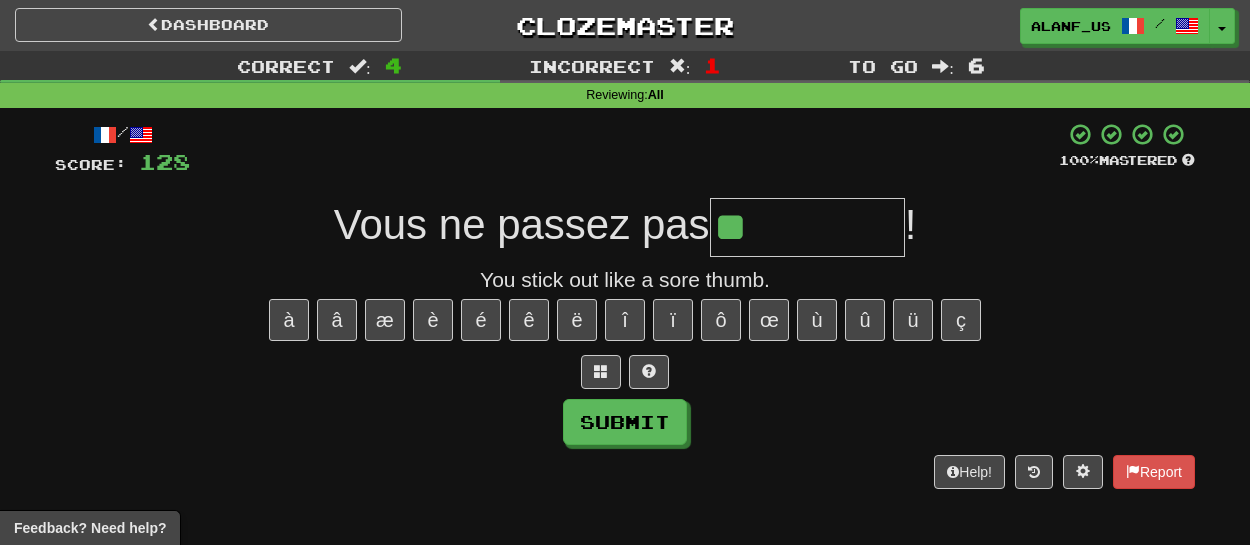 type on "*********" 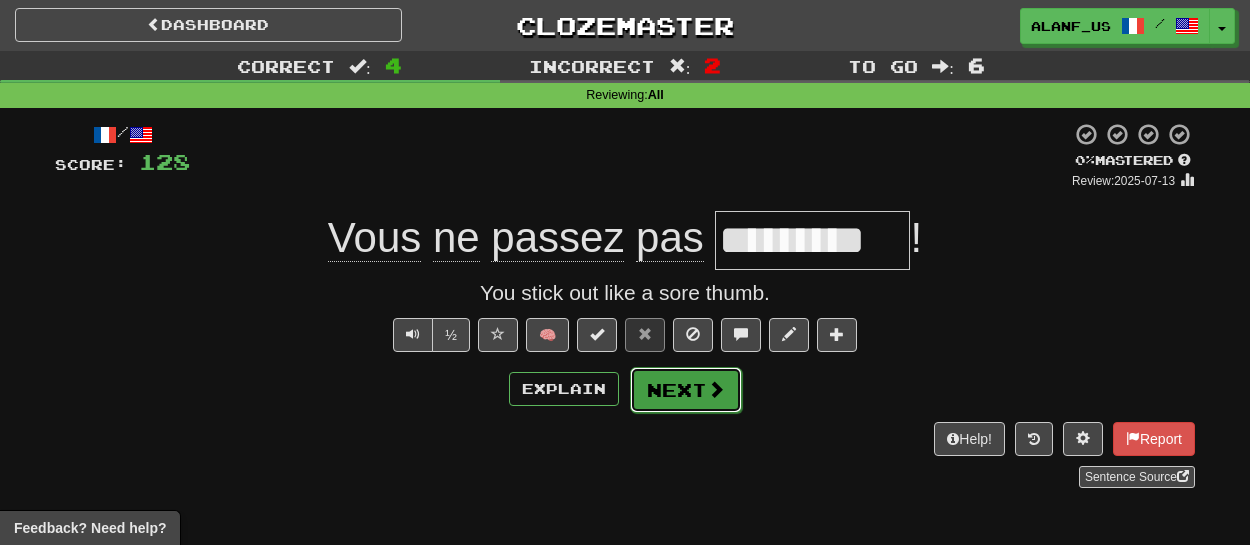 click on "Next" at bounding box center (686, 390) 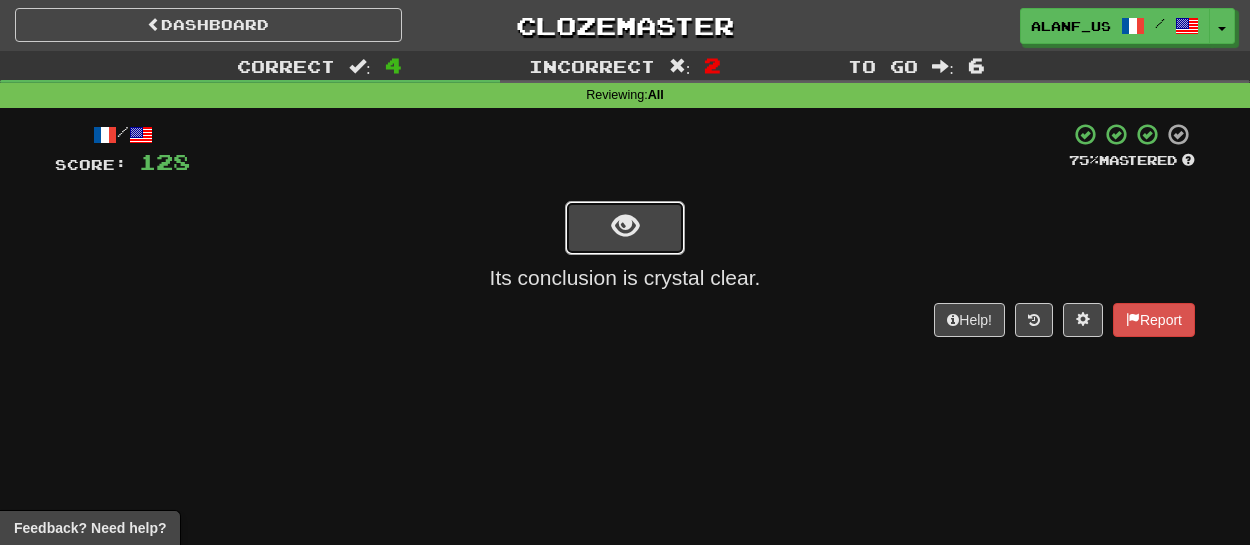 click at bounding box center (625, 228) 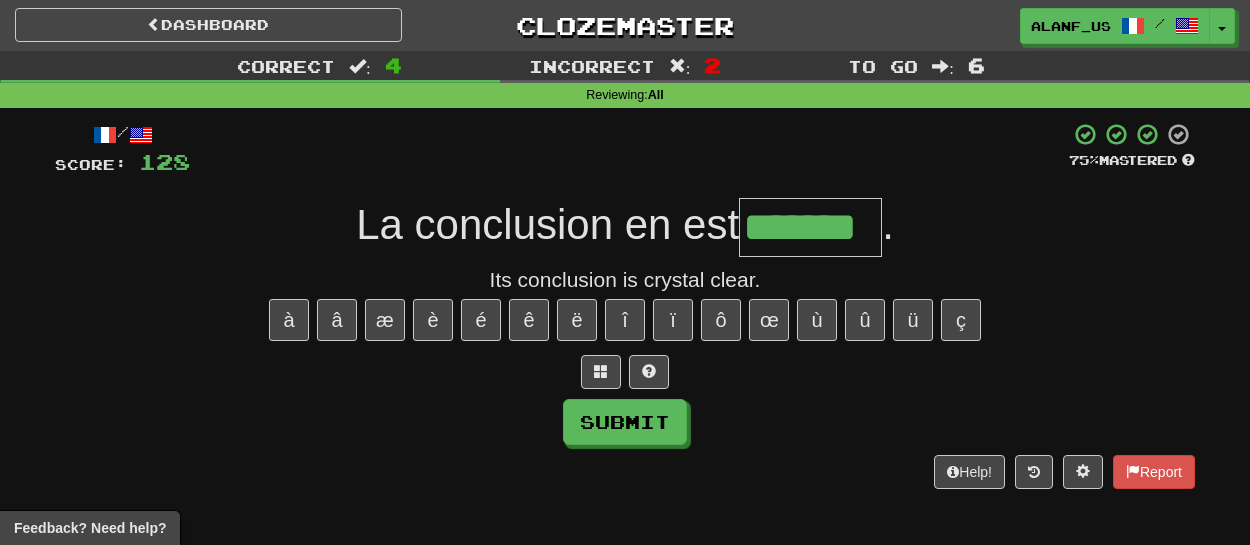 type on "*******" 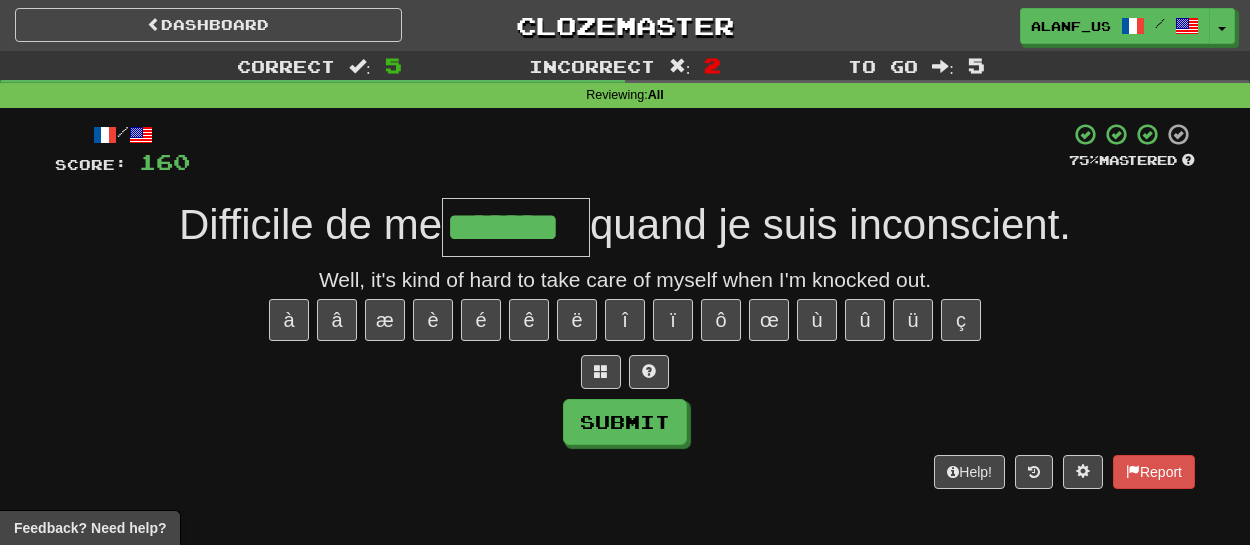 type on "*******" 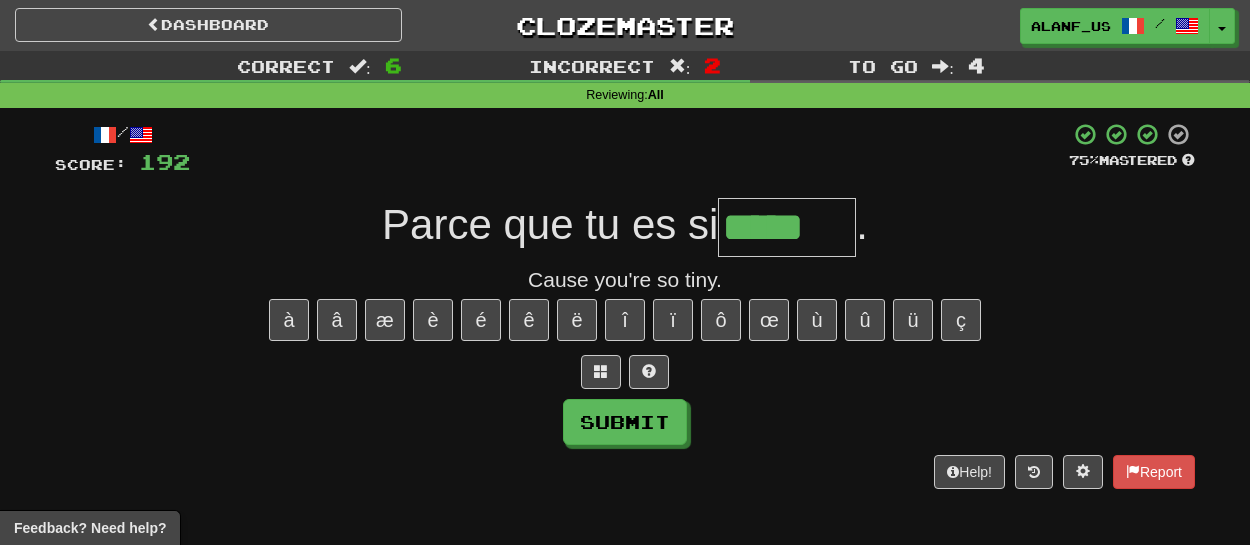 type on "*****" 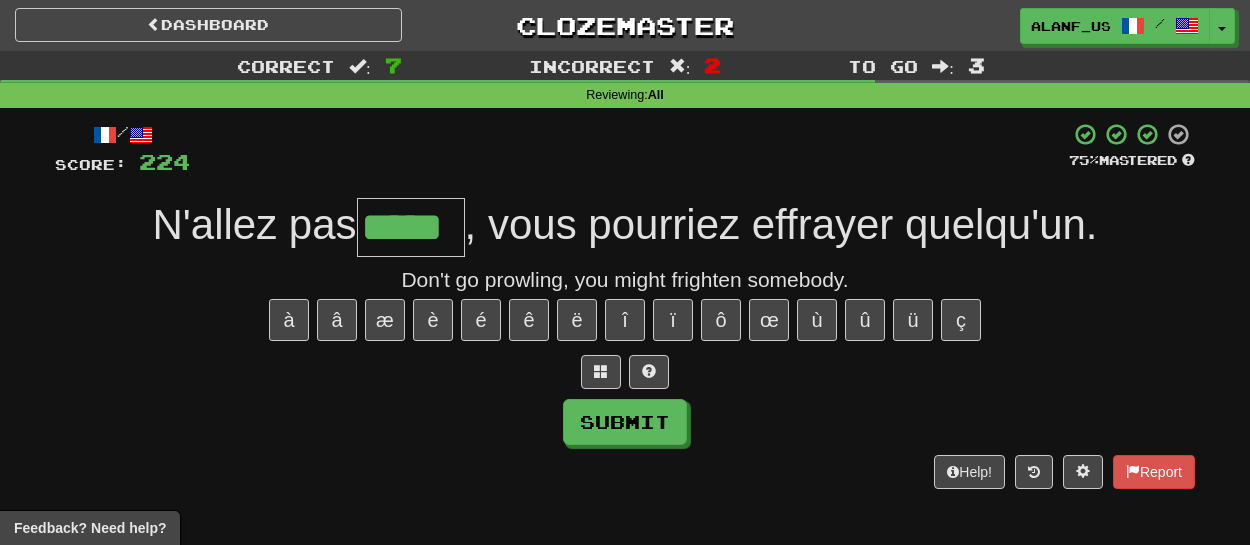 type on "*****" 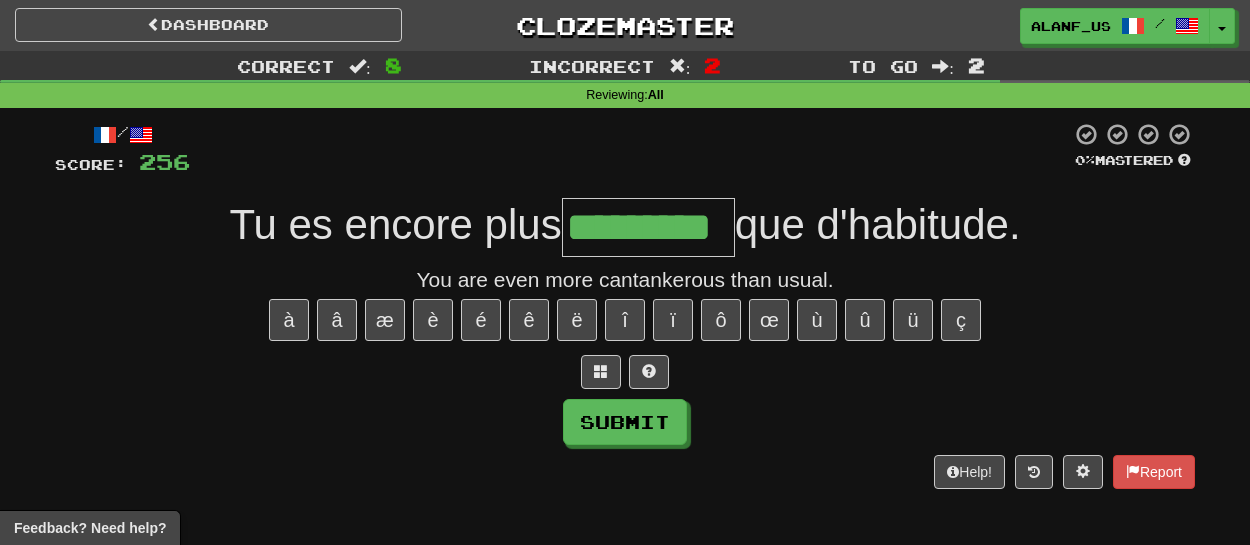 type on "*********" 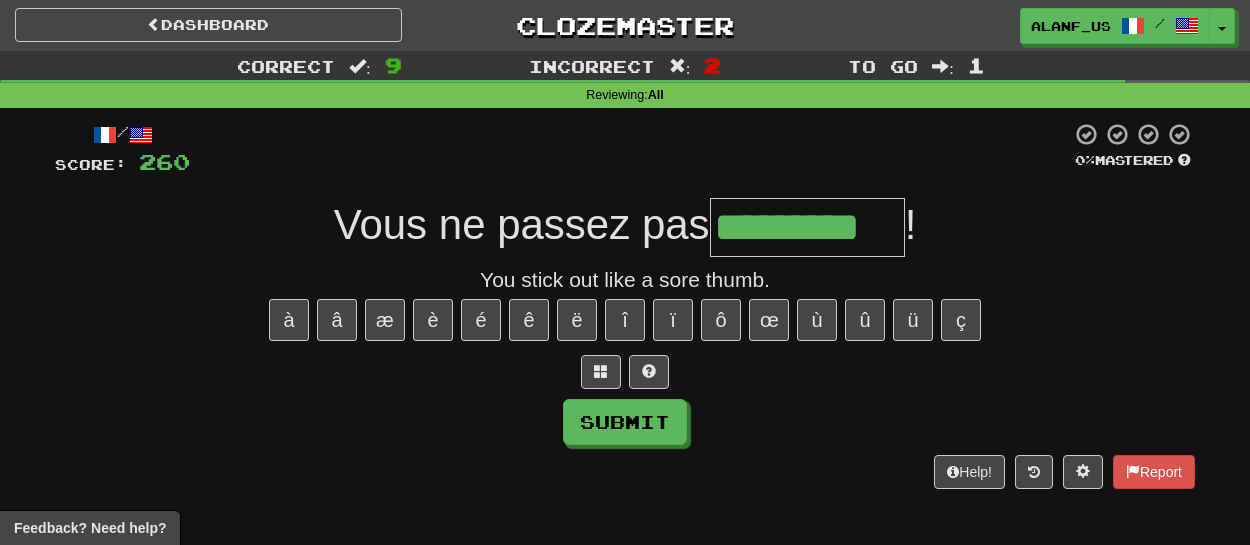 type on "*********" 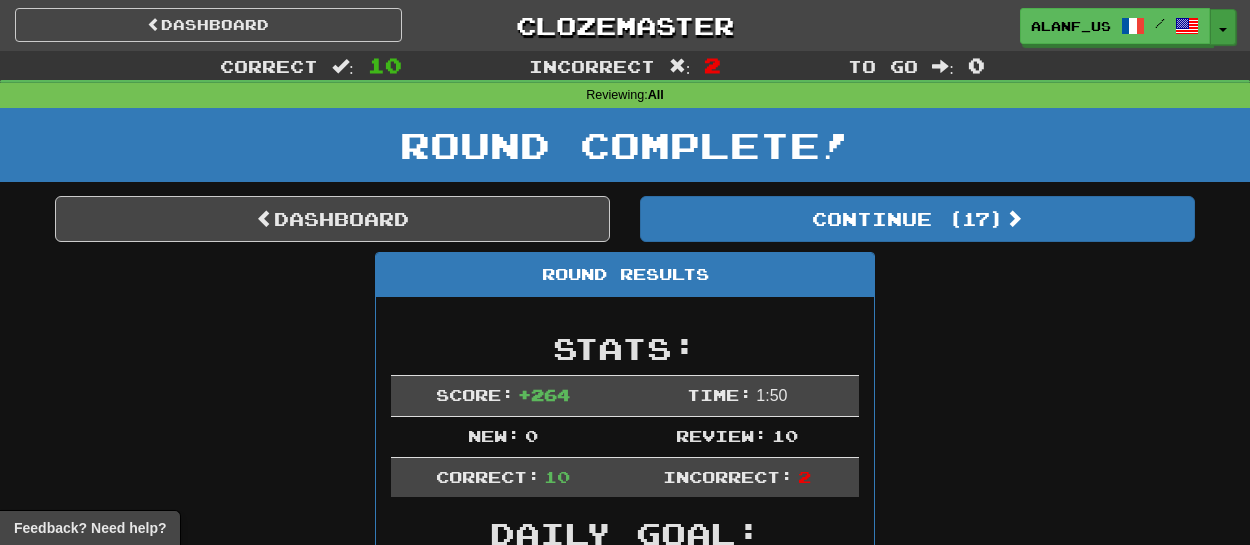 click on "Toggle Dropdown" at bounding box center [1223, 27] 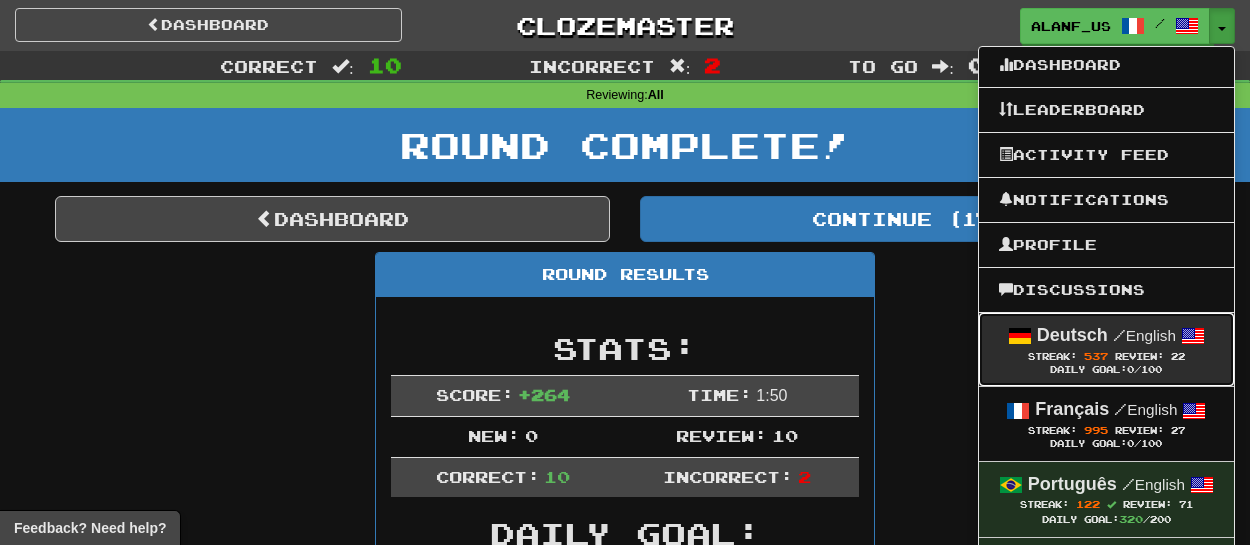 click on "/
English" at bounding box center [1144, 335] 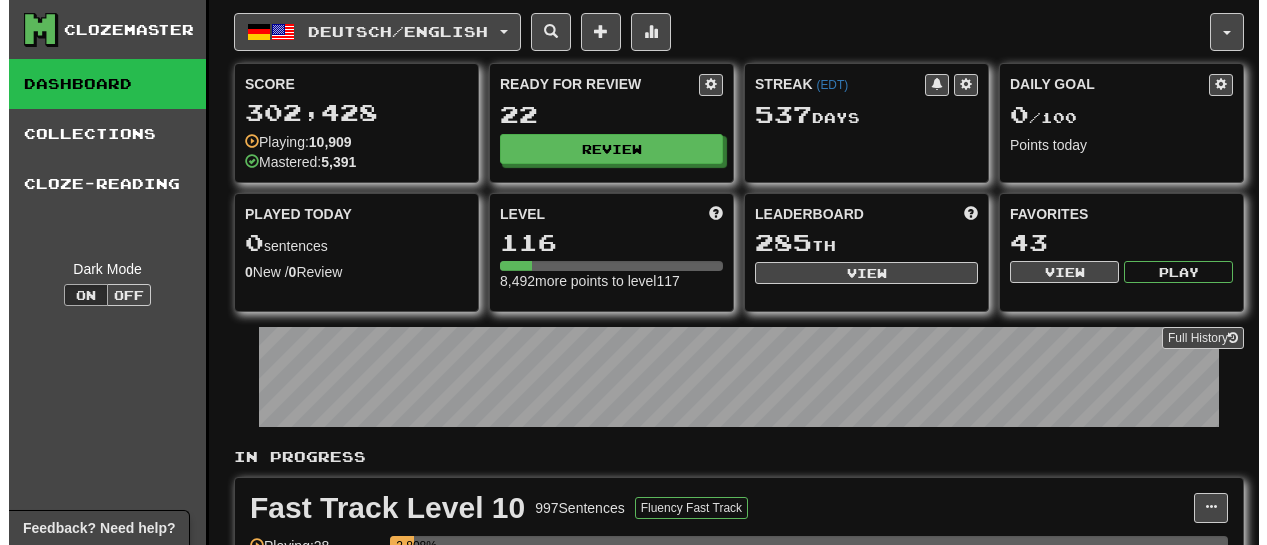 scroll, scrollTop: 0, scrollLeft: 0, axis: both 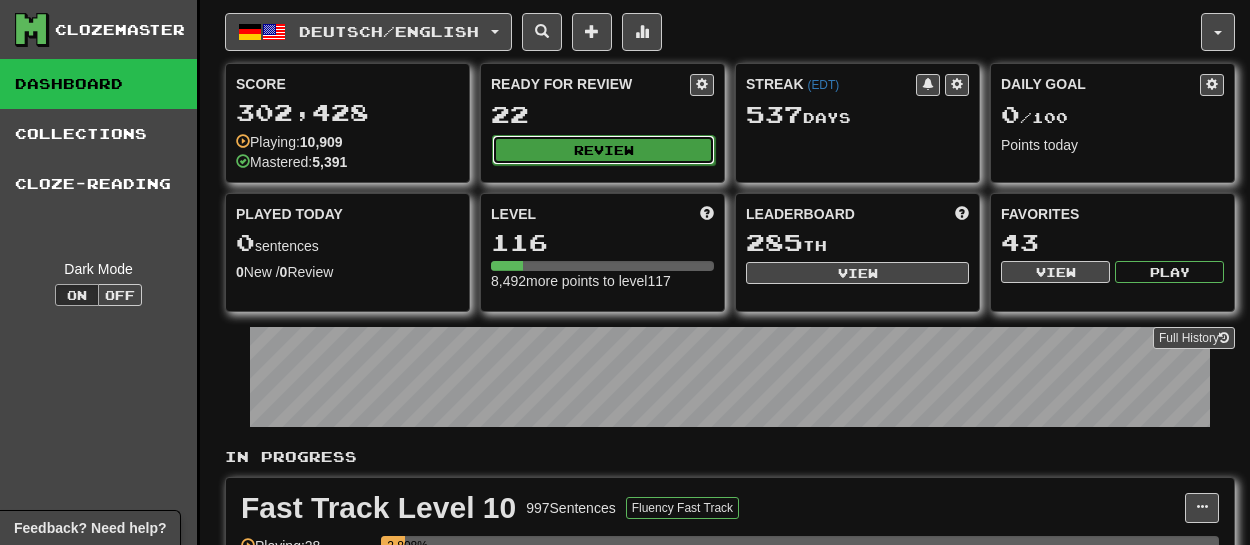 click on "Review" at bounding box center (603, 150) 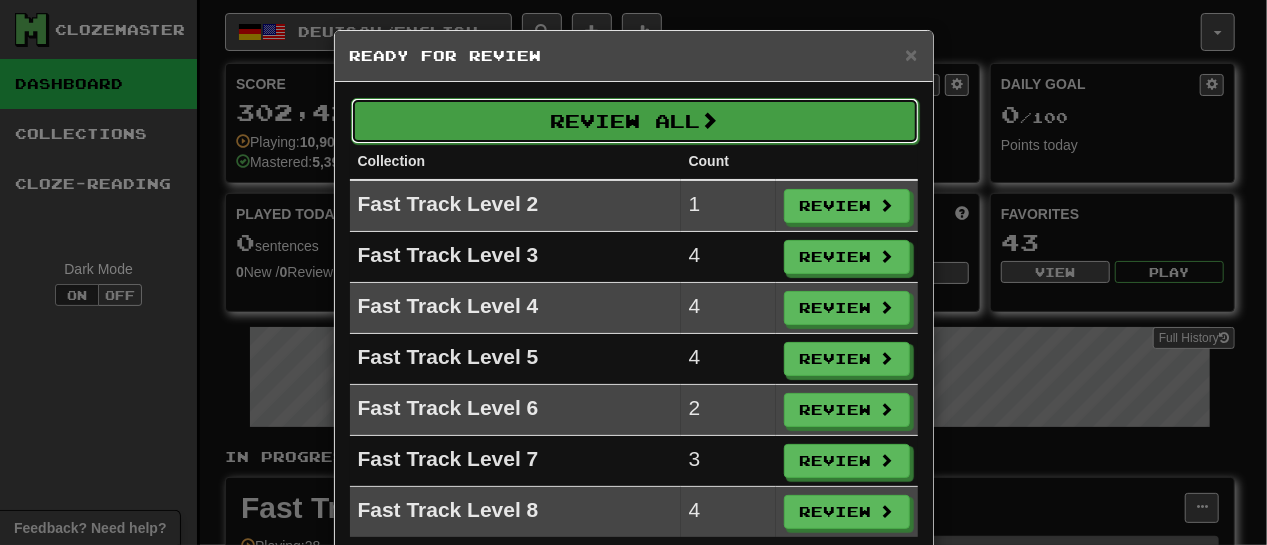 click on "Review All" at bounding box center [635, 121] 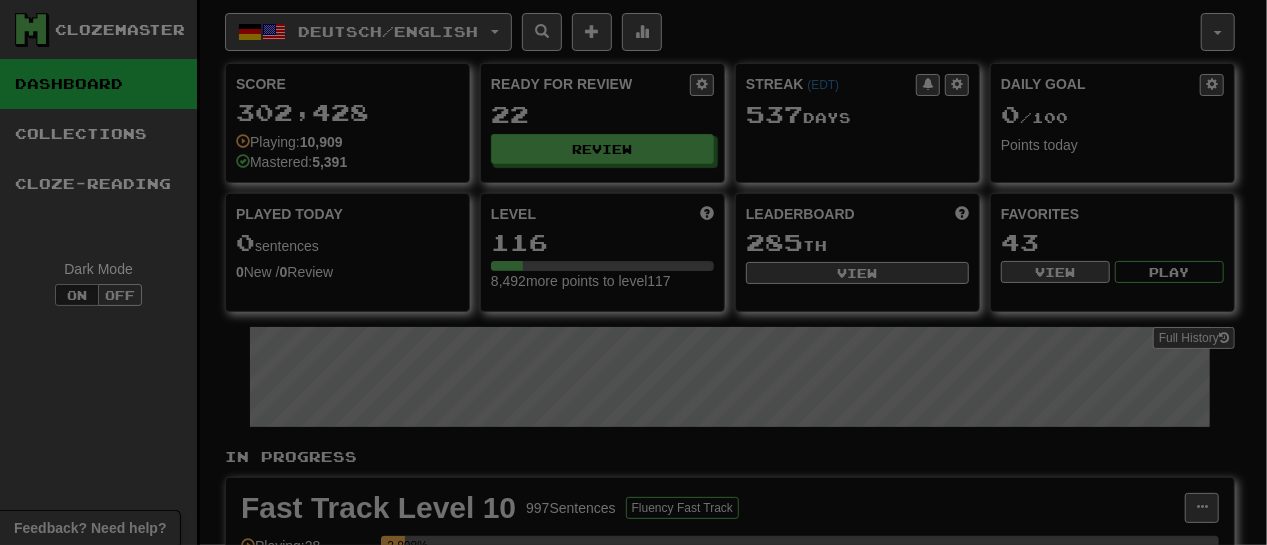 select on "**" 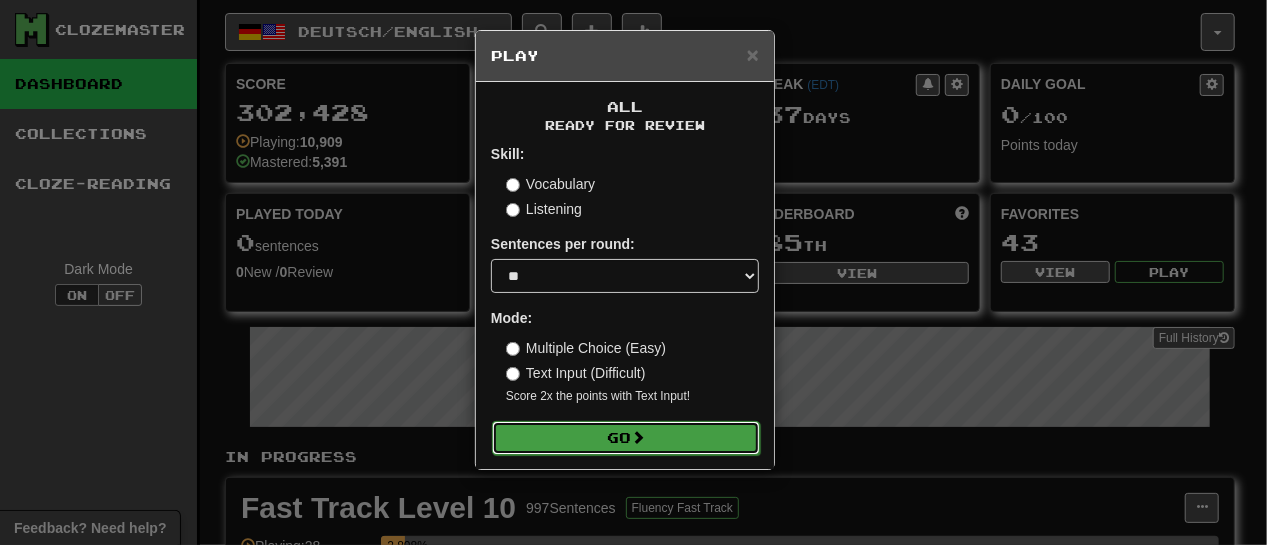 click on "Go" at bounding box center (626, 438) 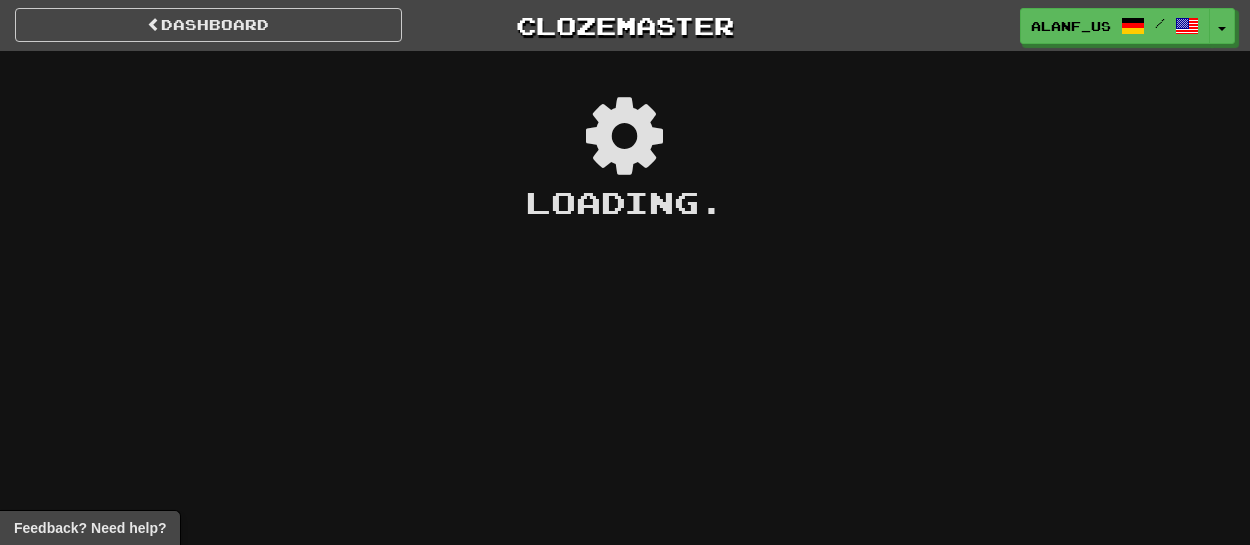 scroll, scrollTop: 0, scrollLeft: 0, axis: both 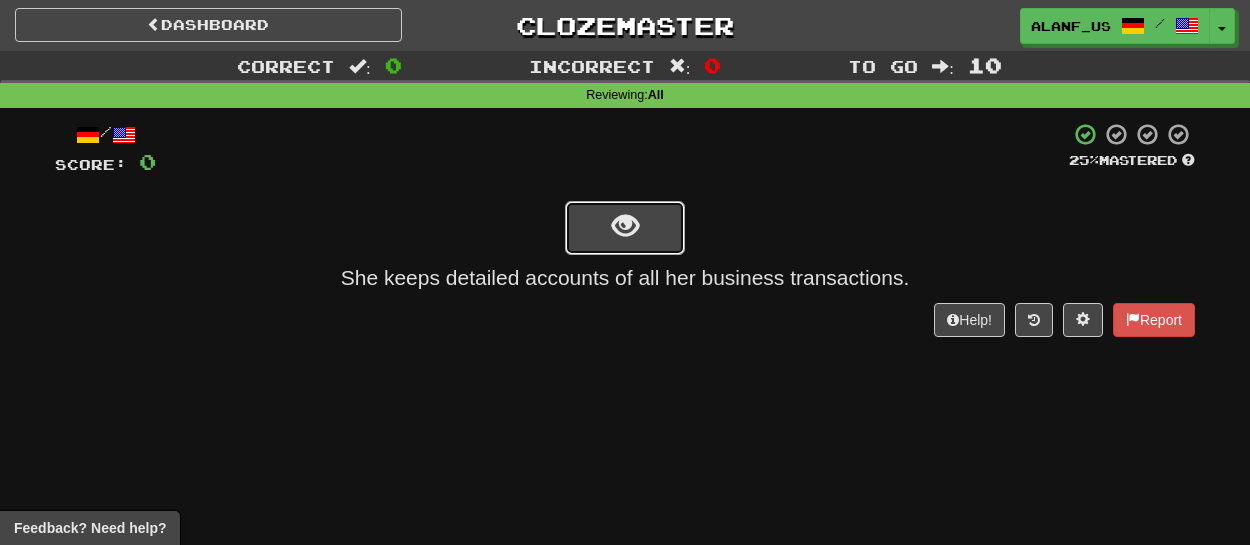 click at bounding box center (625, 228) 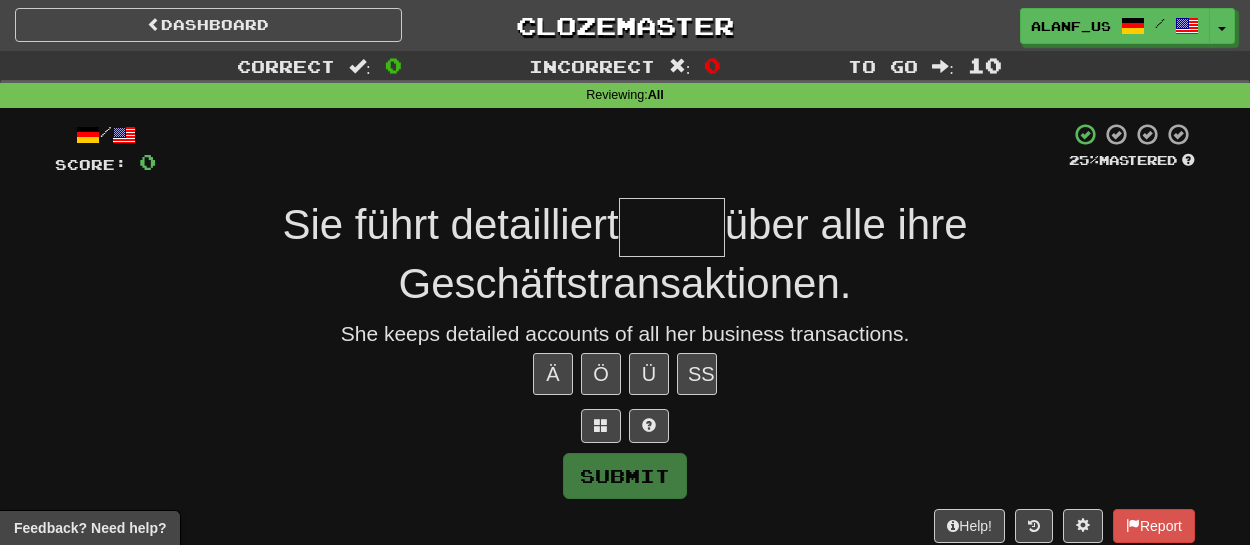 type on "*" 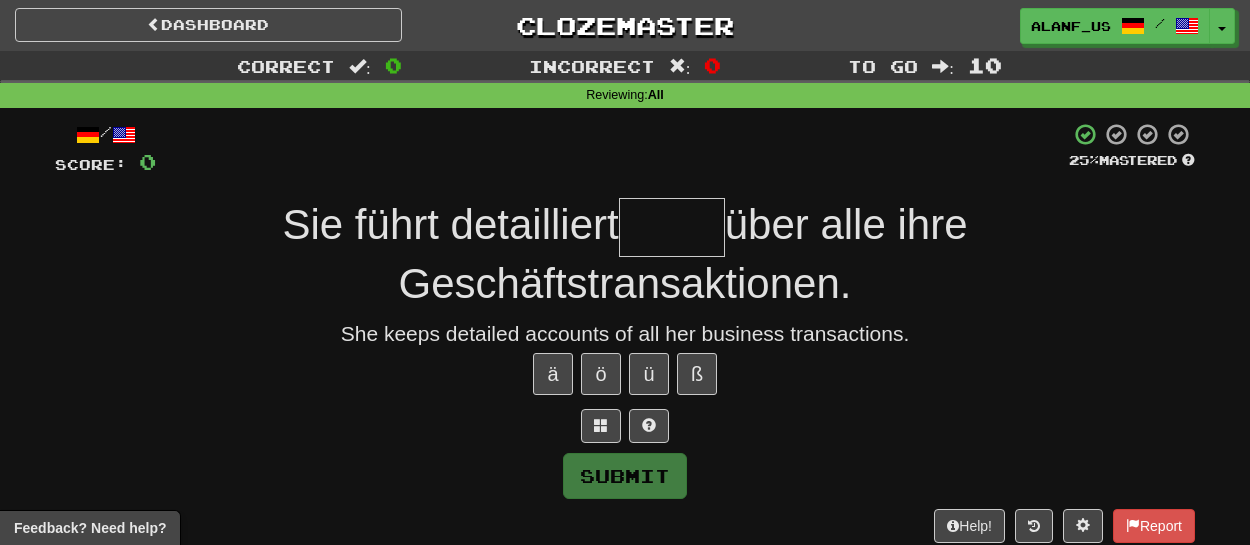 type on "*" 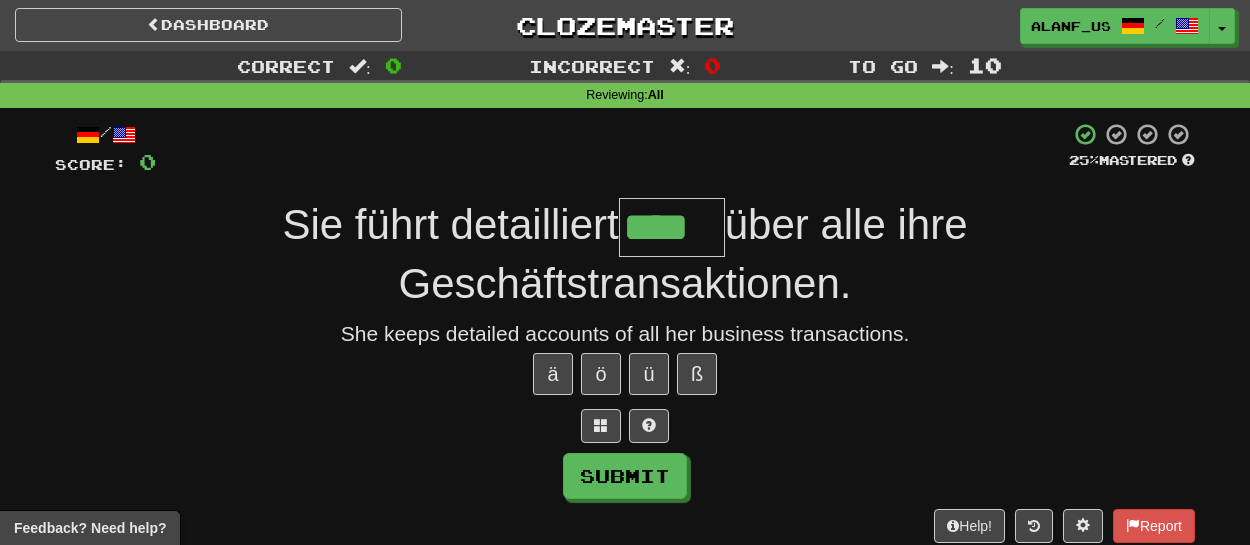 type on "****" 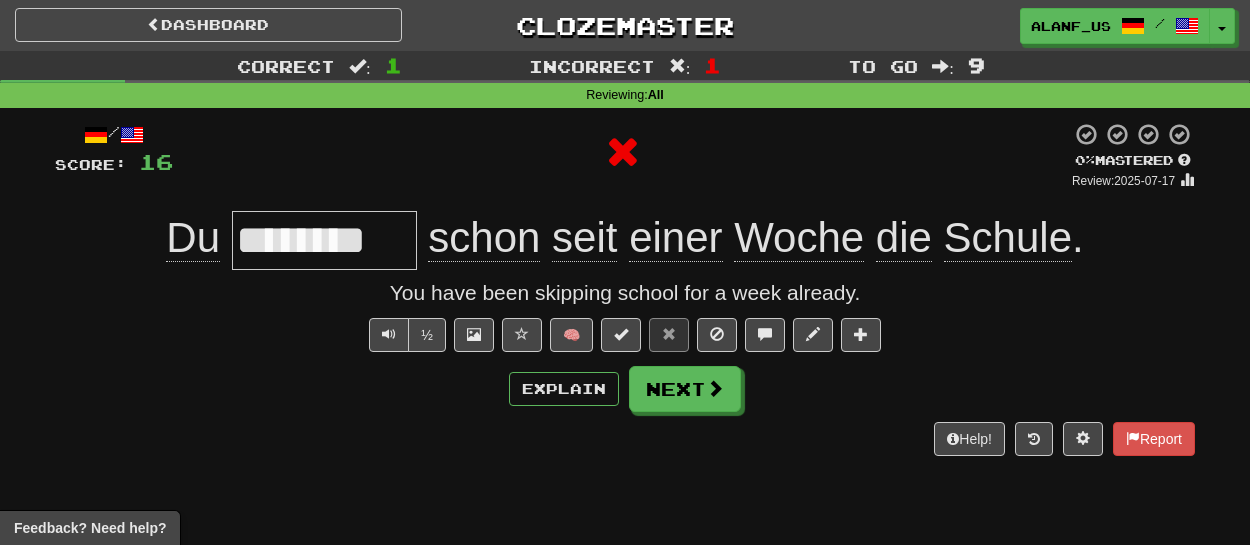 type on "********" 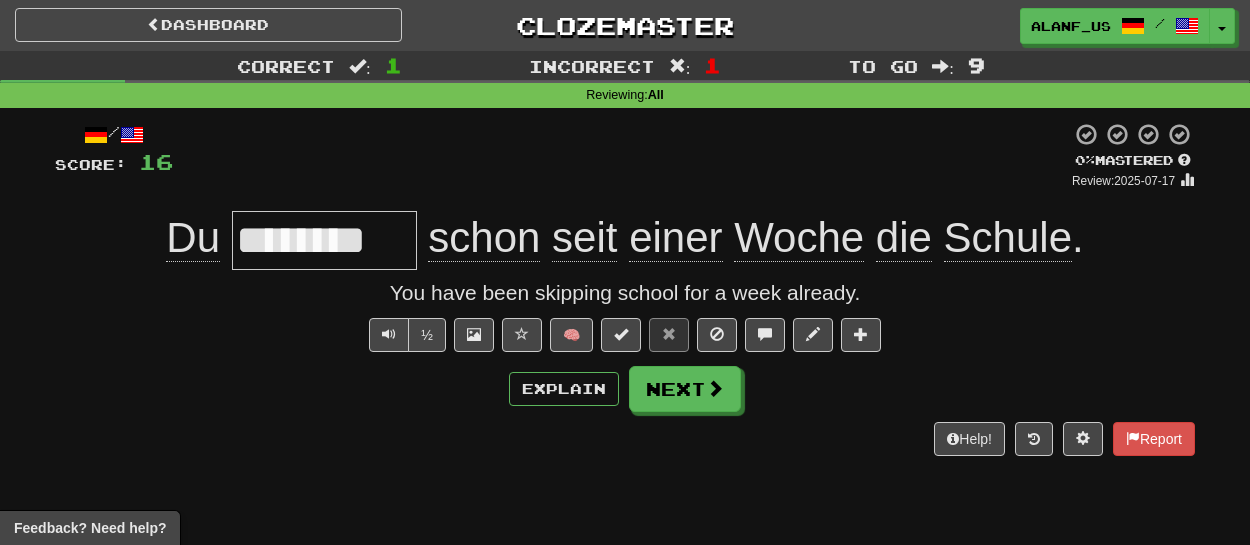 click on "********" at bounding box center (324, 240) 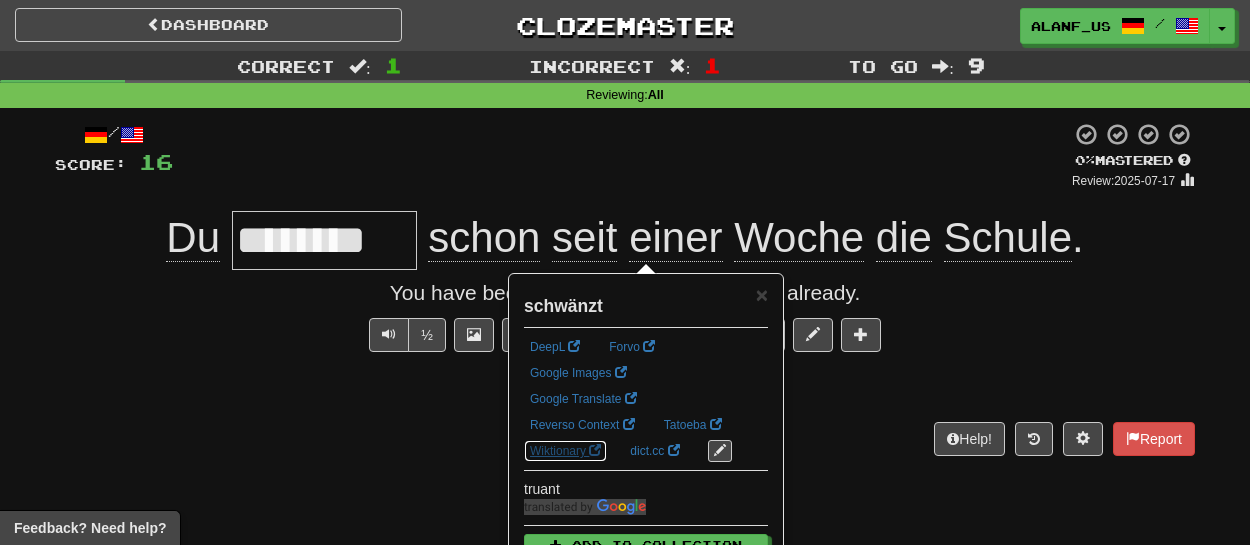 click on "Wiktionary" at bounding box center [565, 451] 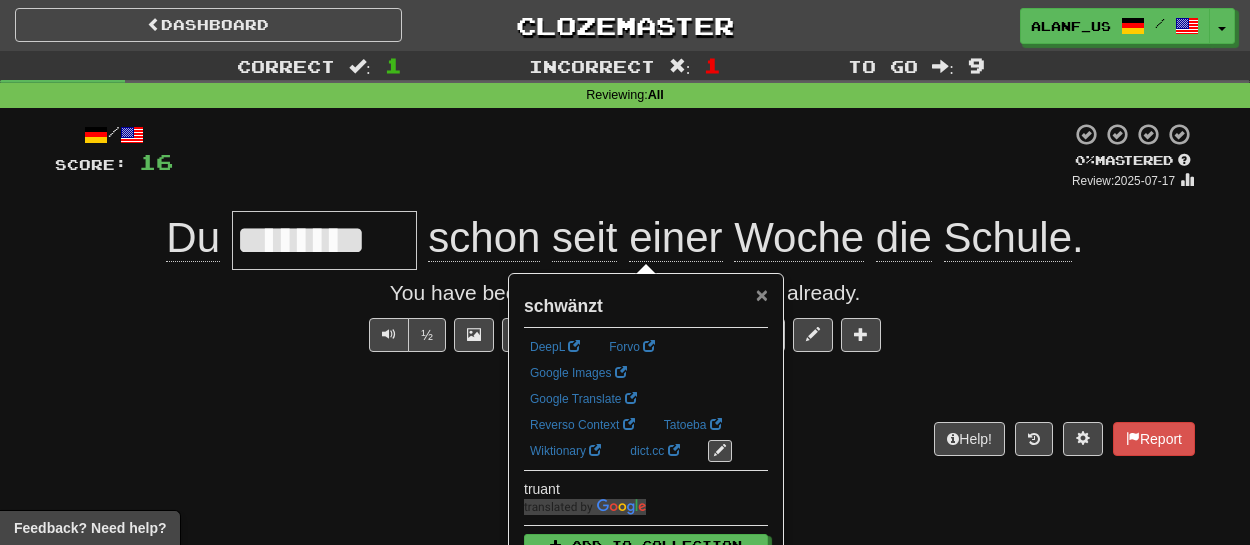 click on "×" at bounding box center [762, 294] 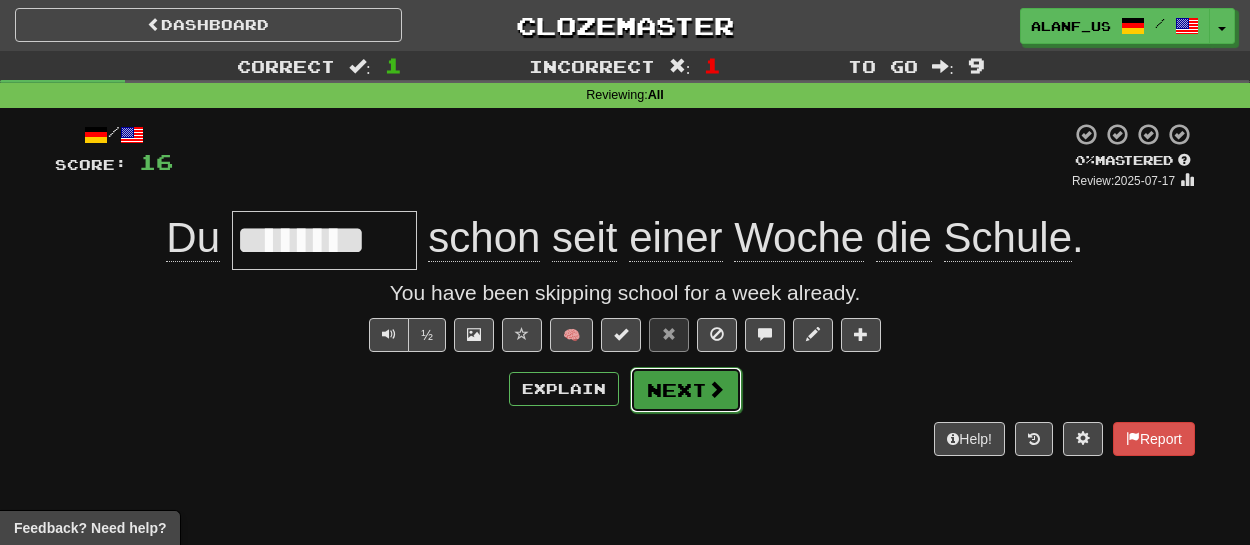 click on "Next" at bounding box center (686, 390) 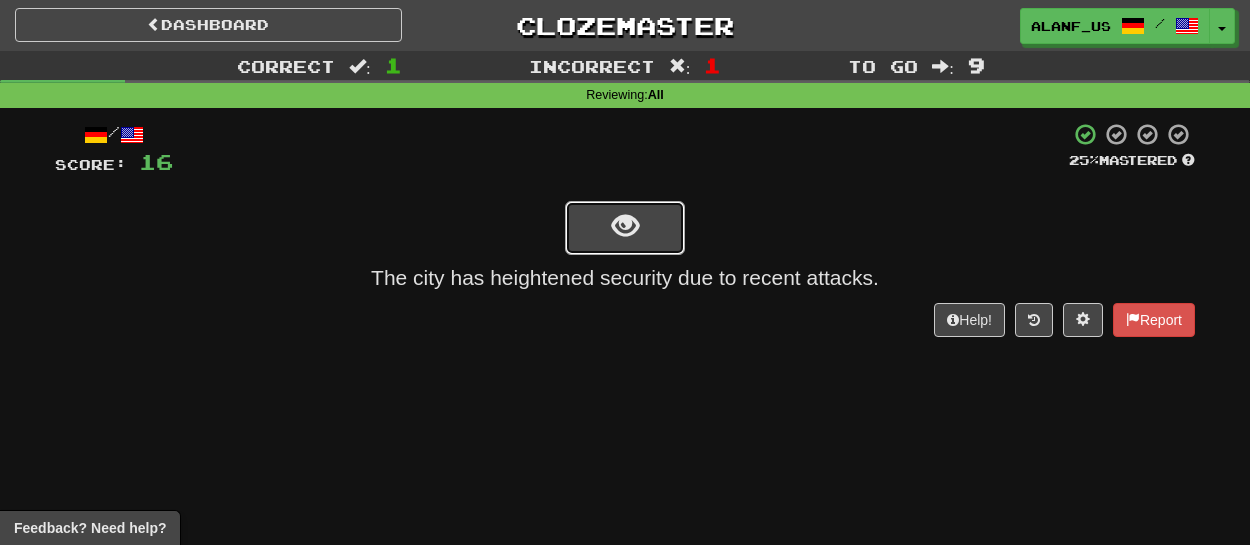 click at bounding box center [625, 228] 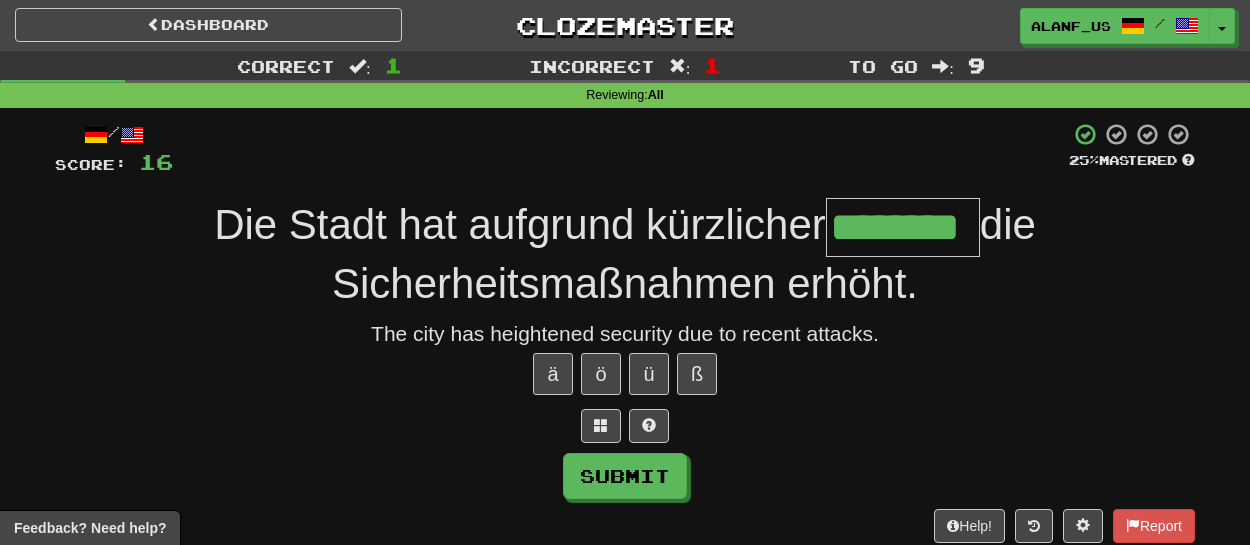 type on "********" 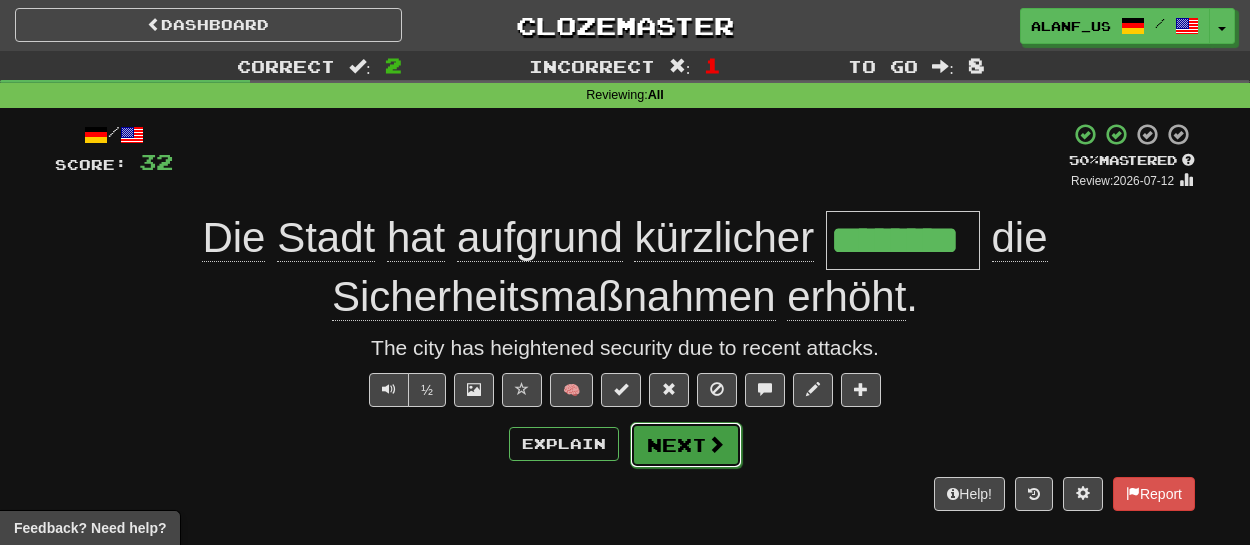 click on "Next" at bounding box center (686, 445) 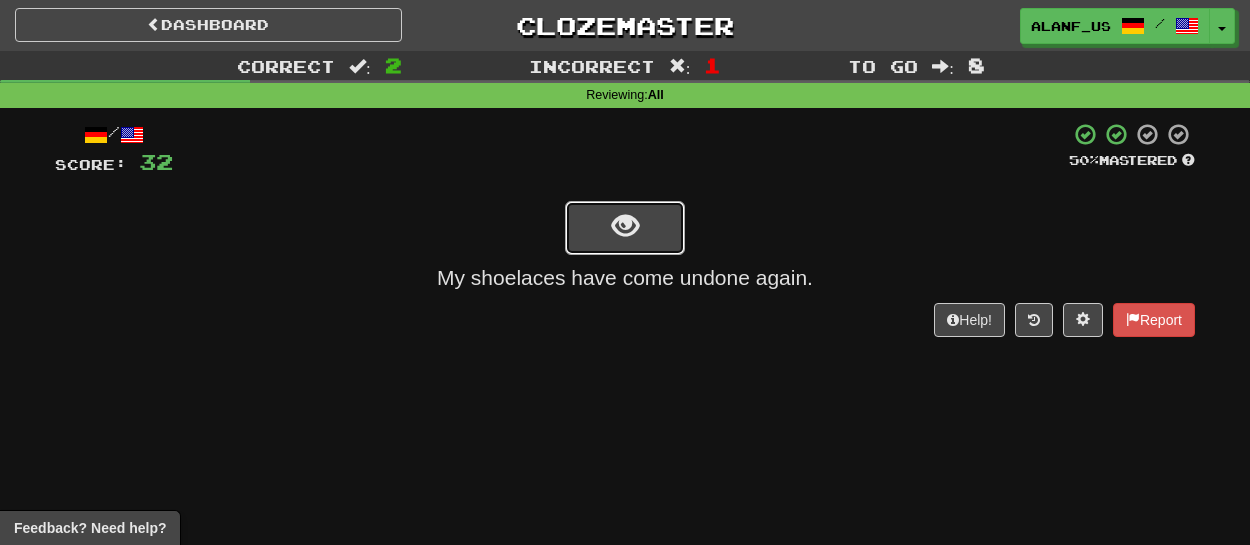 click at bounding box center [625, 226] 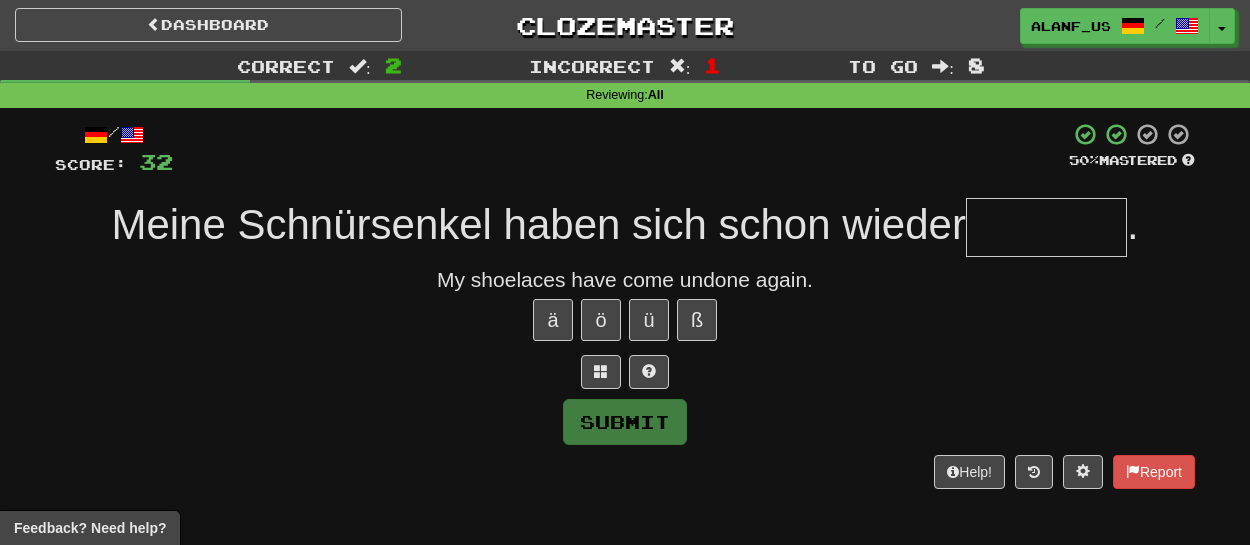 type on "*" 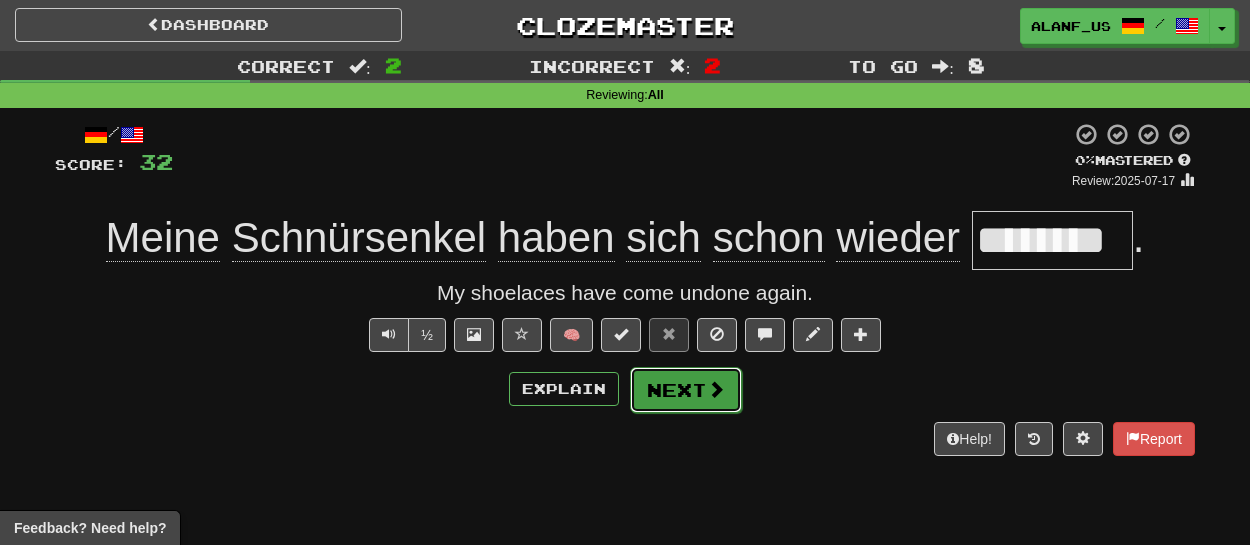 click on "Next" at bounding box center [686, 390] 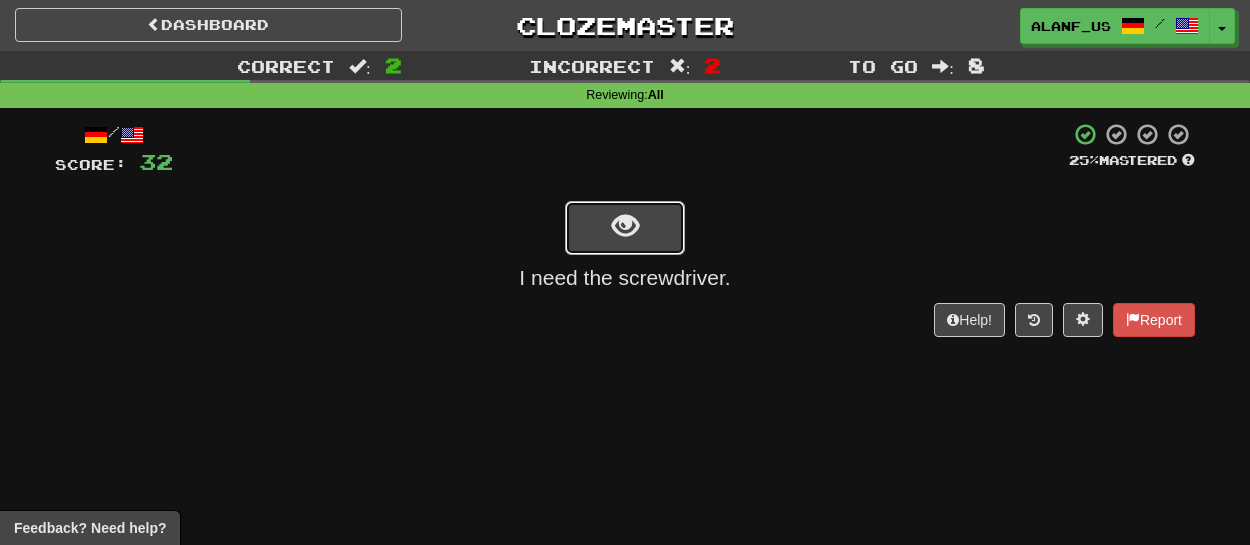 click at bounding box center [625, 226] 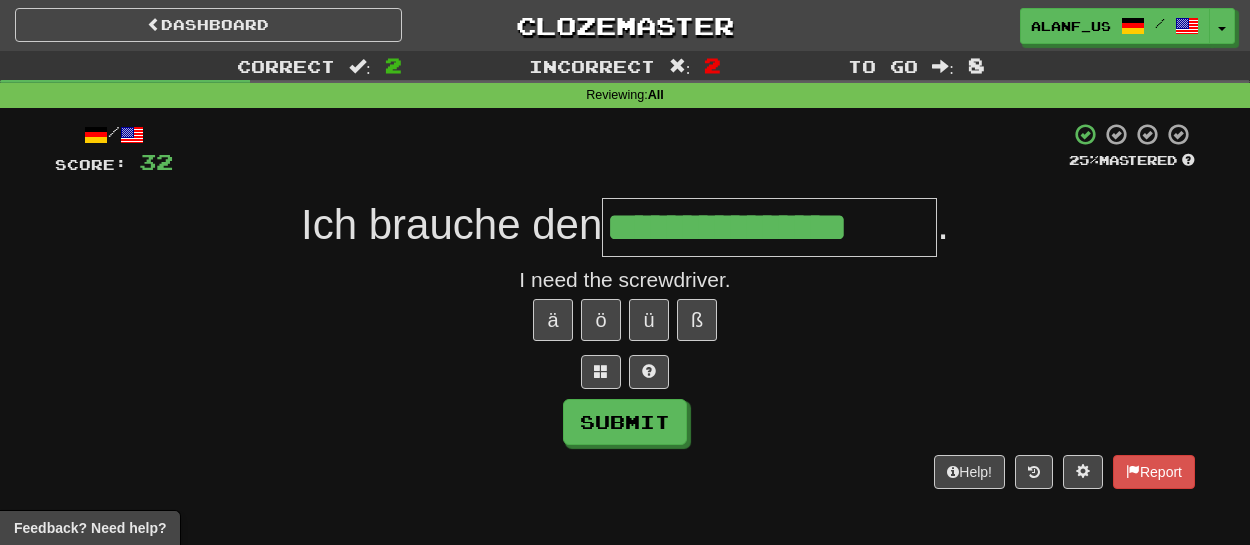 type on "**********" 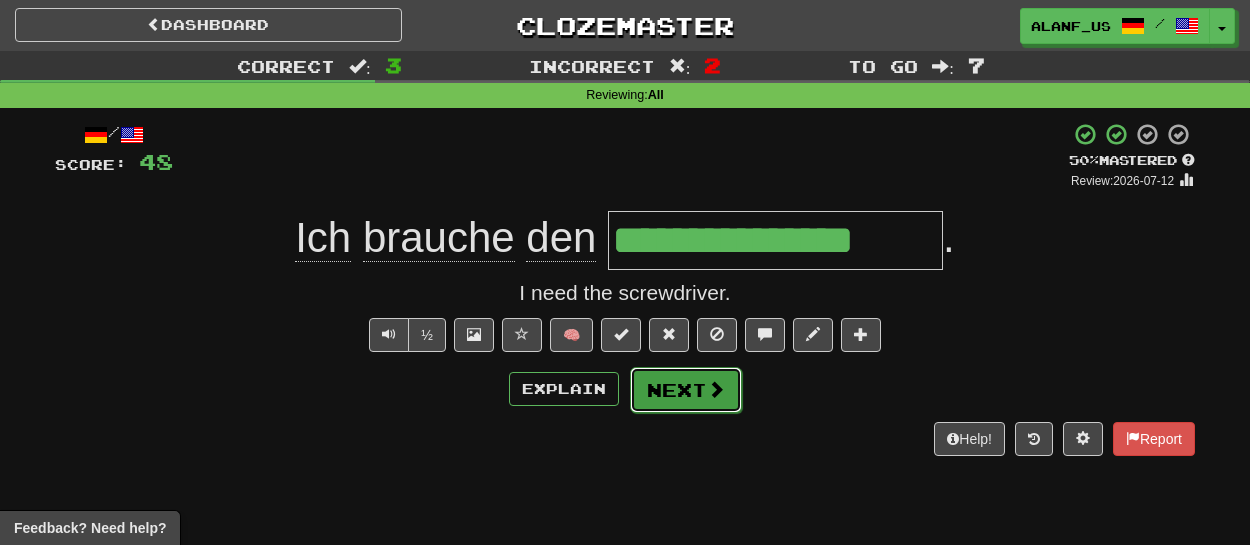 click on "Next" at bounding box center (686, 390) 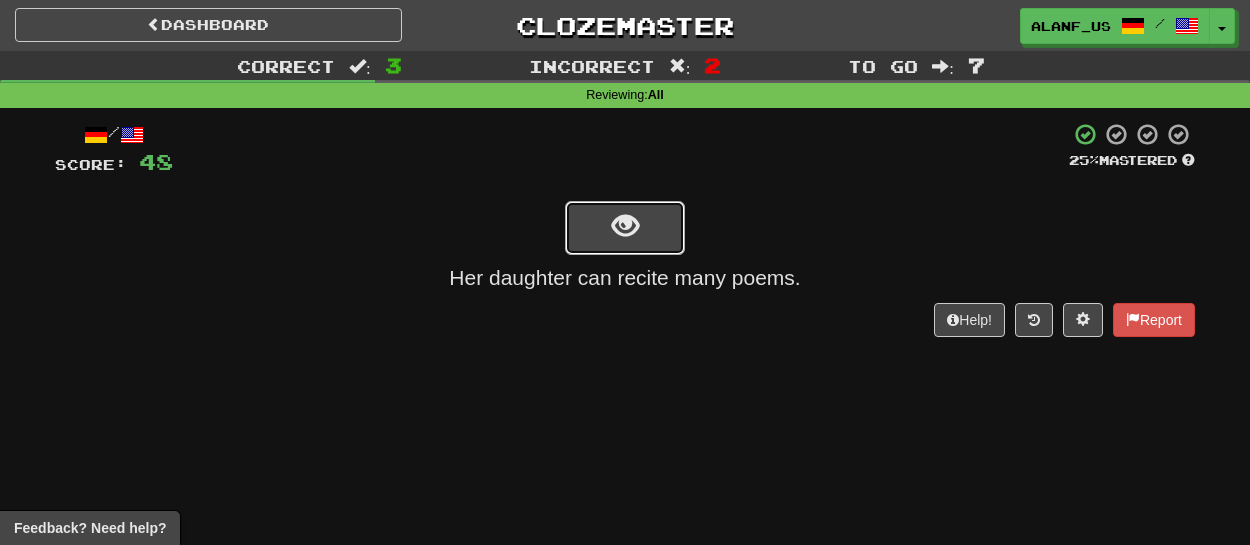 click at bounding box center (625, 228) 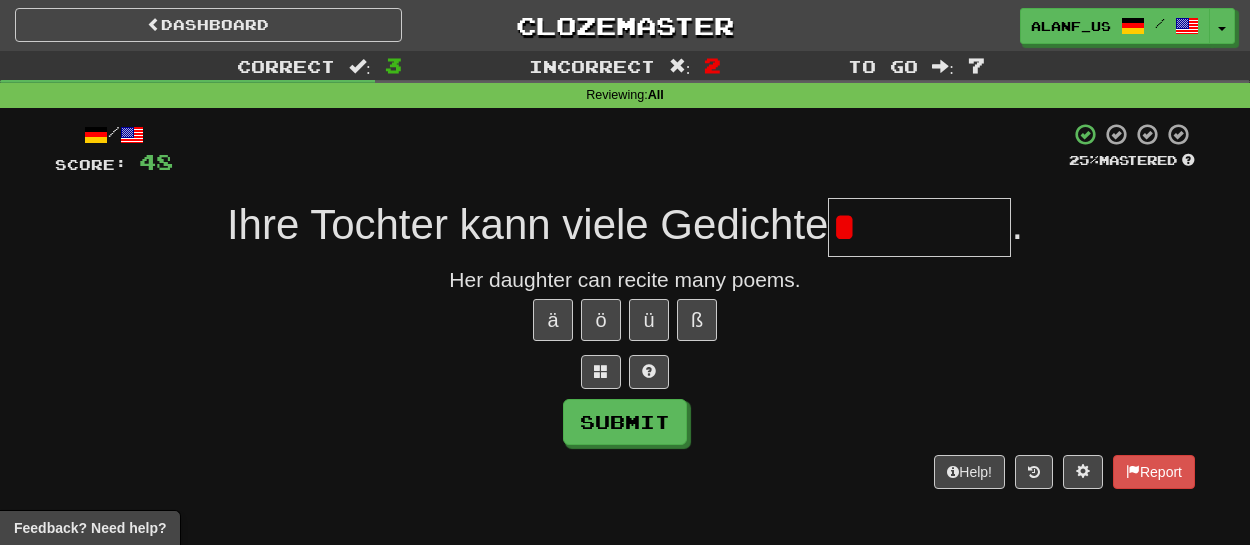 type on "********" 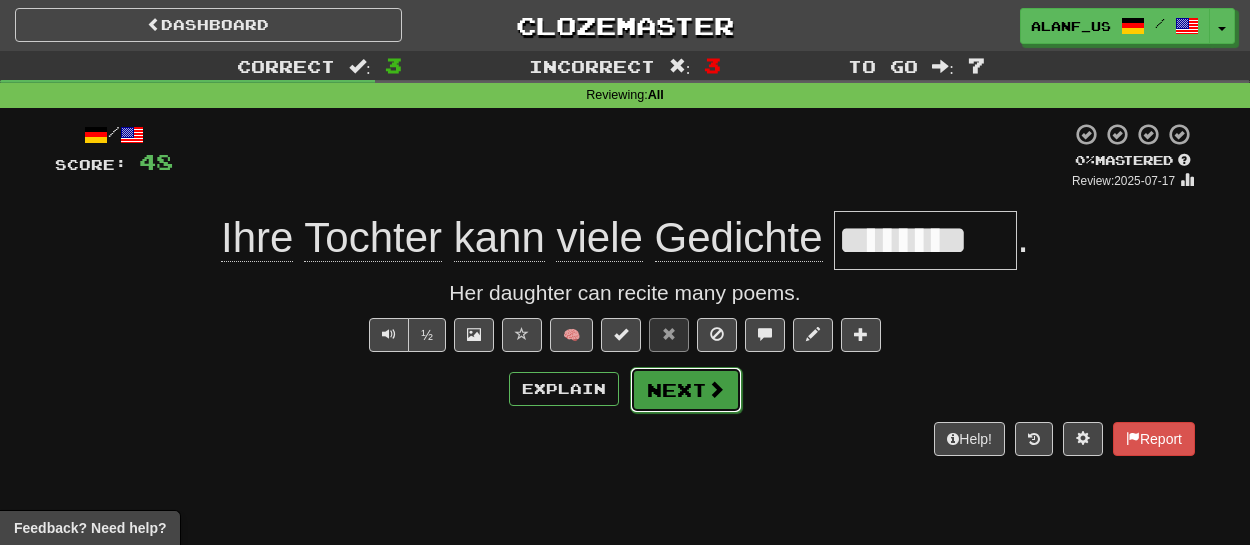 click on "Next" at bounding box center [686, 390] 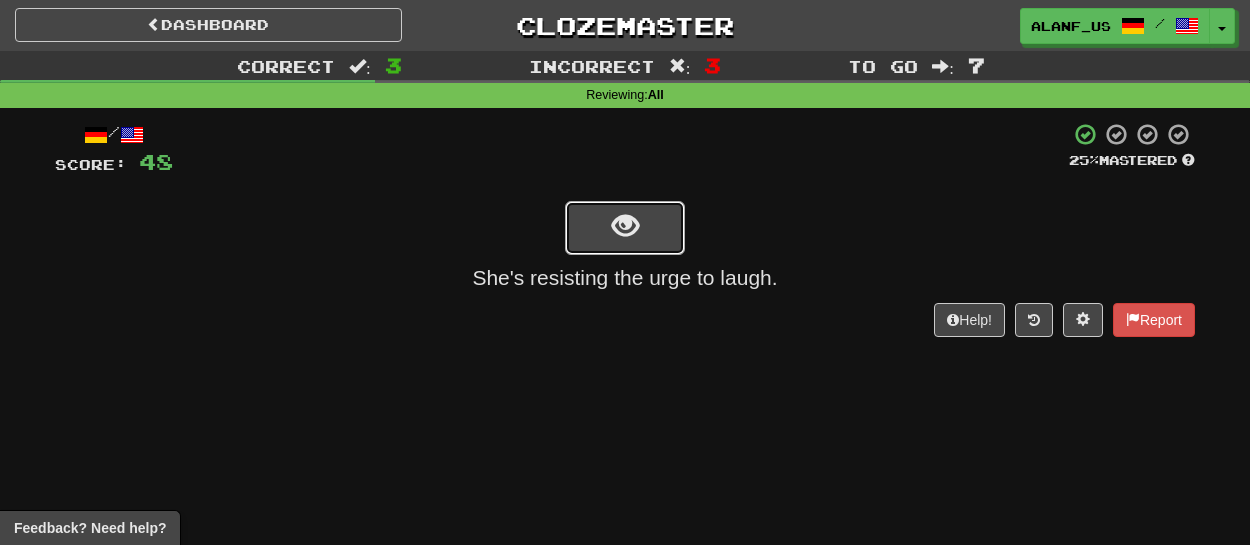 click at bounding box center [625, 228] 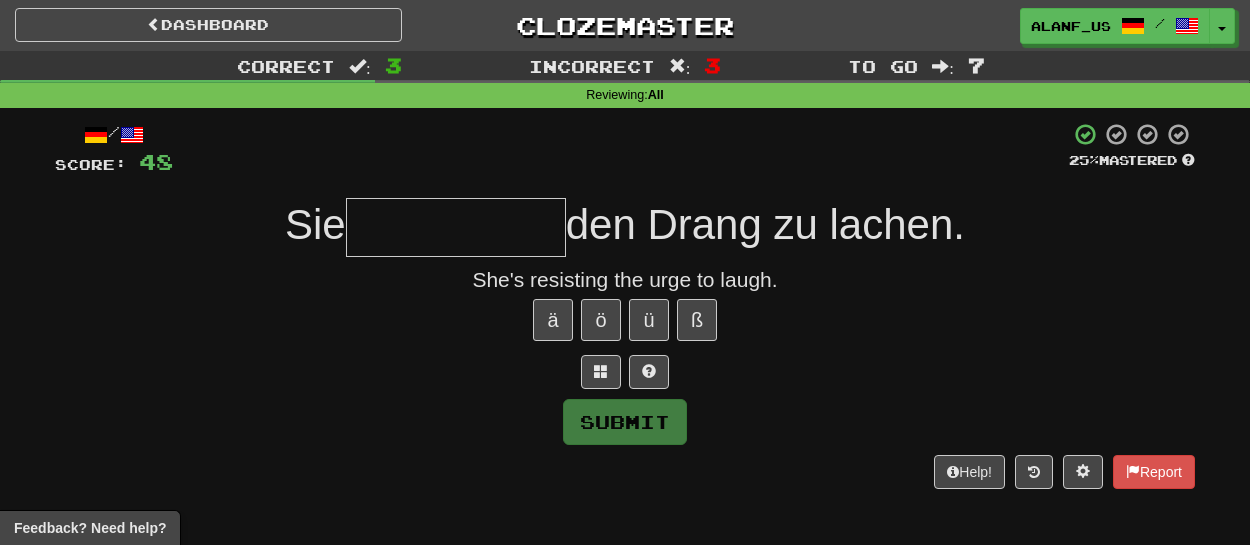 type on "*" 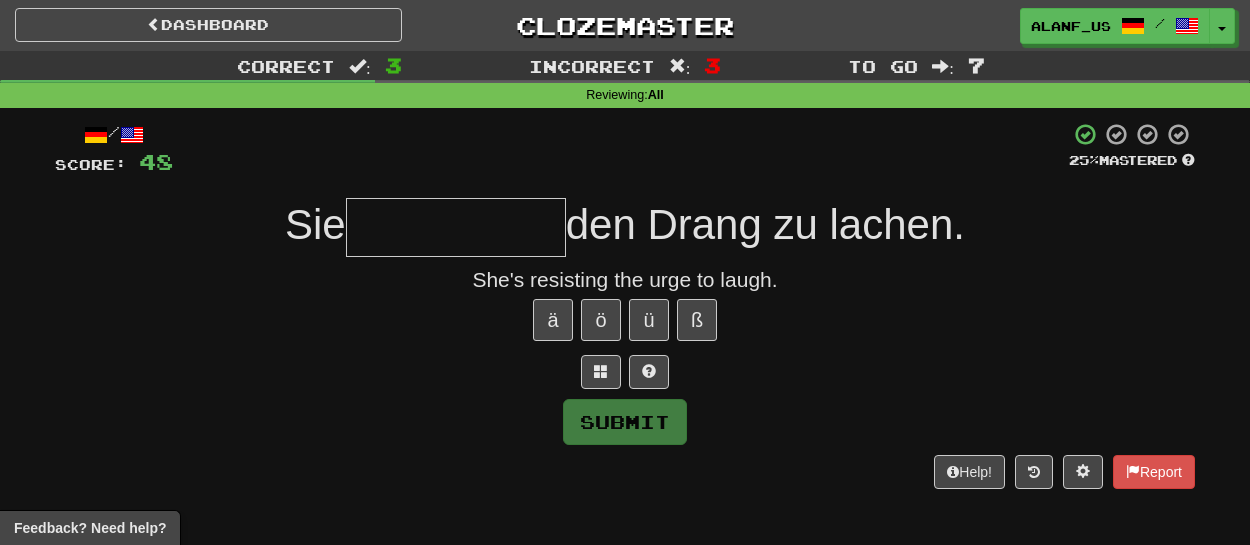 type on "*" 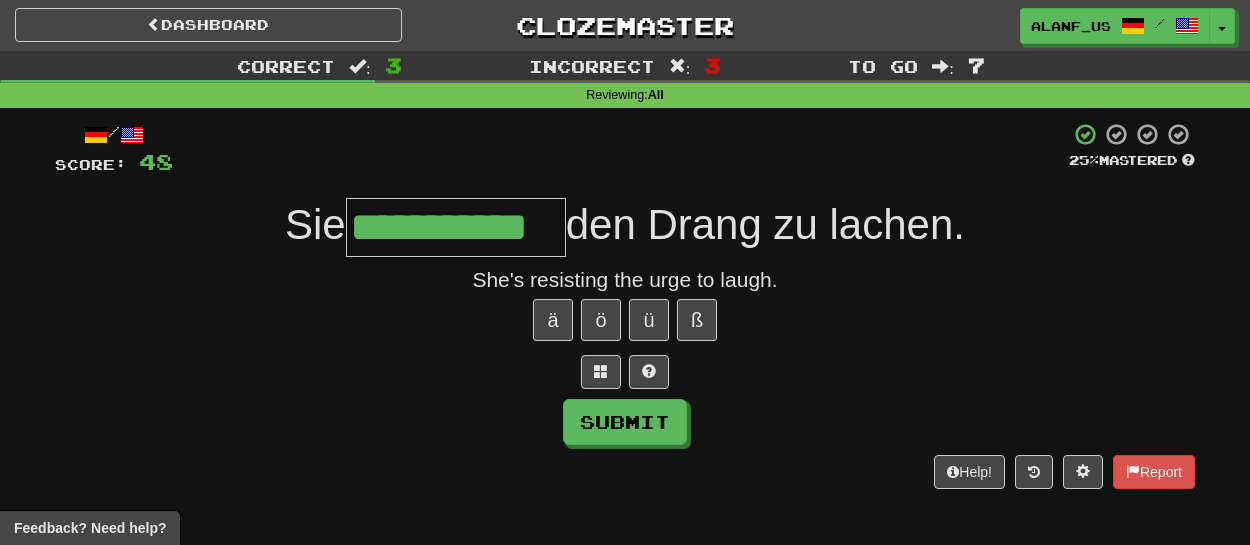 type on "**********" 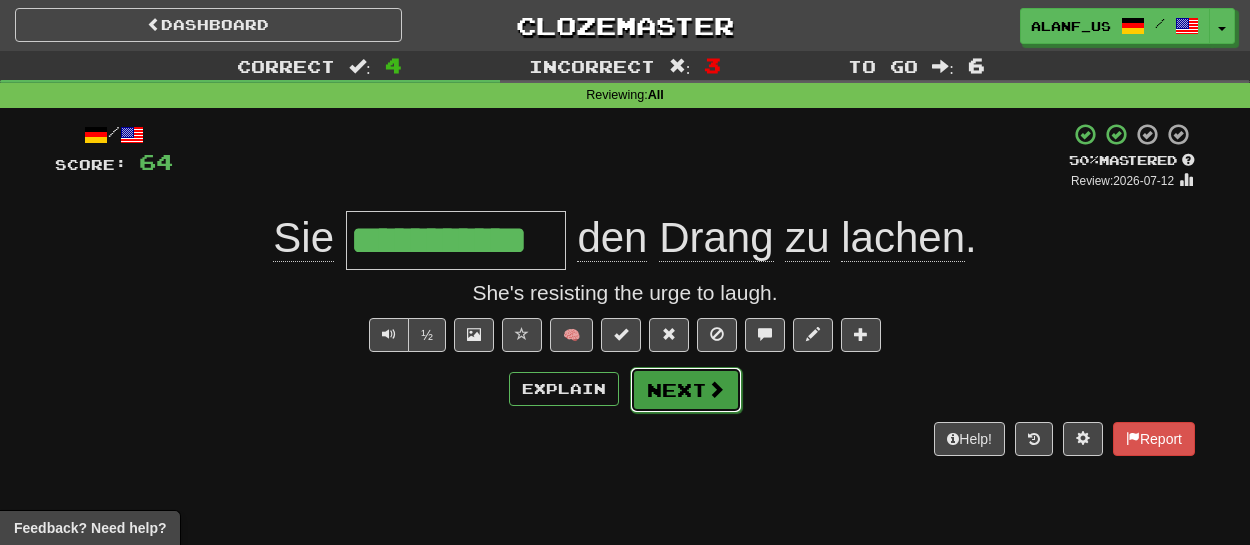 click on "Next" at bounding box center (686, 390) 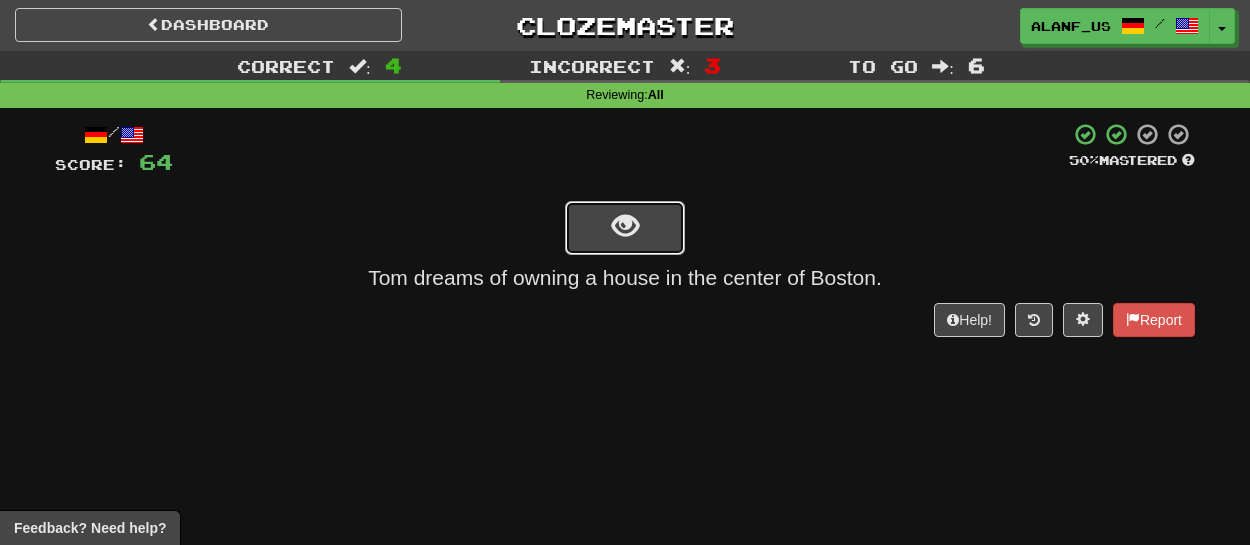 click at bounding box center (625, 226) 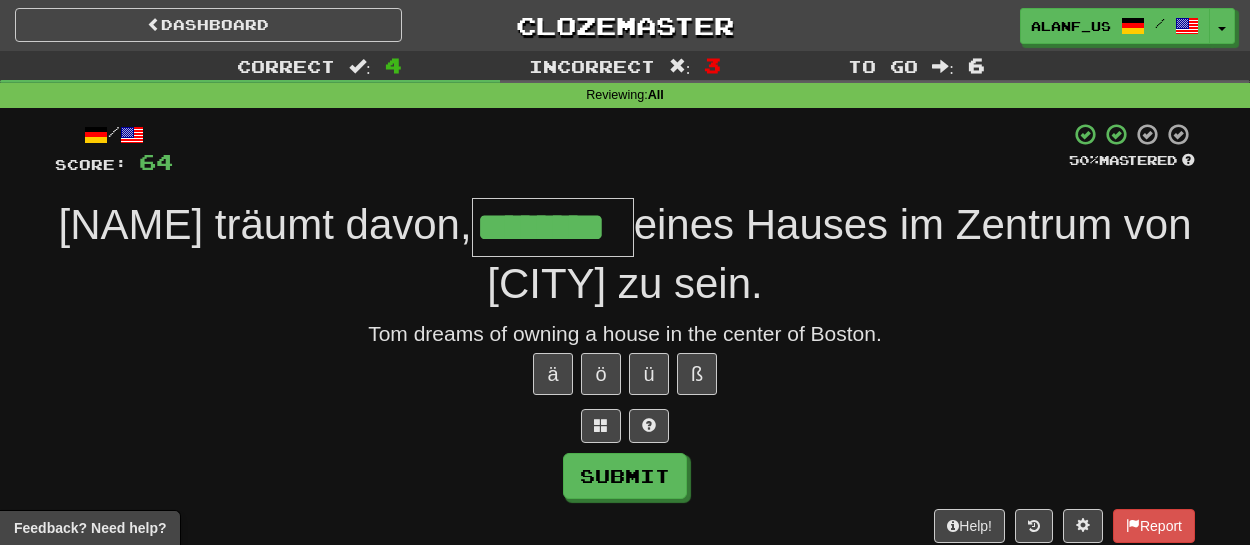 type on "********" 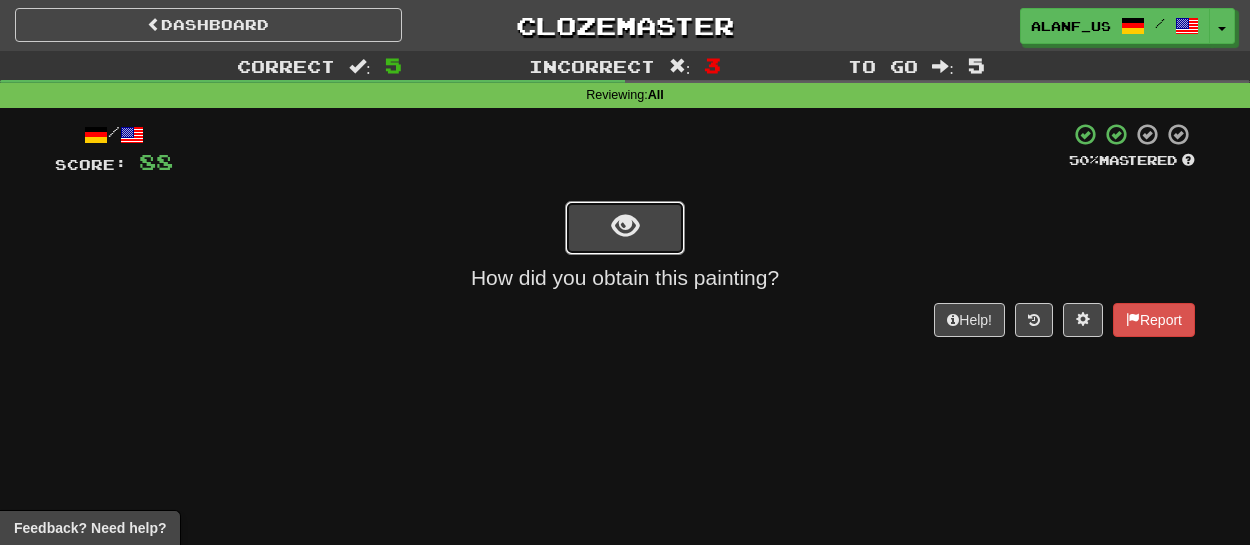 click at bounding box center [625, 226] 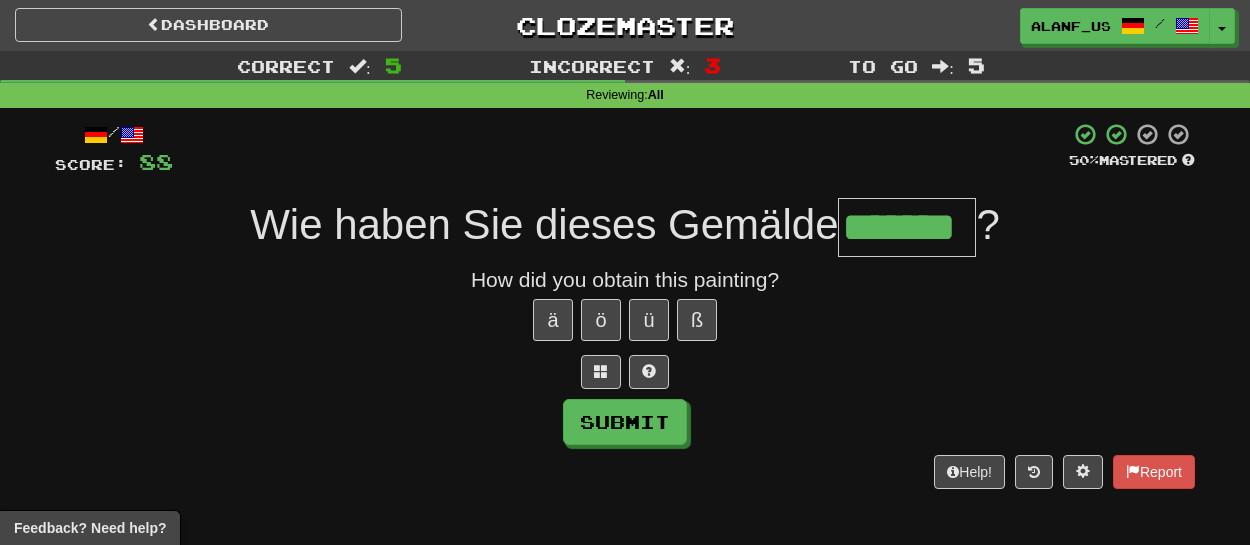 type on "*******" 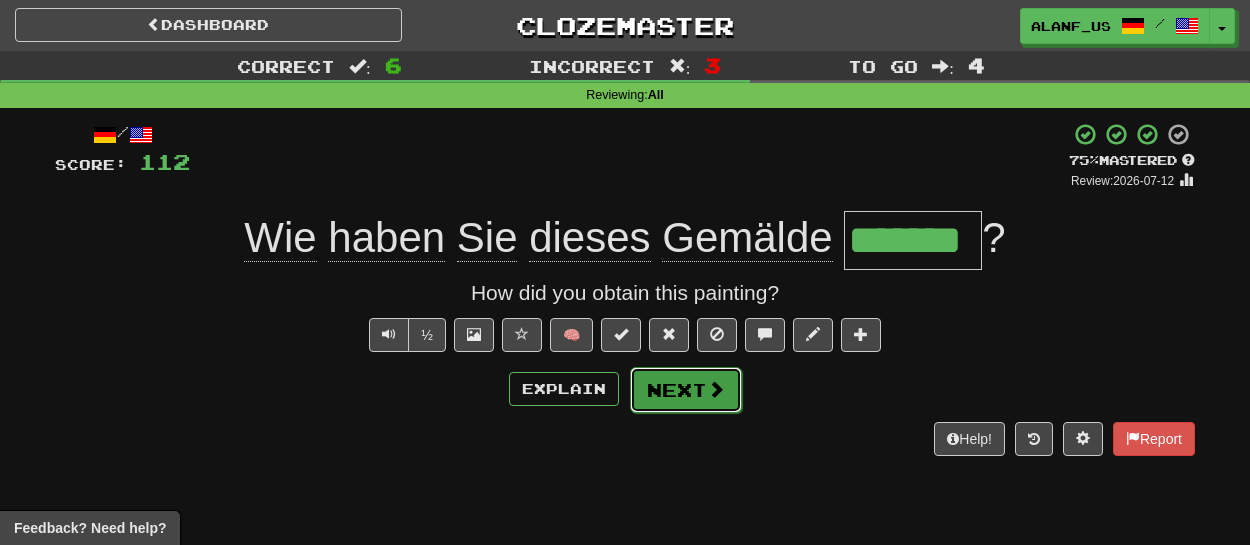 click on "Next" at bounding box center (686, 390) 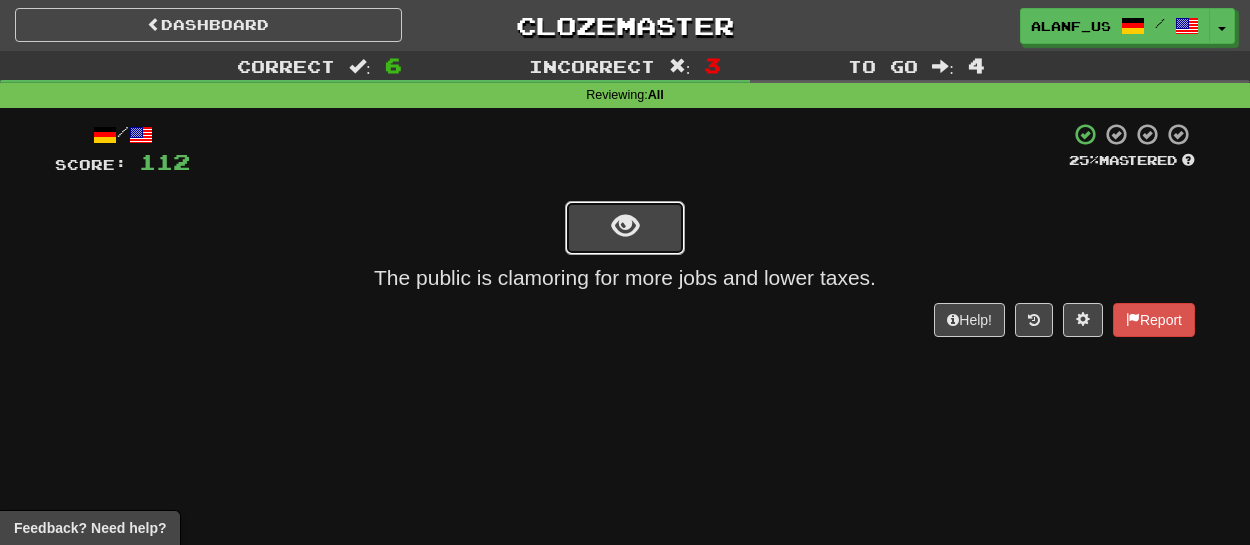 click at bounding box center (625, 228) 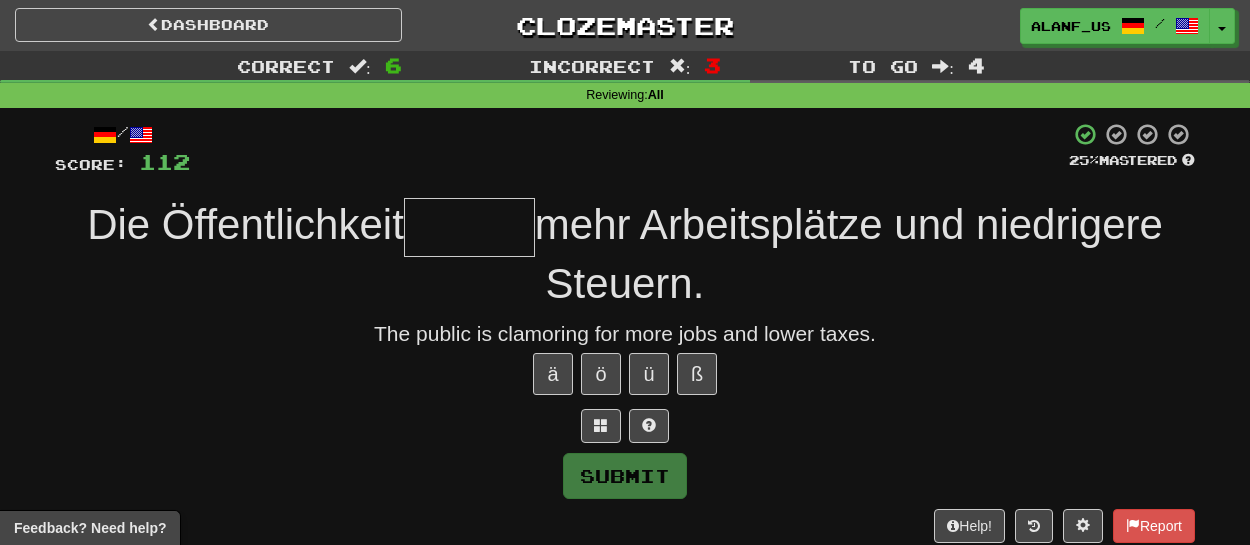 type on "*" 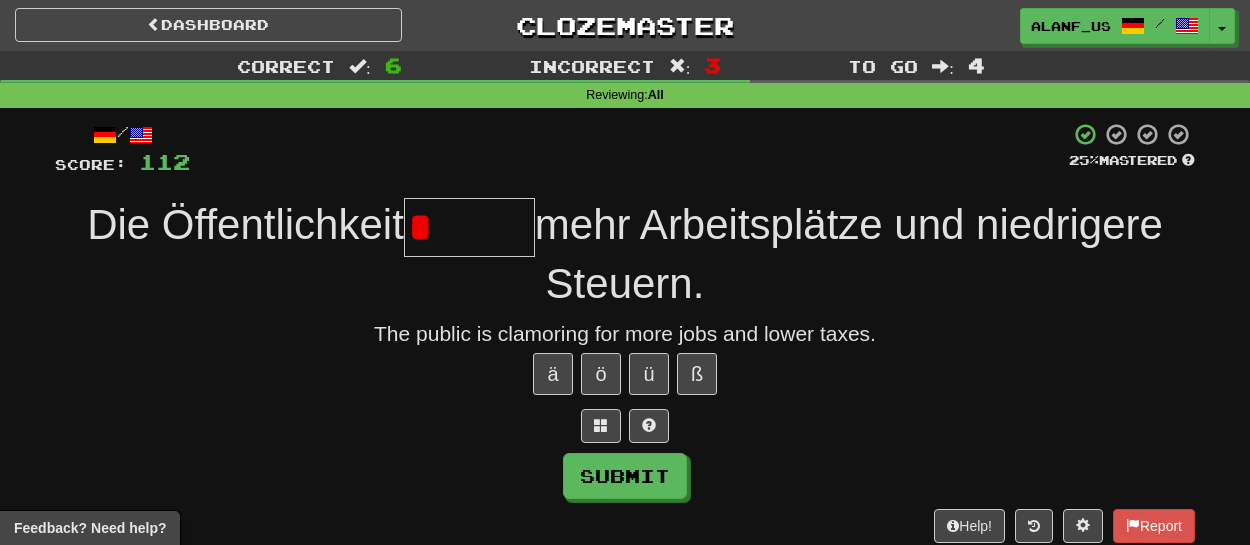 type on "*******" 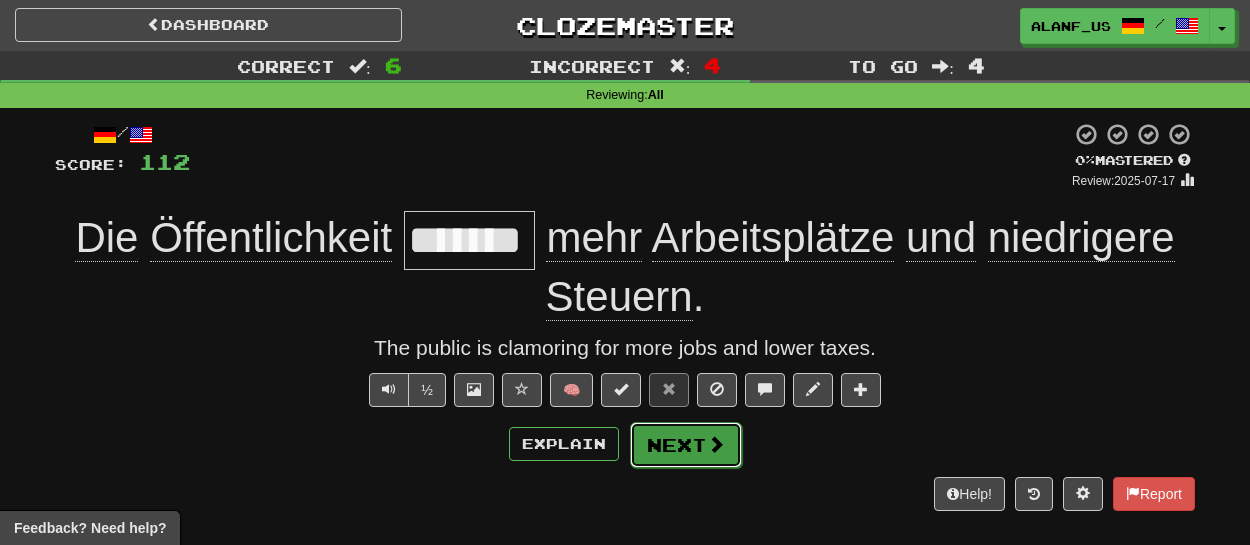 click on "Next" at bounding box center [686, 445] 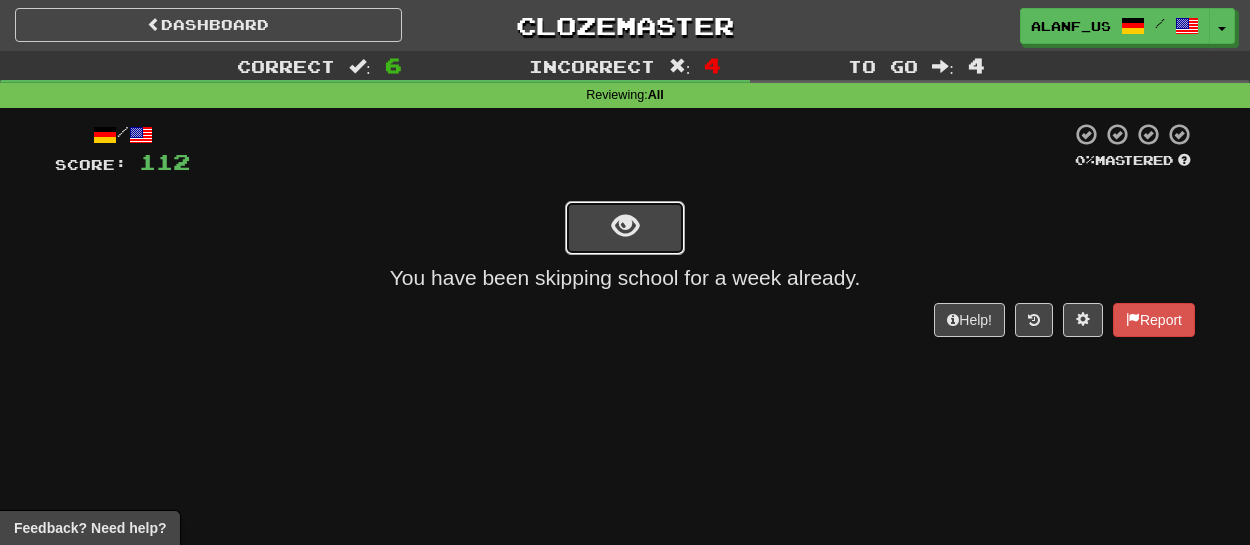 click at bounding box center (625, 226) 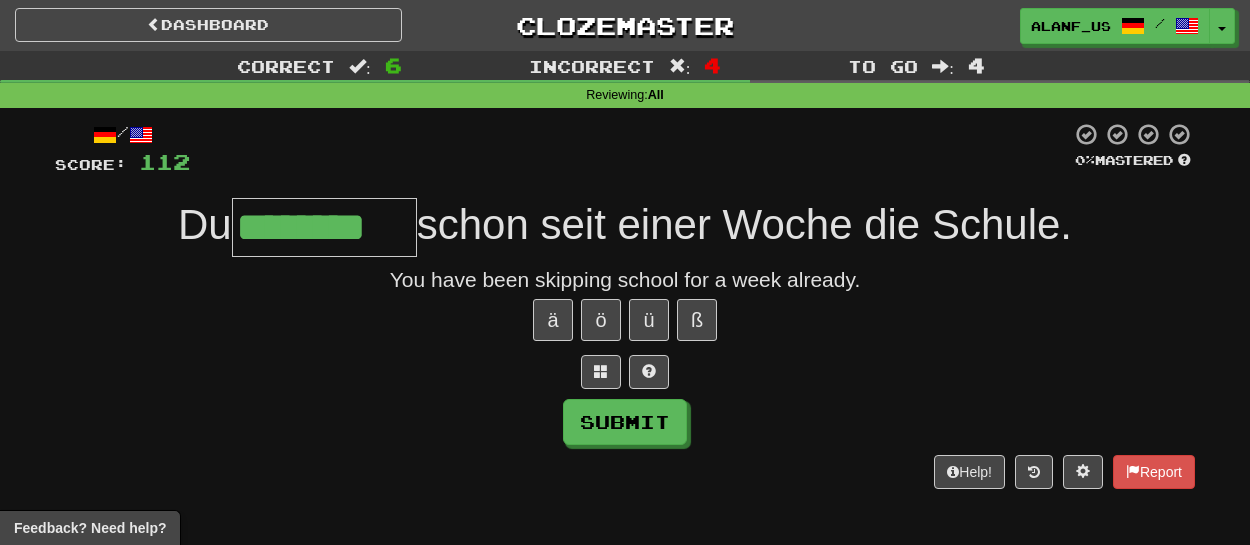 type on "********" 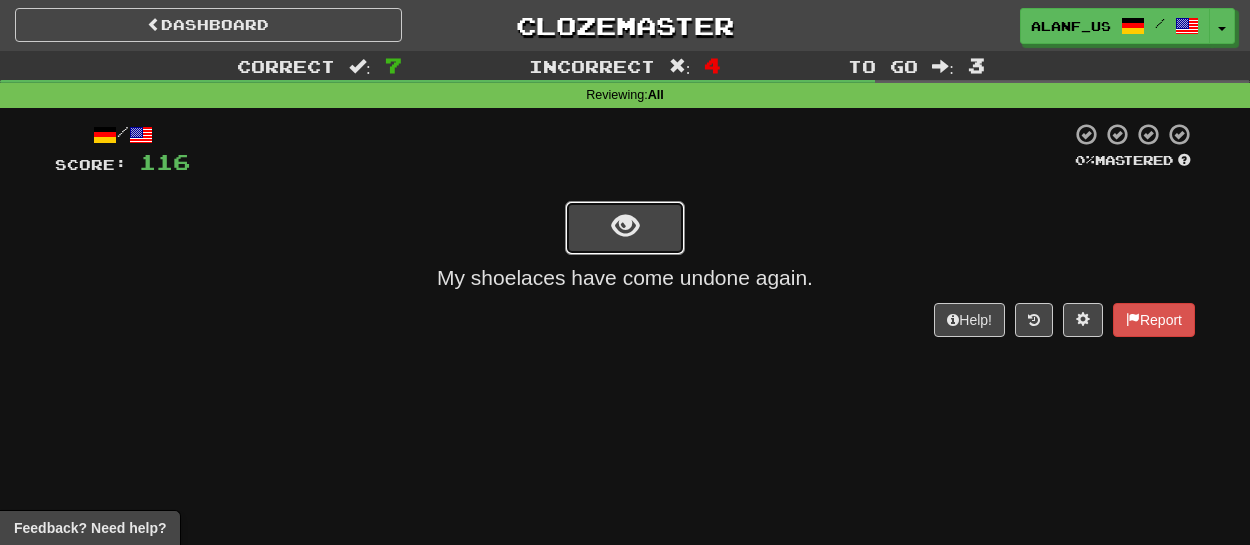 click at bounding box center [625, 226] 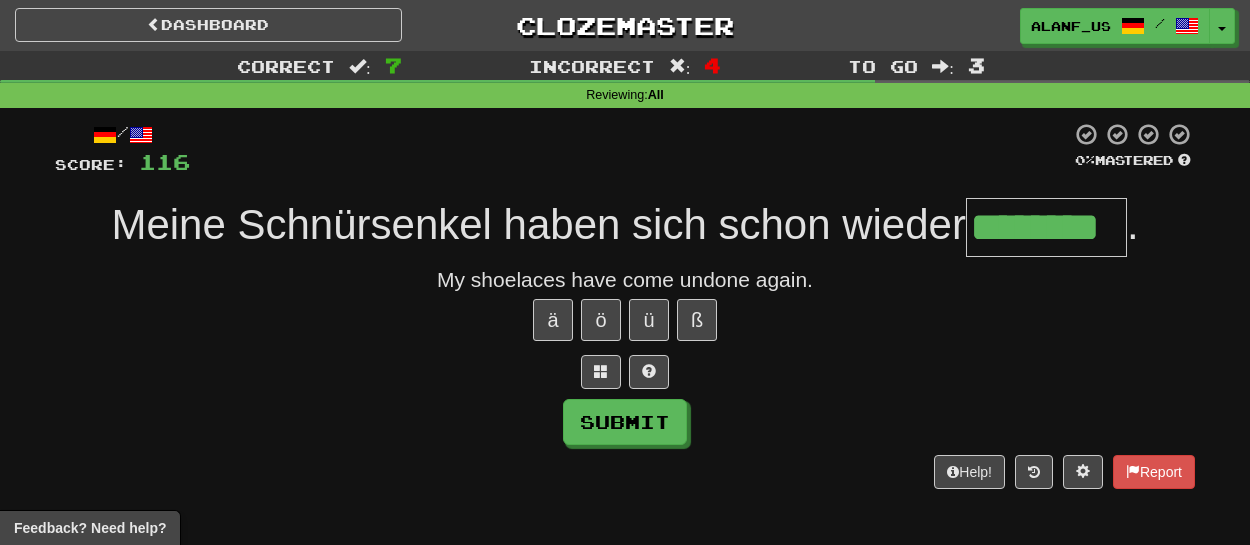 type on "********" 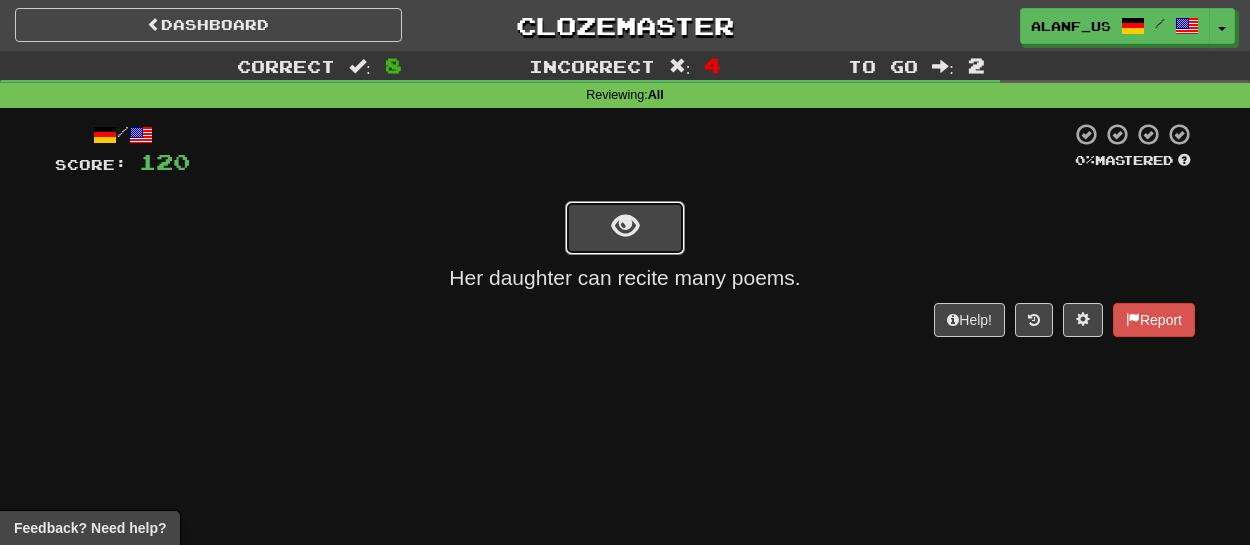 click at bounding box center [625, 226] 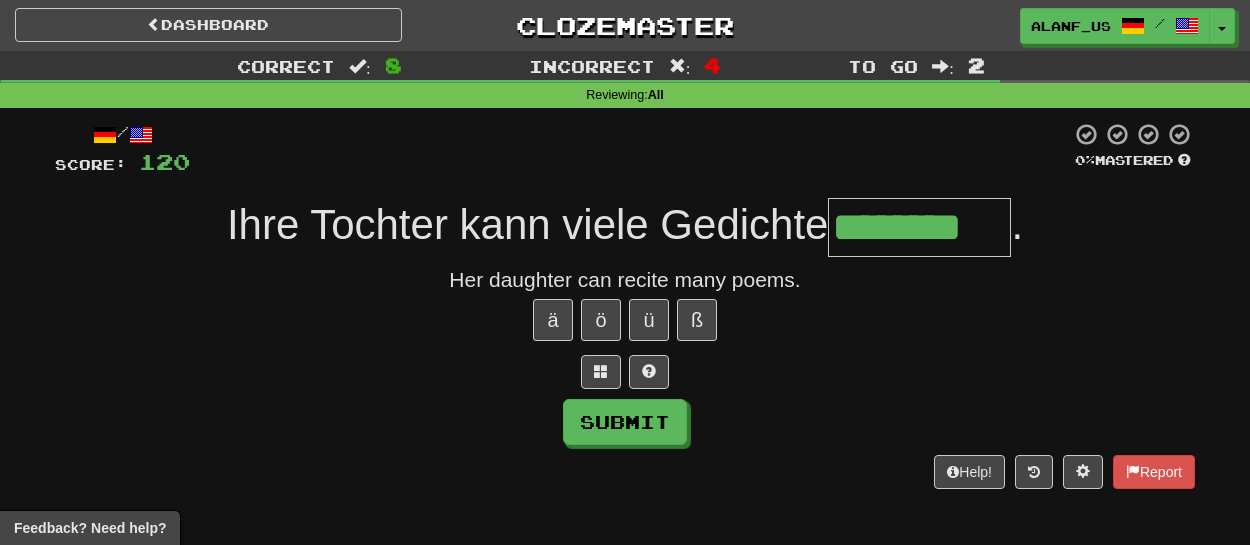 type on "********" 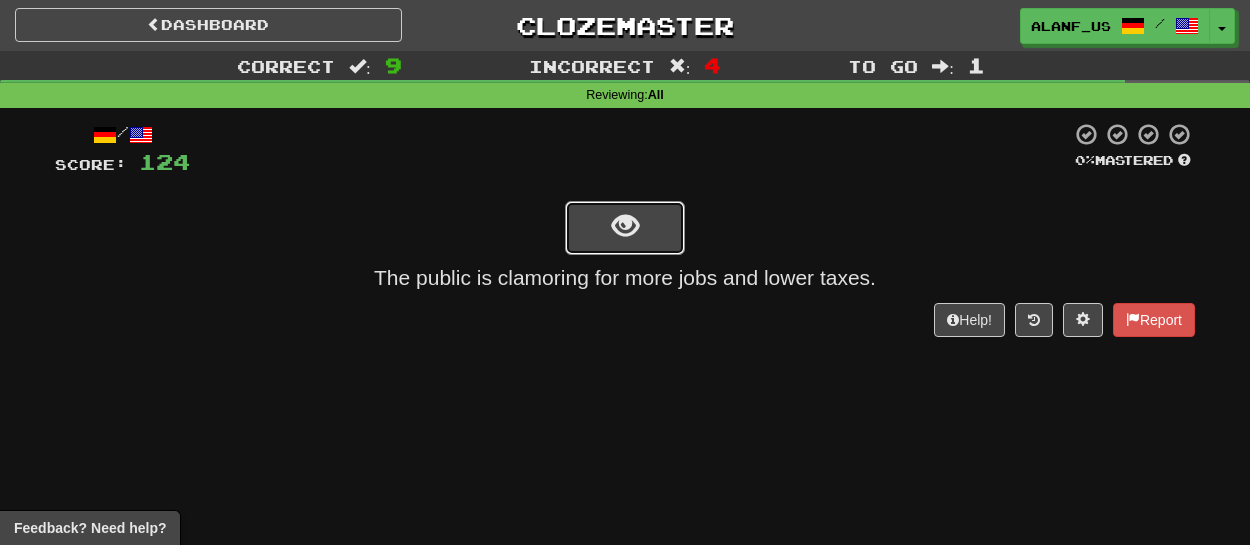 click at bounding box center (625, 226) 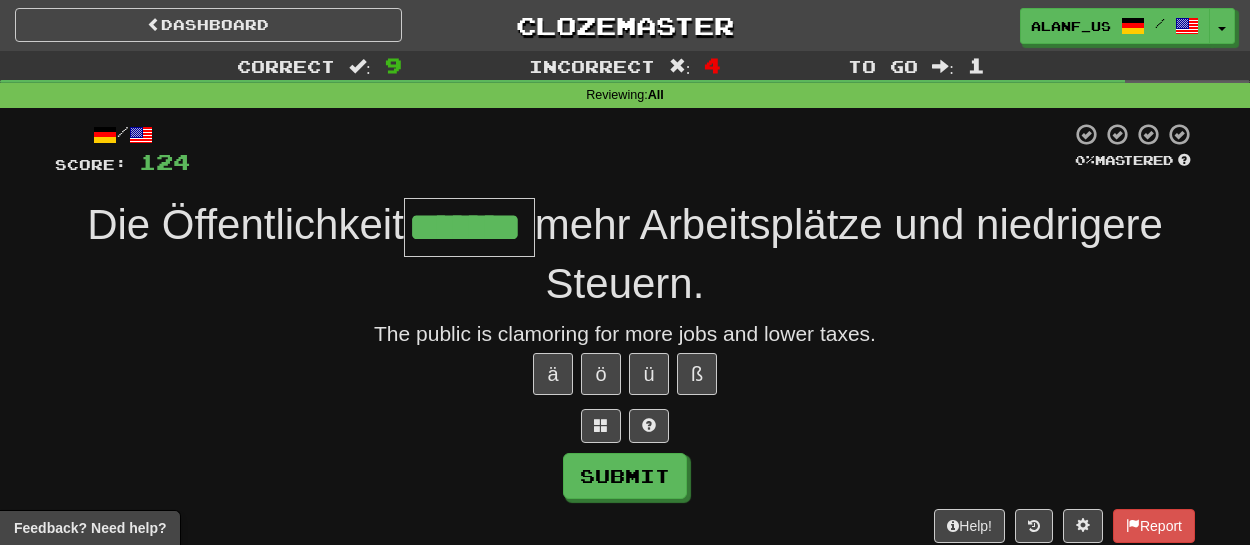 type on "*******" 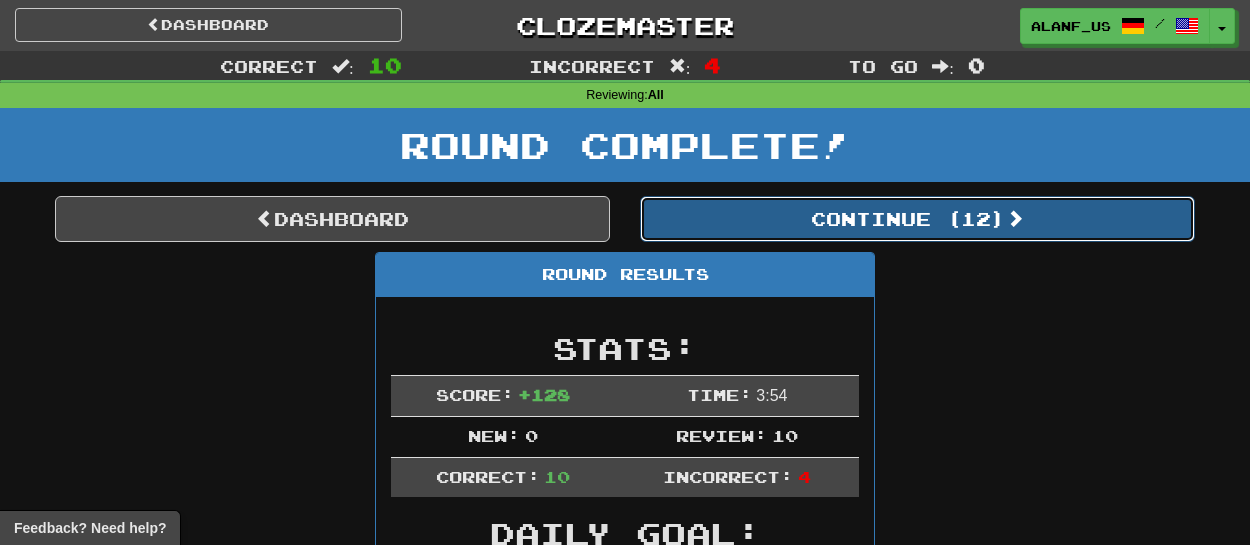 click on "Continue ( 12 )" at bounding box center (917, 219) 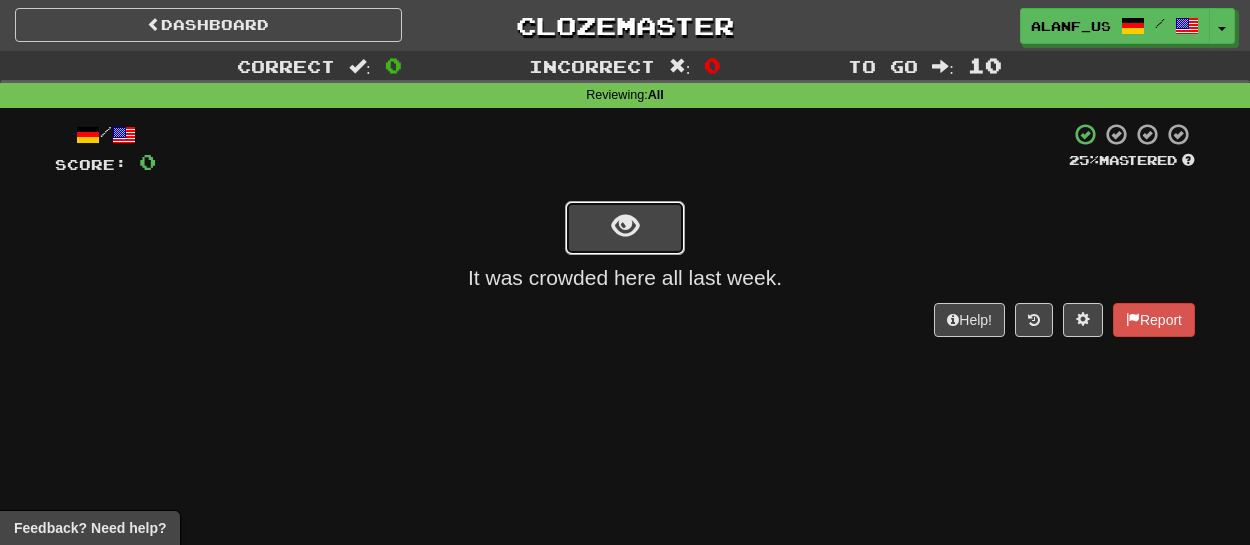 click at bounding box center (625, 228) 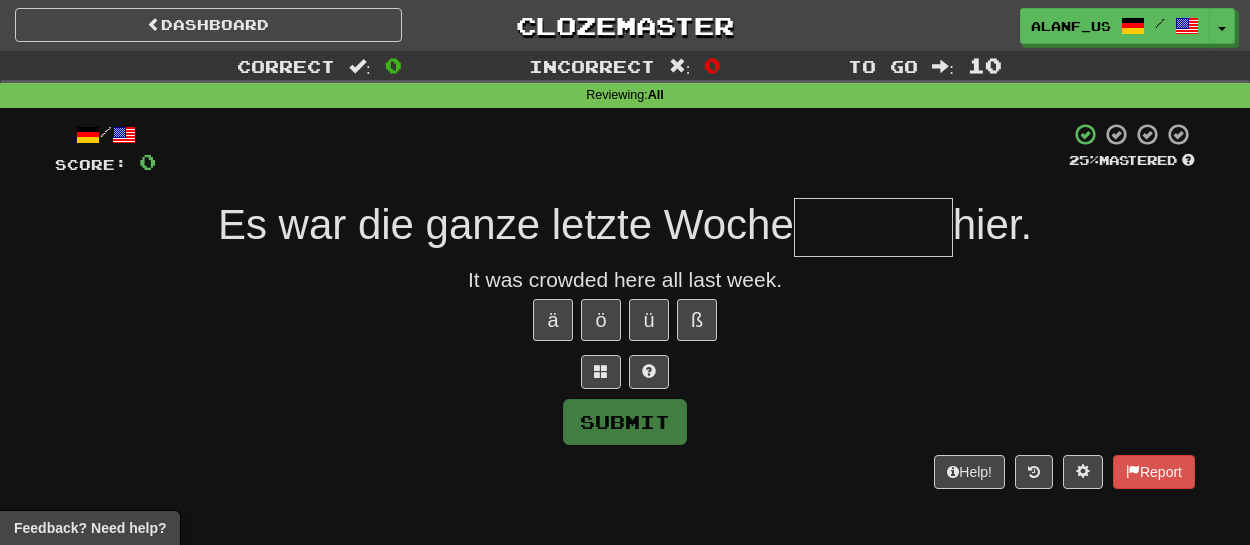 type on "*********" 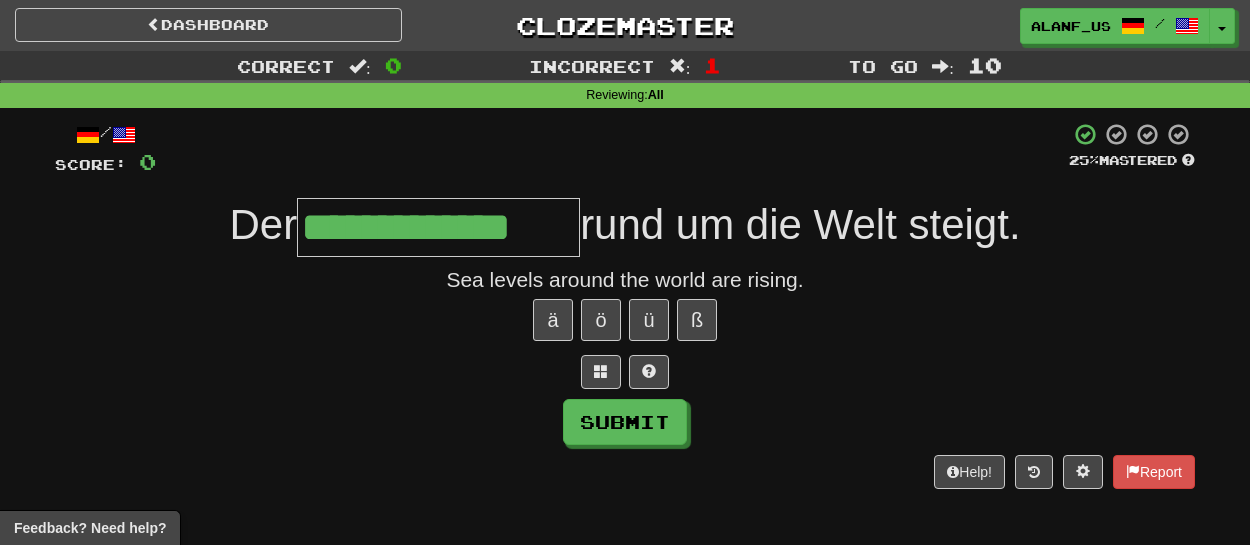 type on "**********" 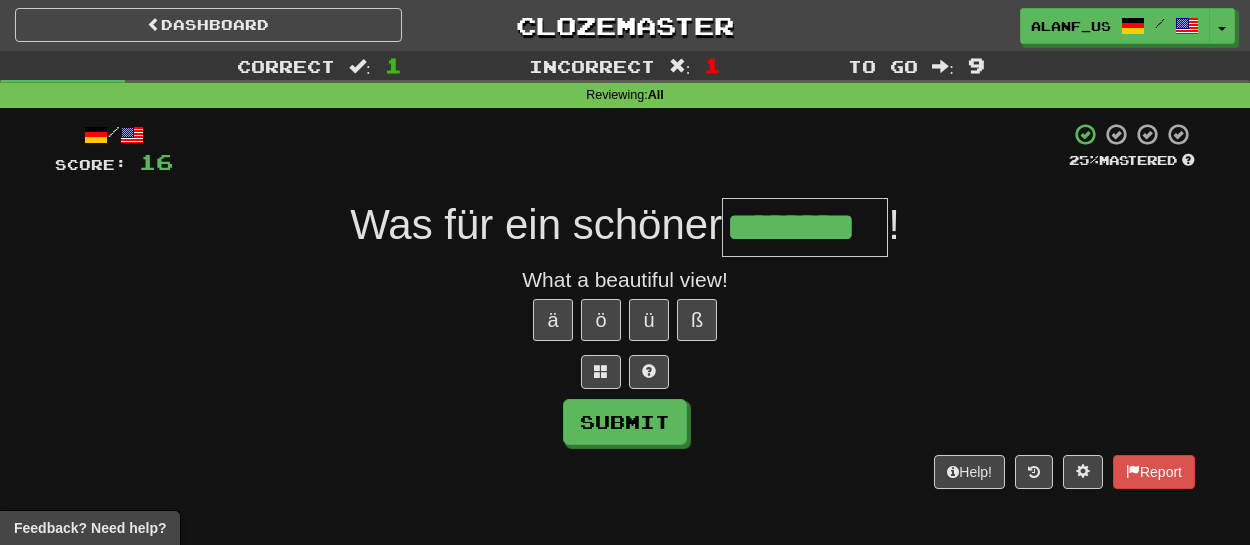 type on "********" 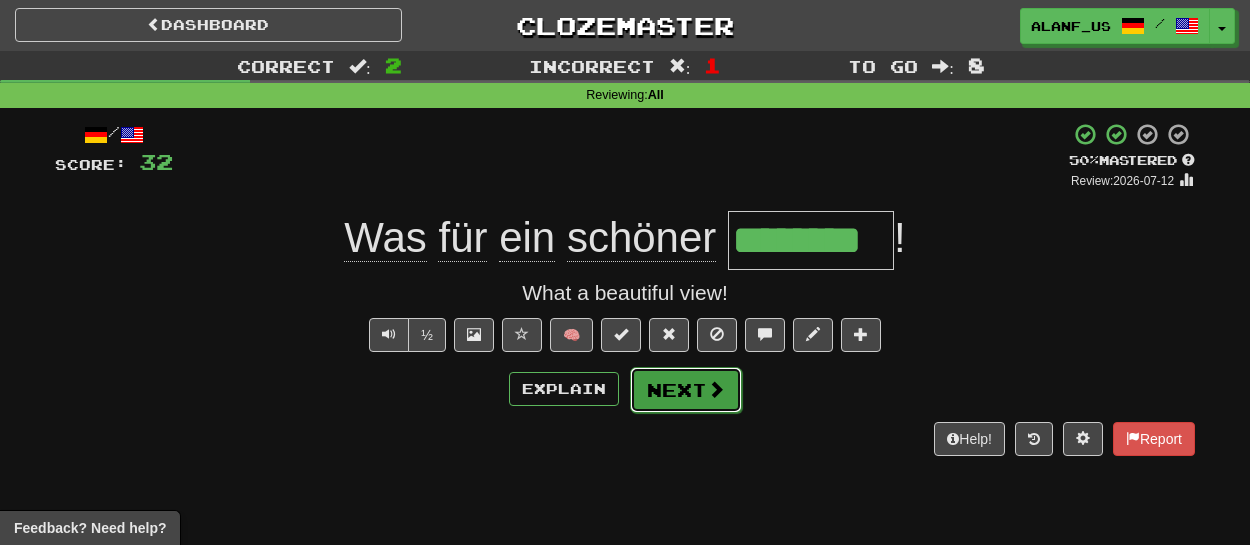 click on "Next" at bounding box center (686, 390) 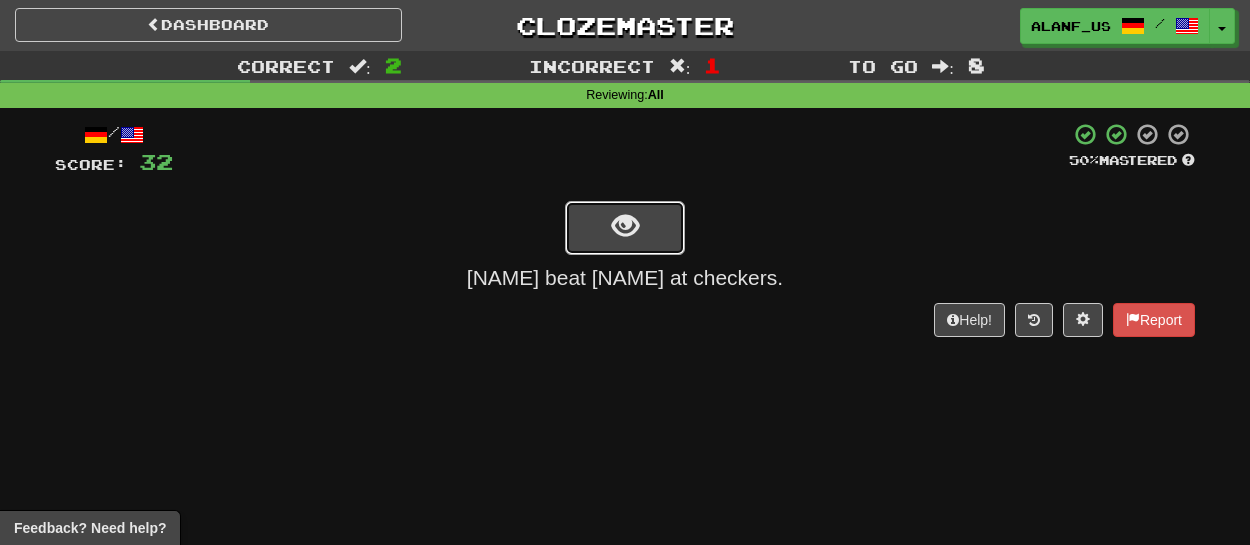 click at bounding box center (625, 226) 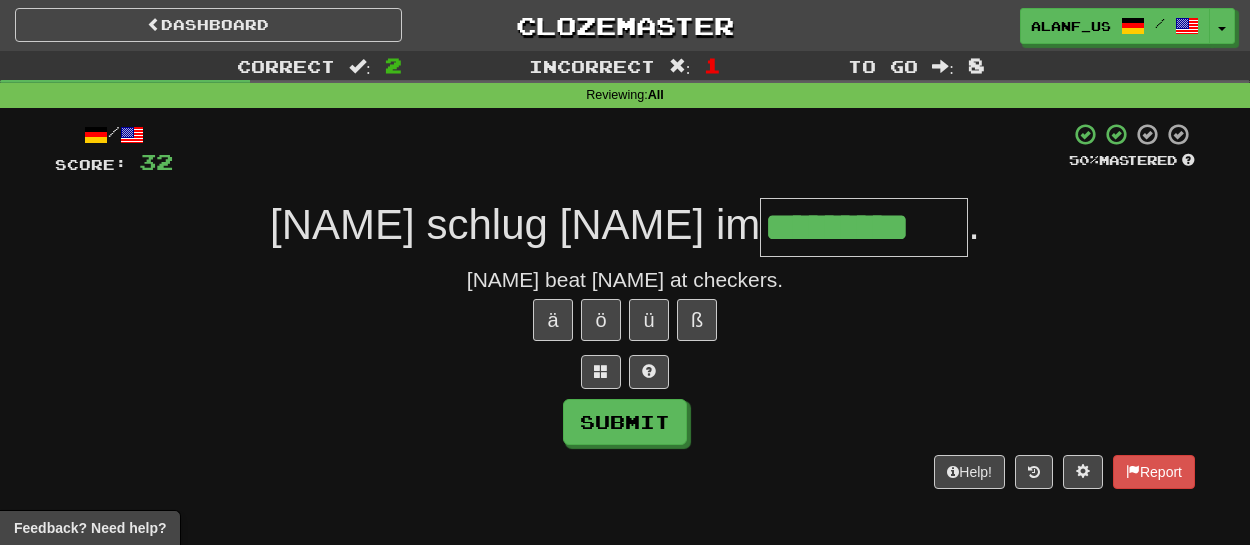 type on "*********" 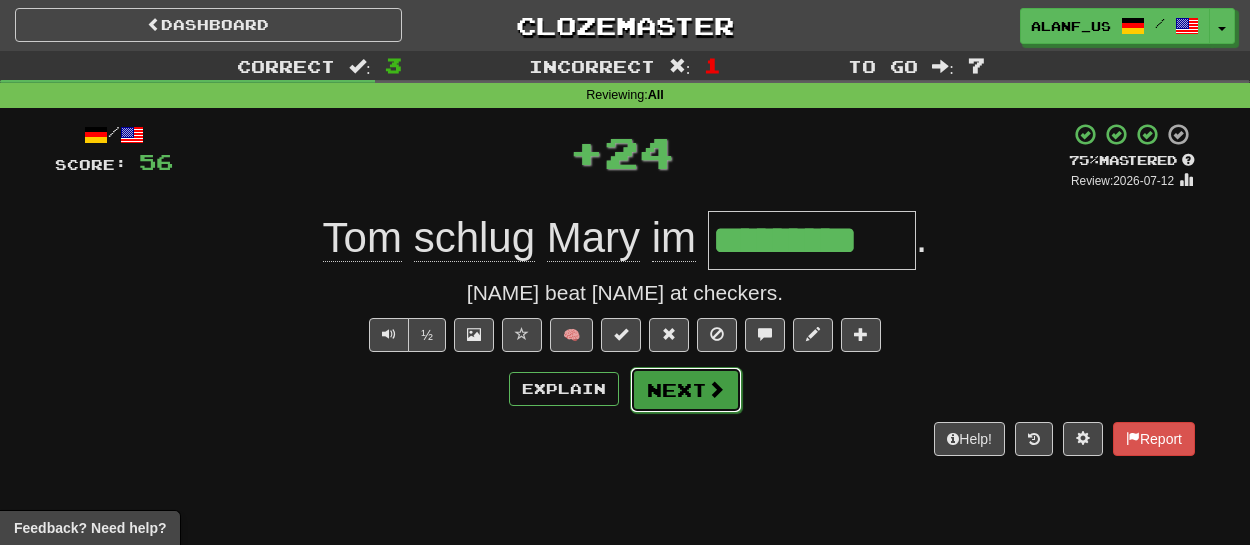 click on "Next" at bounding box center (686, 390) 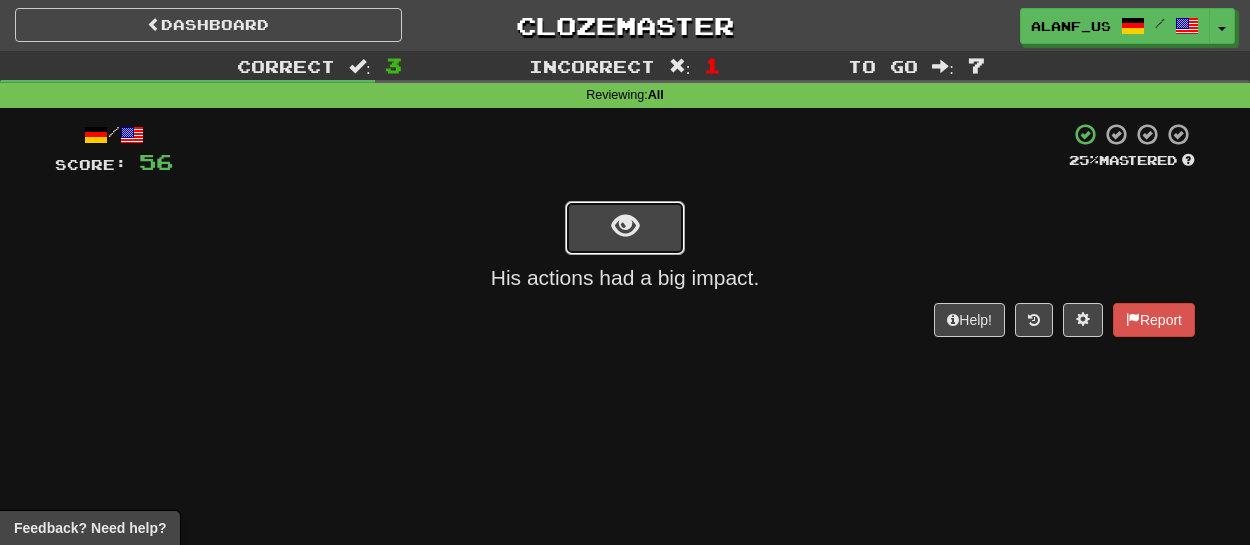 click at bounding box center [625, 228] 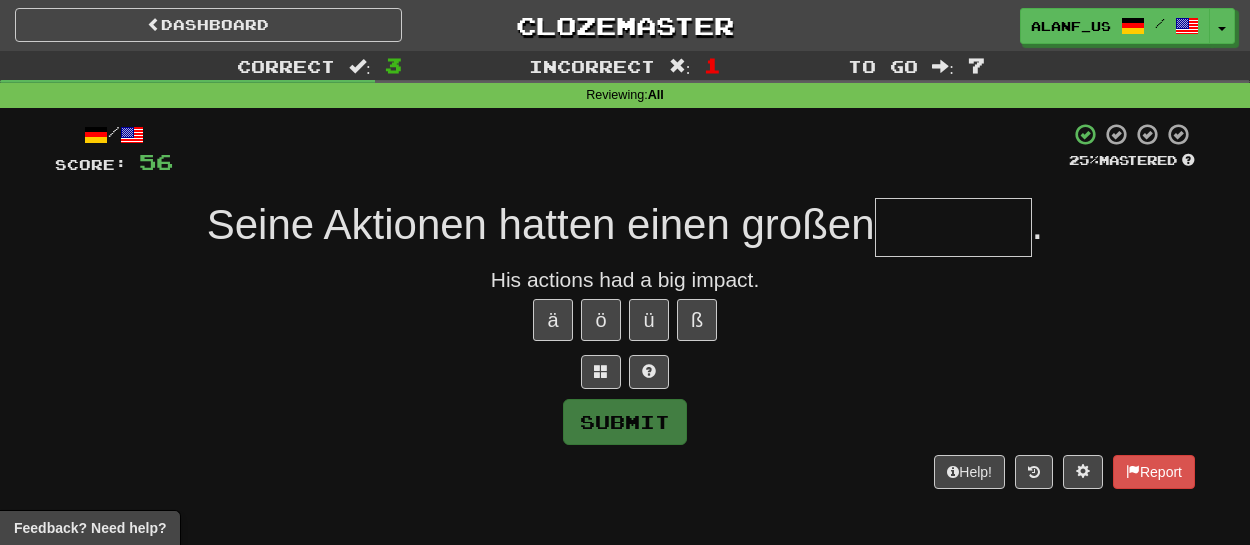 click at bounding box center [953, 227] 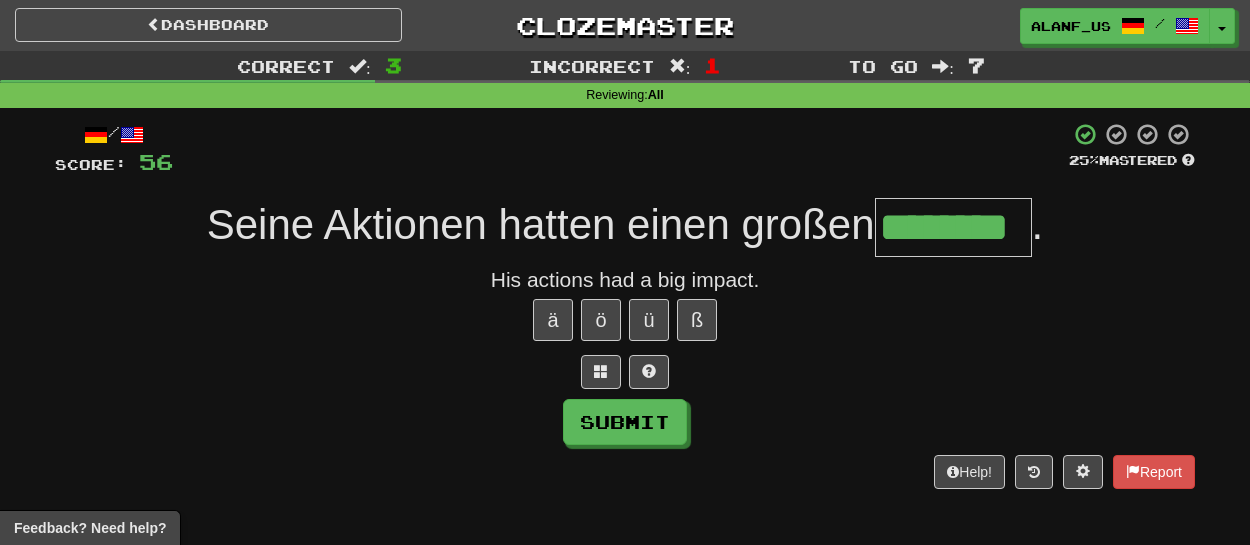 type on "********" 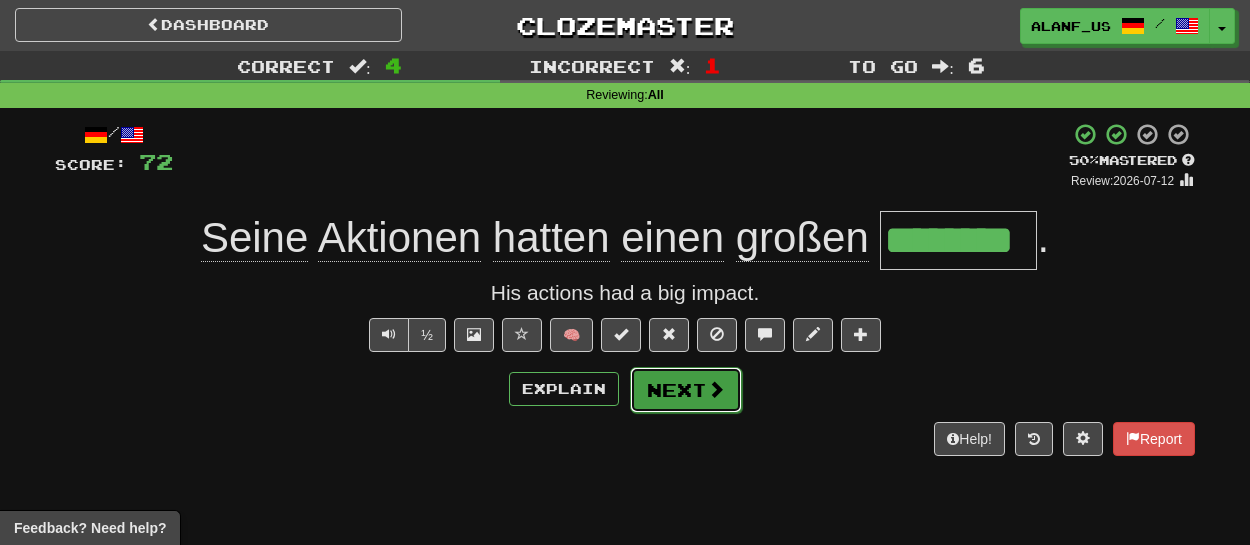 click on "Next" at bounding box center (686, 390) 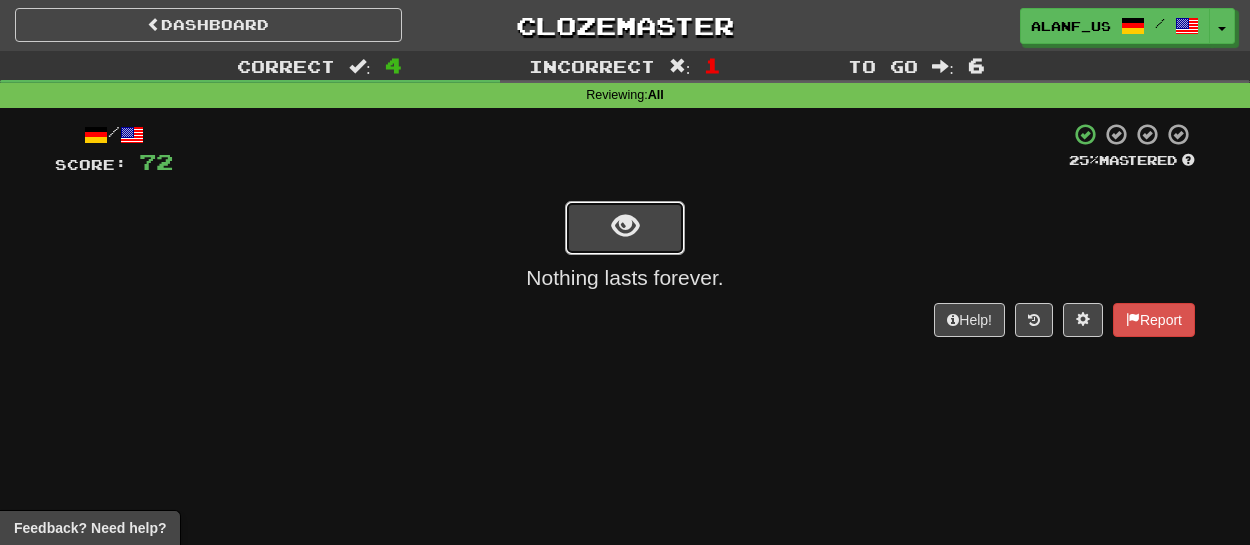 click at bounding box center (625, 228) 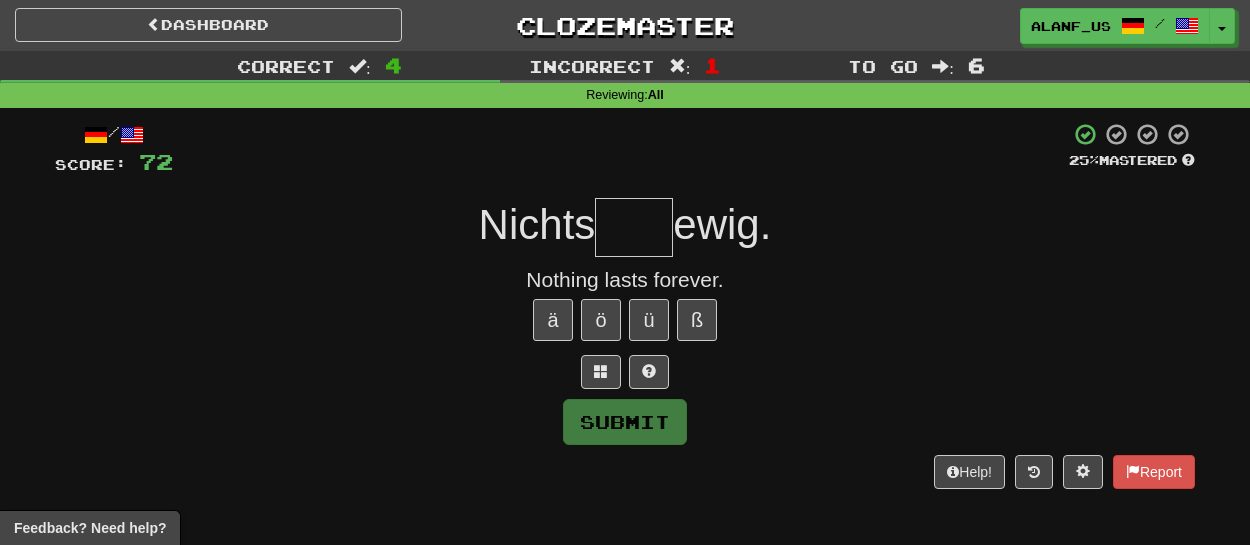 type on "*" 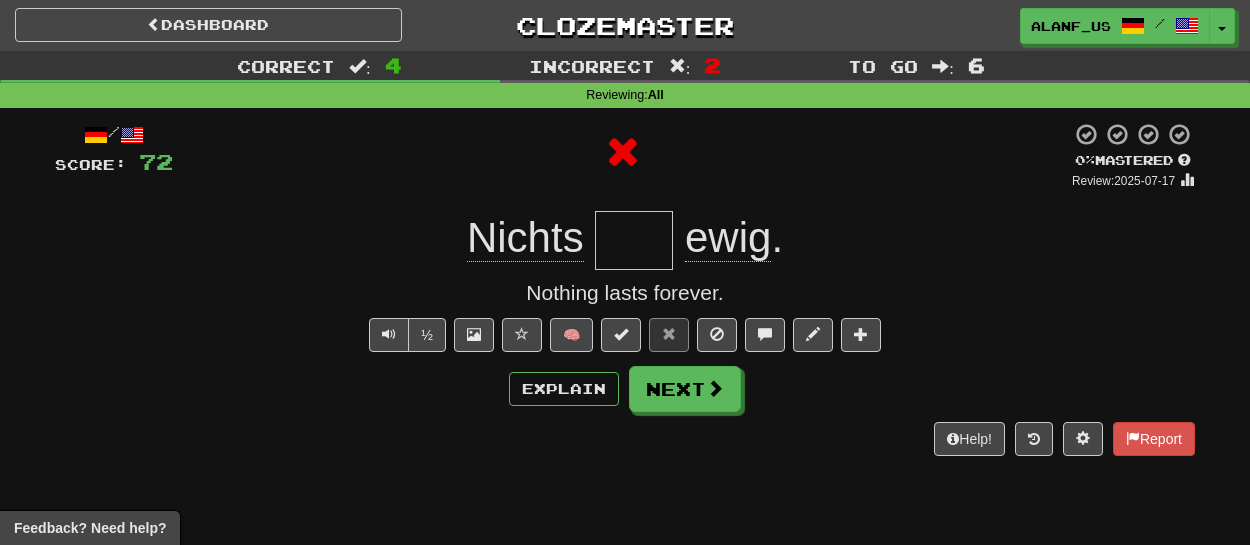 type on "****" 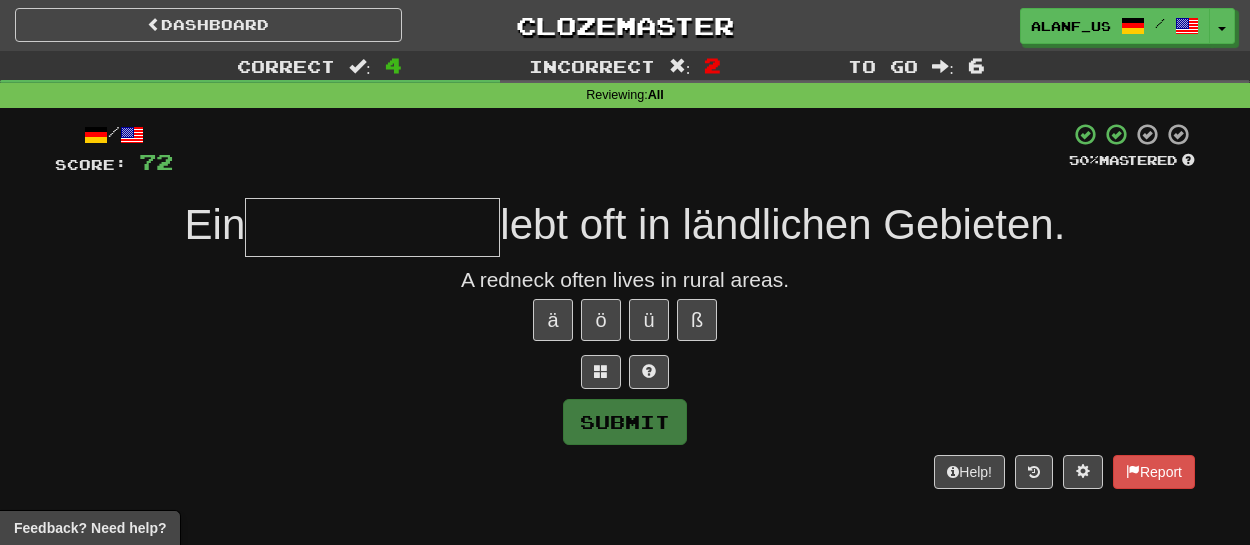 type on "**********" 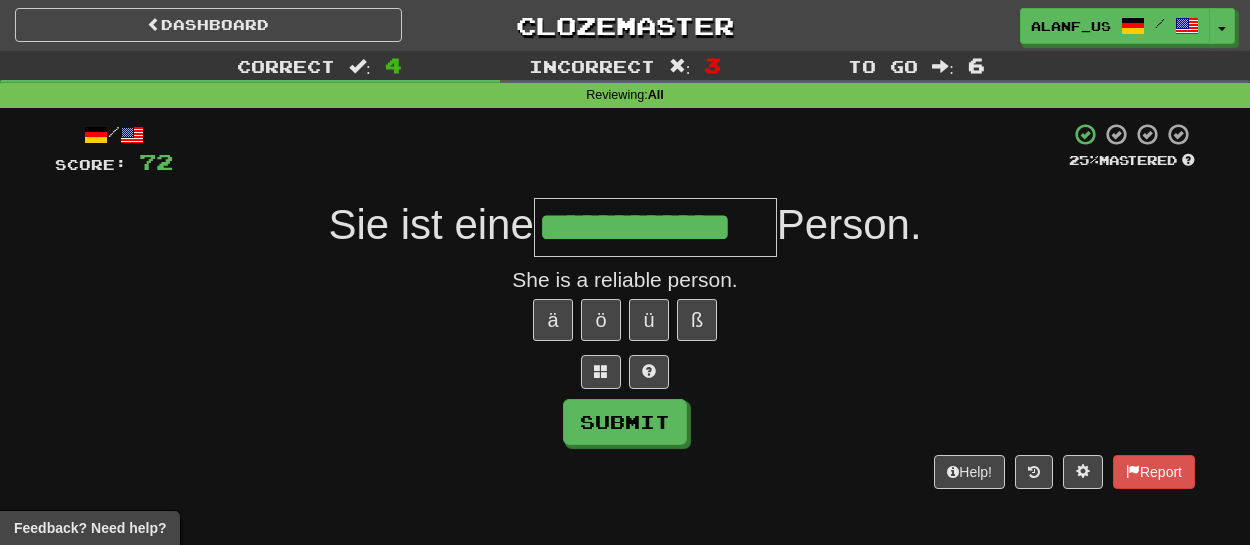 type on "**********" 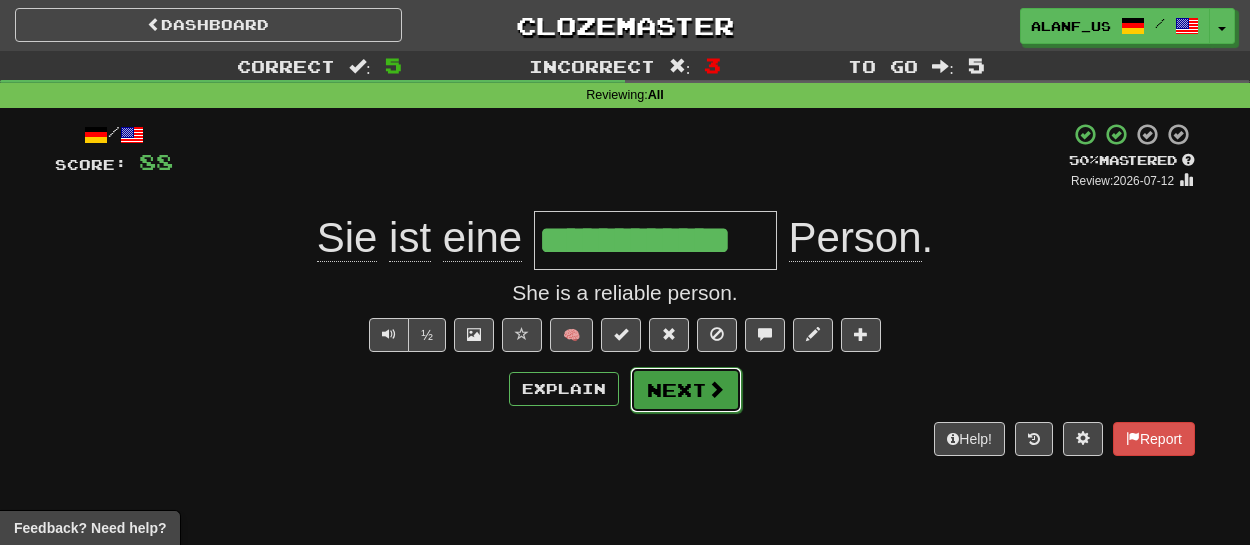 click on "Next" at bounding box center (686, 390) 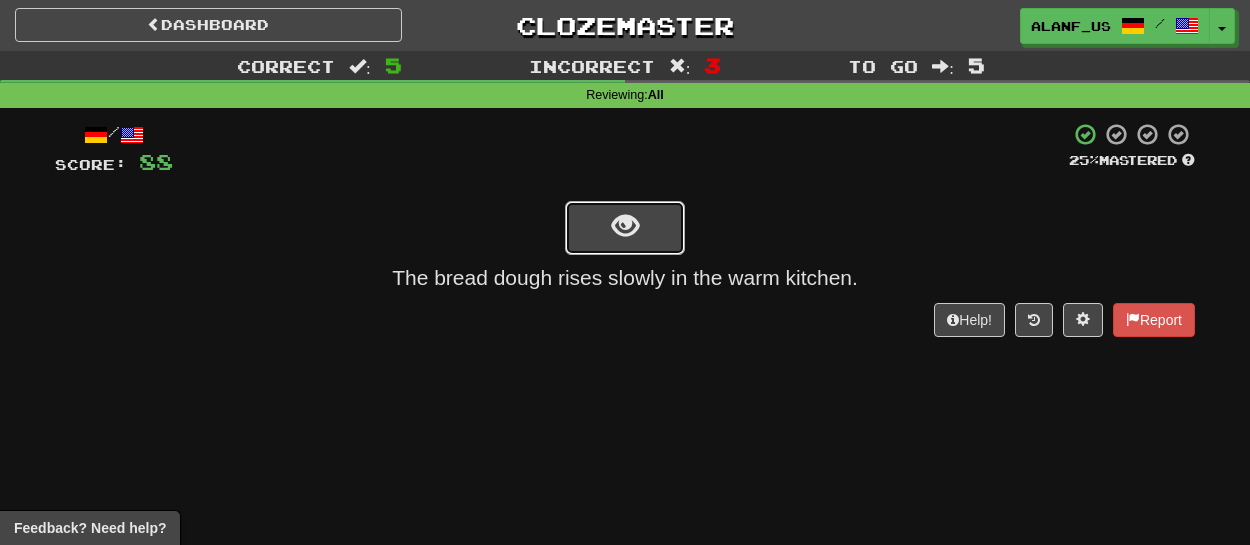 click at bounding box center (625, 226) 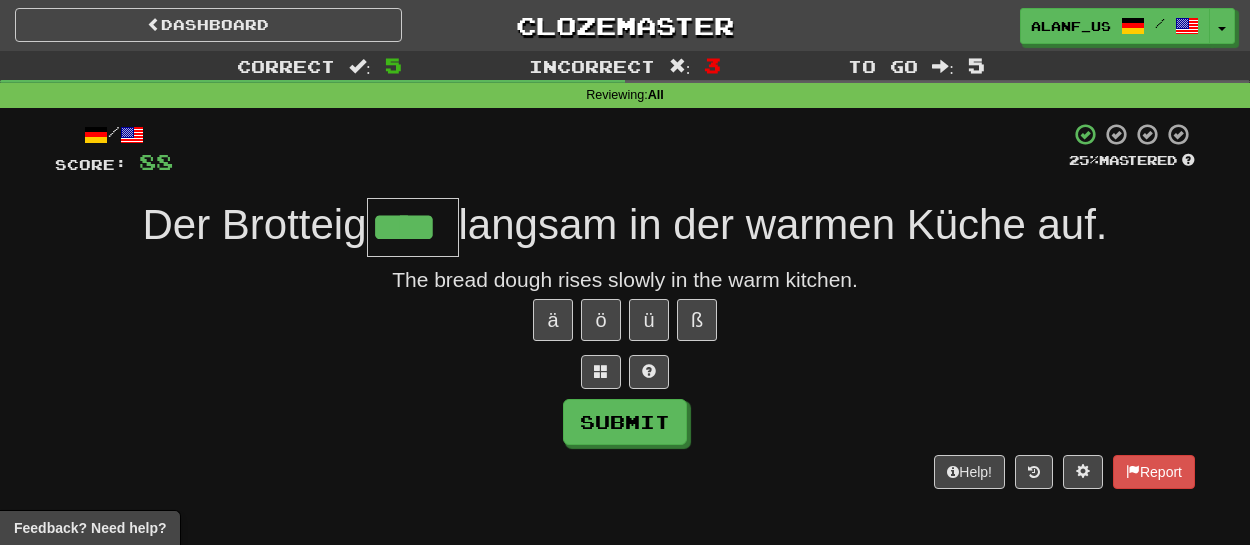 type on "****" 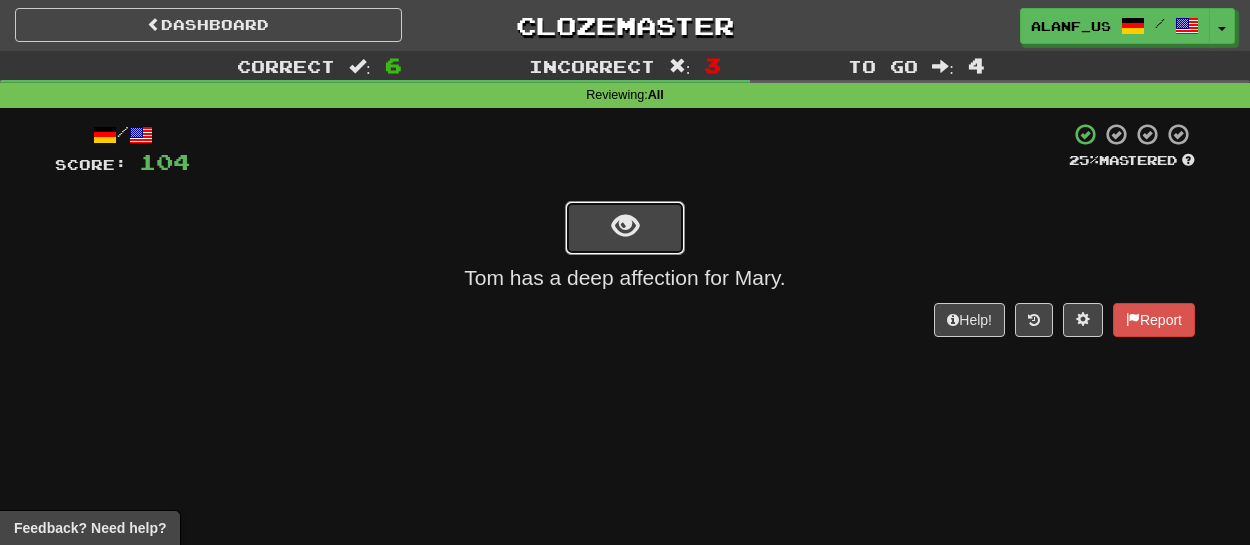 click at bounding box center [625, 226] 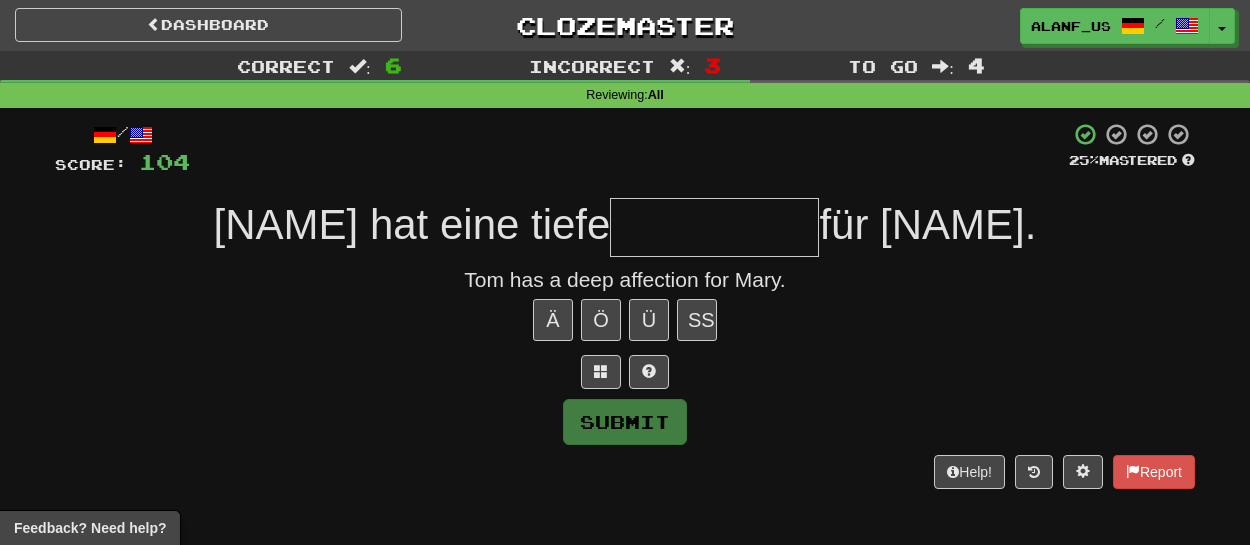 type on "*" 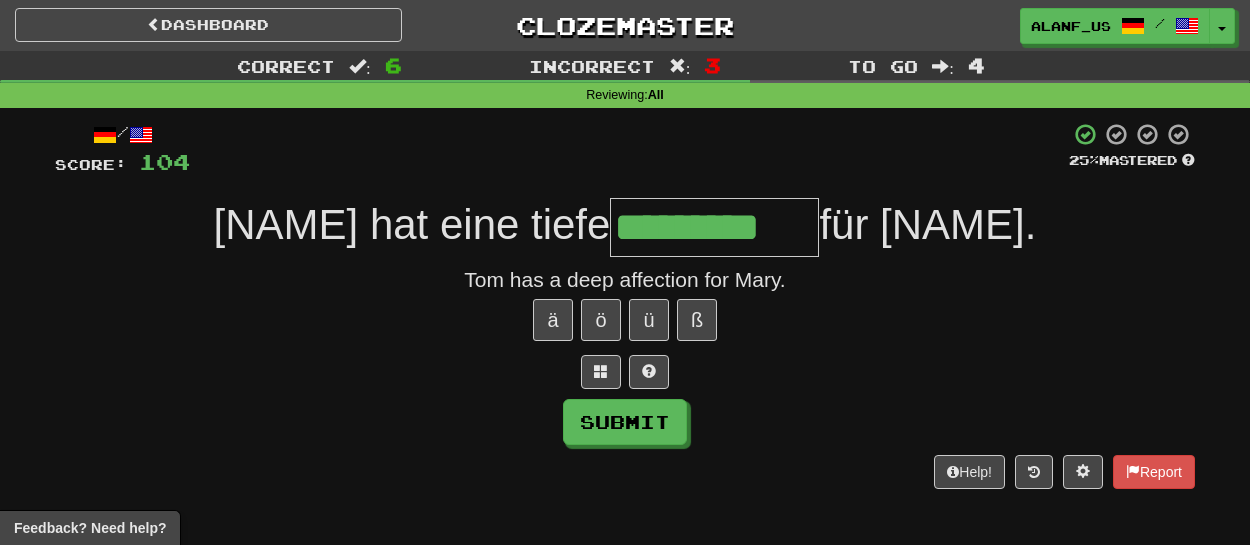 type on "*********" 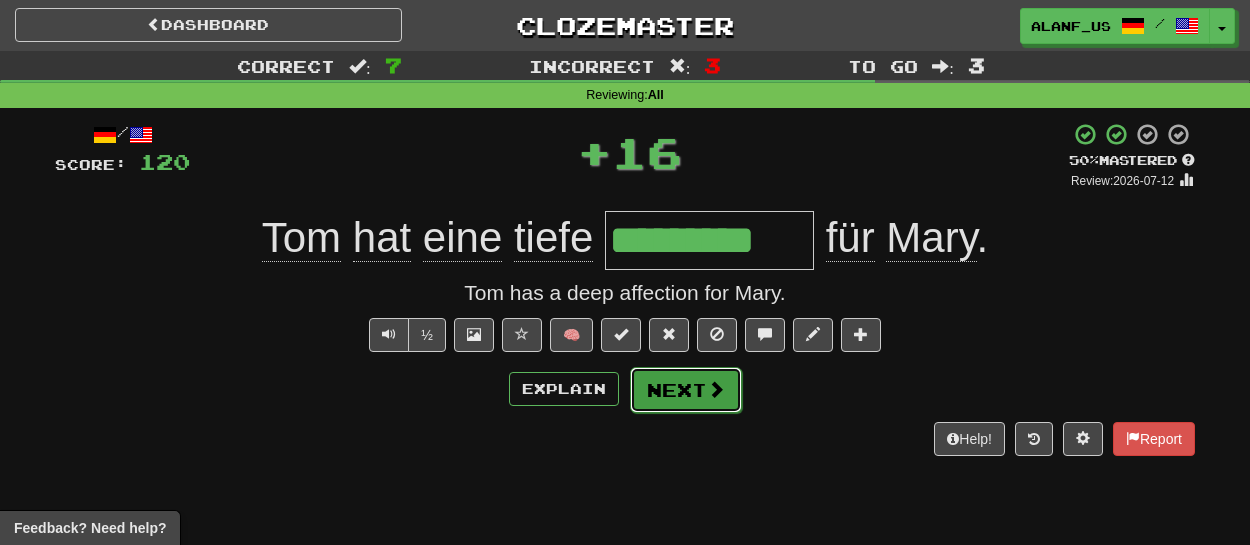 click on "Next" at bounding box center (686, 390) 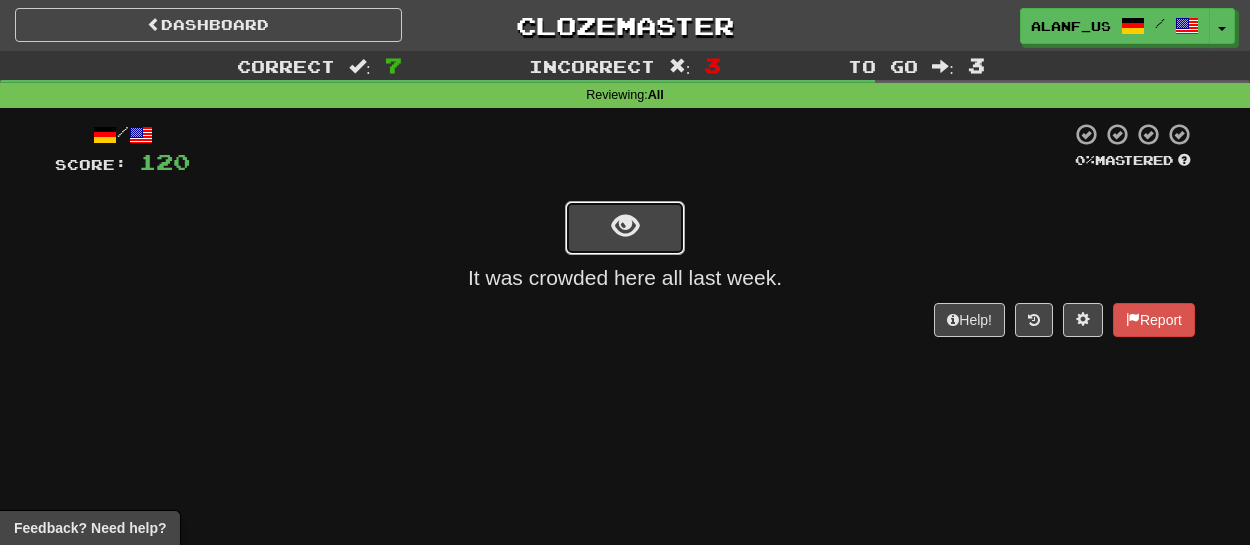 click at bounding box center (625, 226) 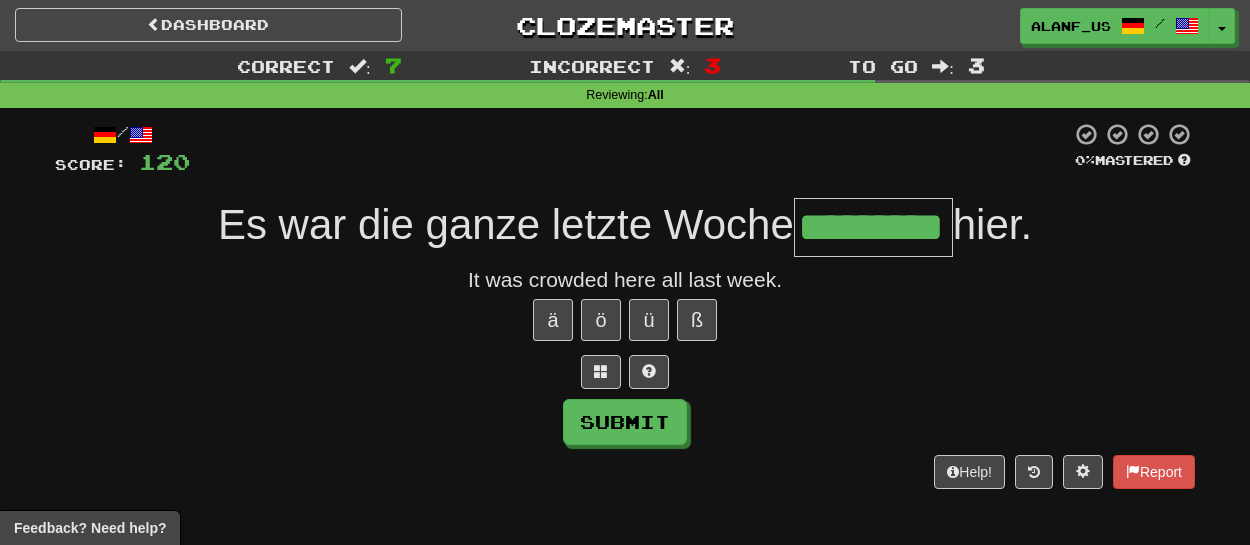 type on "*********" 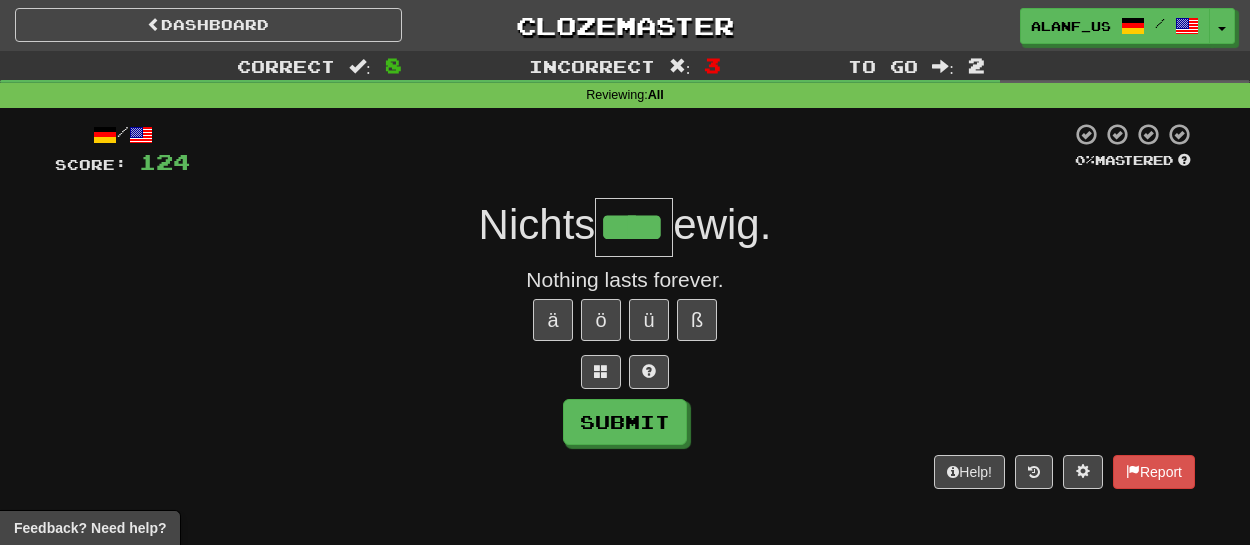 type on "****" 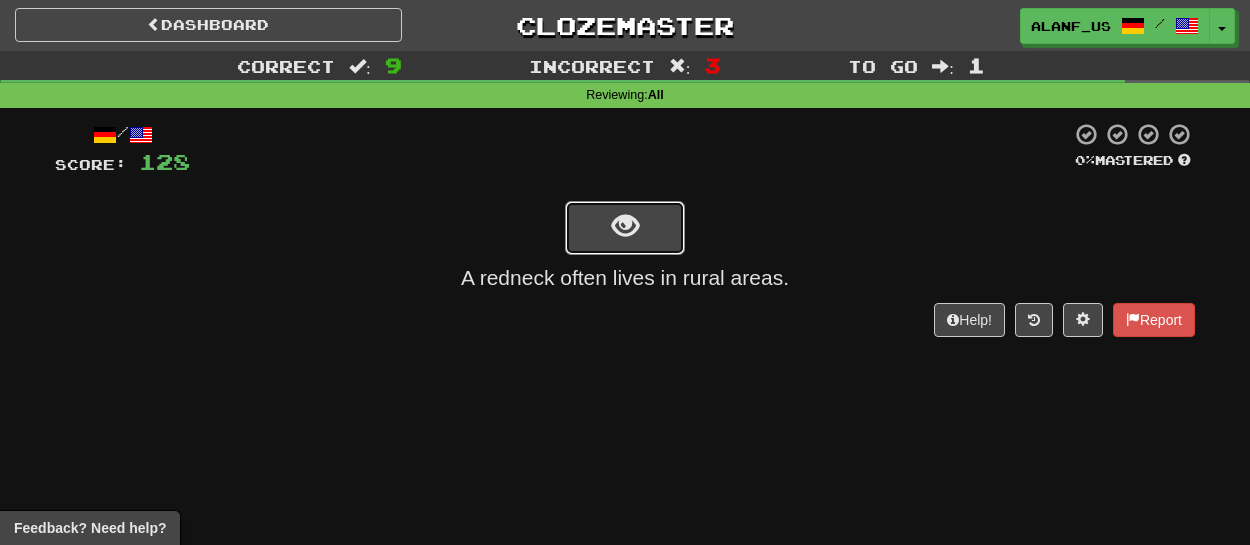 click at bounding box center (625, 226) 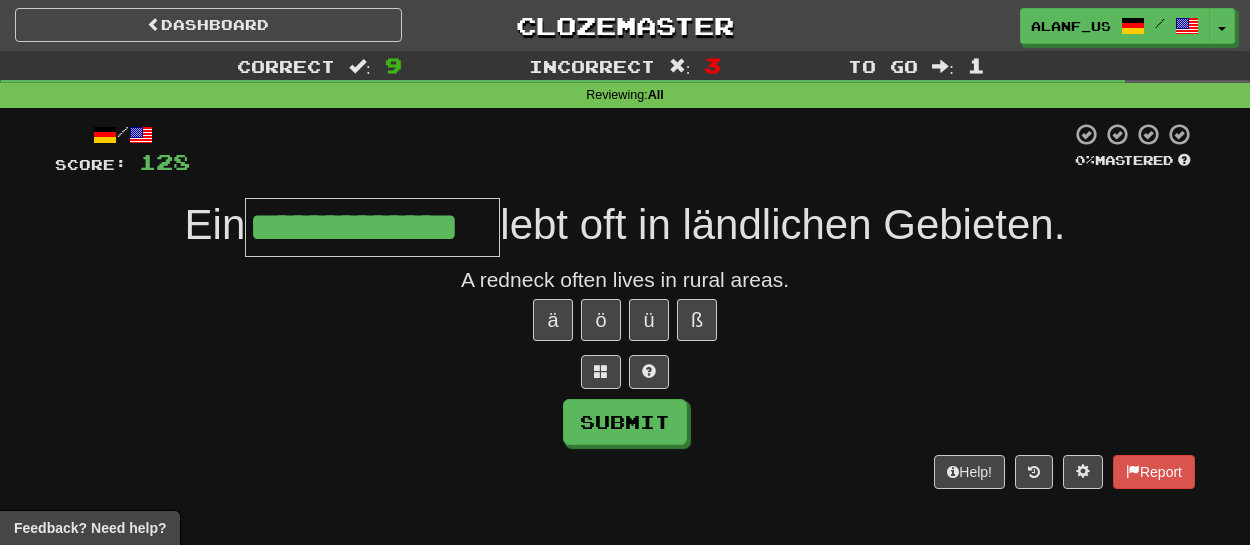 type on "**********" 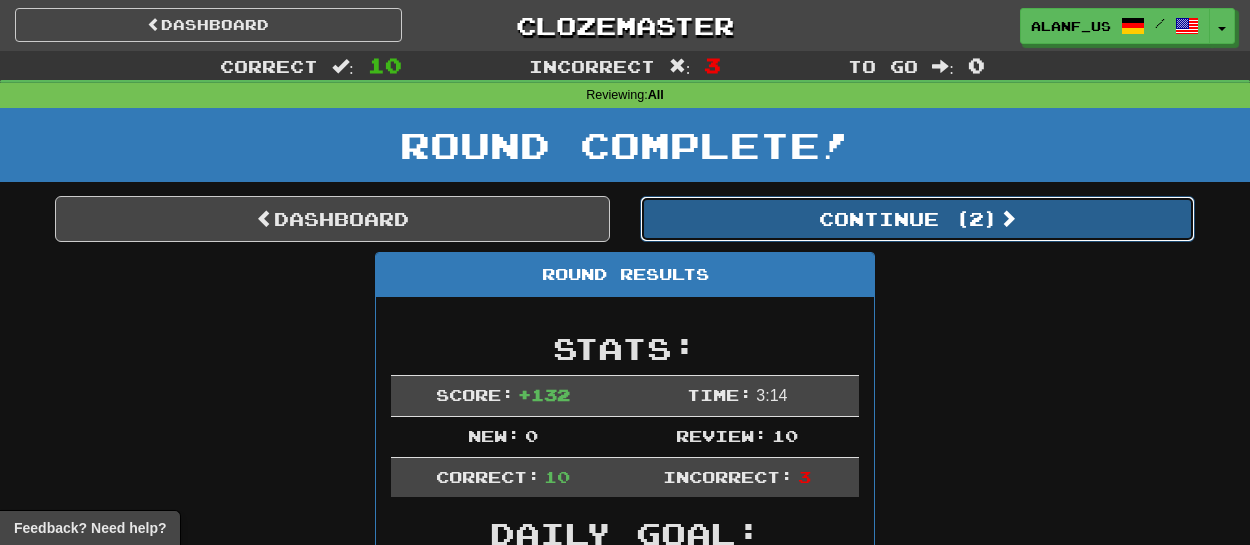 click on "Continue ( 2 )" at bounding box center (917, 219) 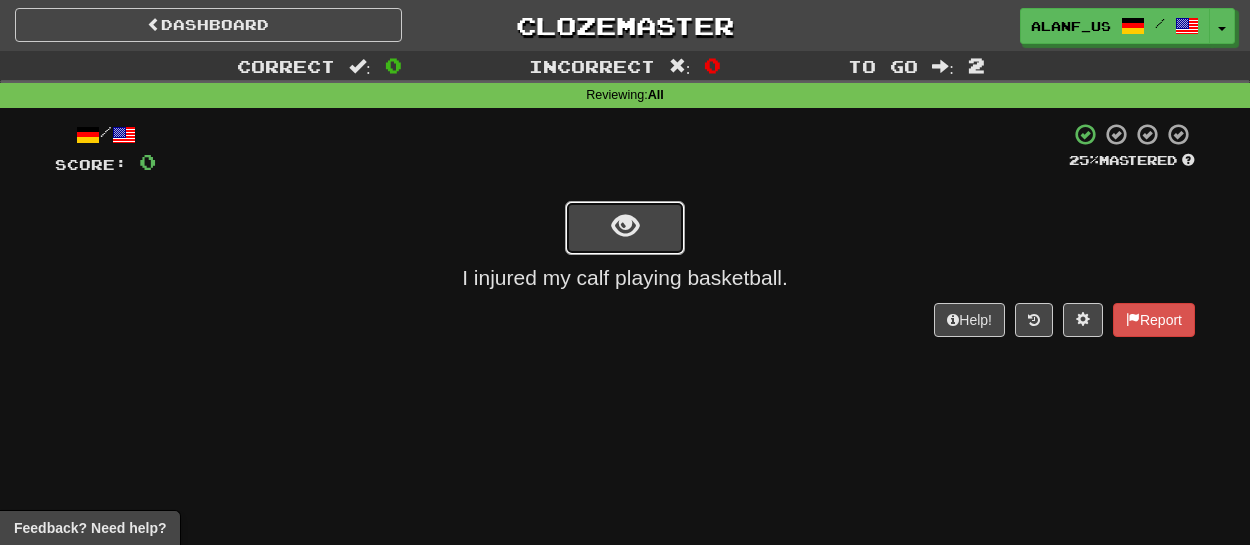 click at bounding box center [625, 228] 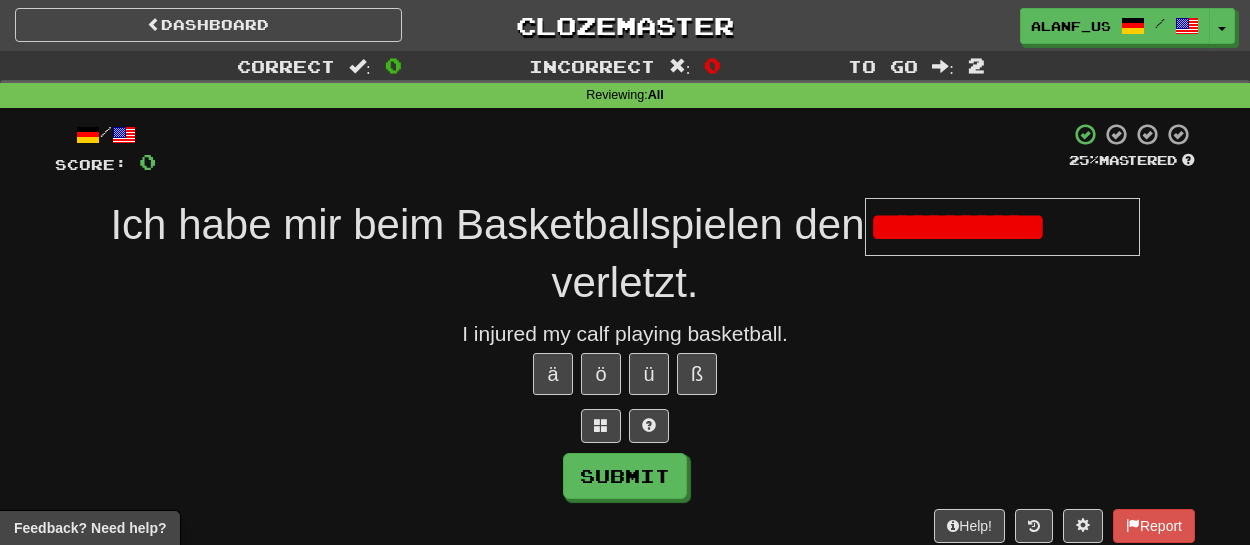 scroll, scrollTop: 0, scrollLeft: 0, axis: both 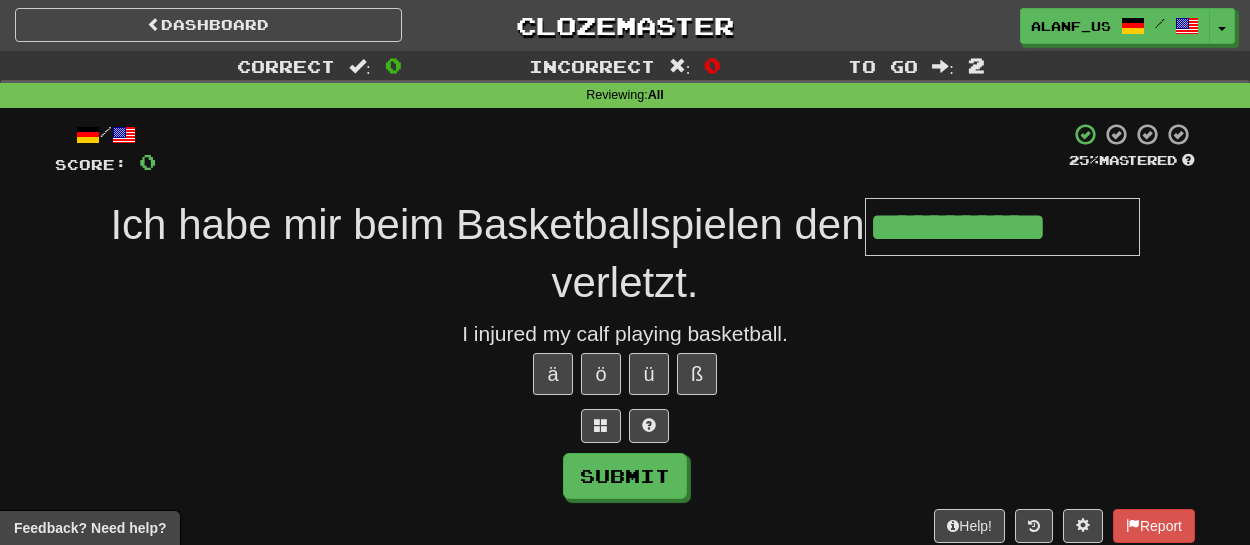 type on "**********" 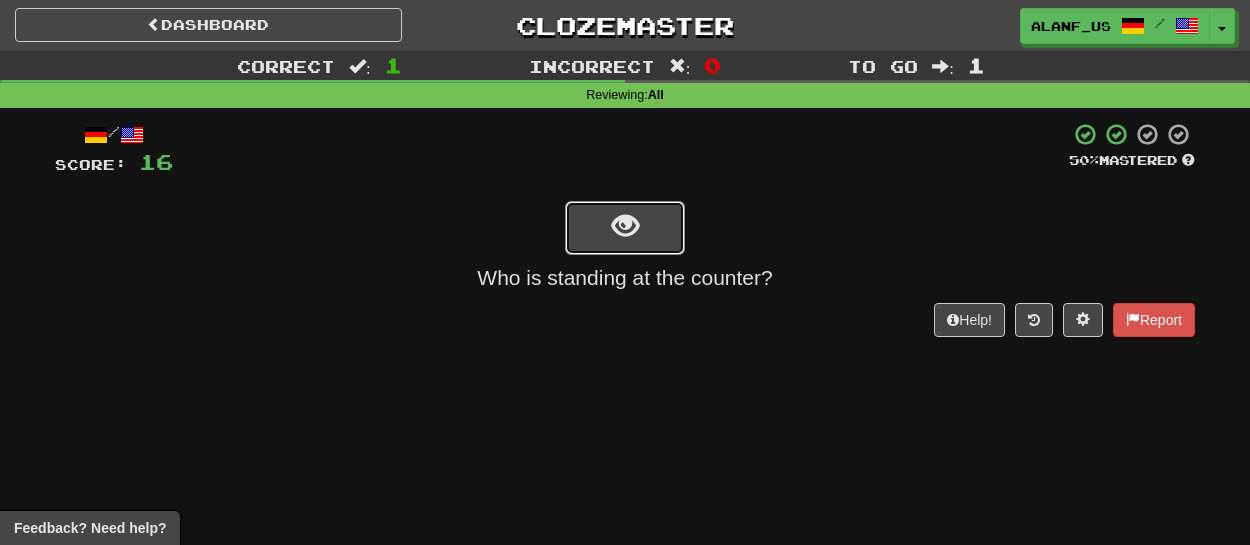 click at bounding box center [625, 228] 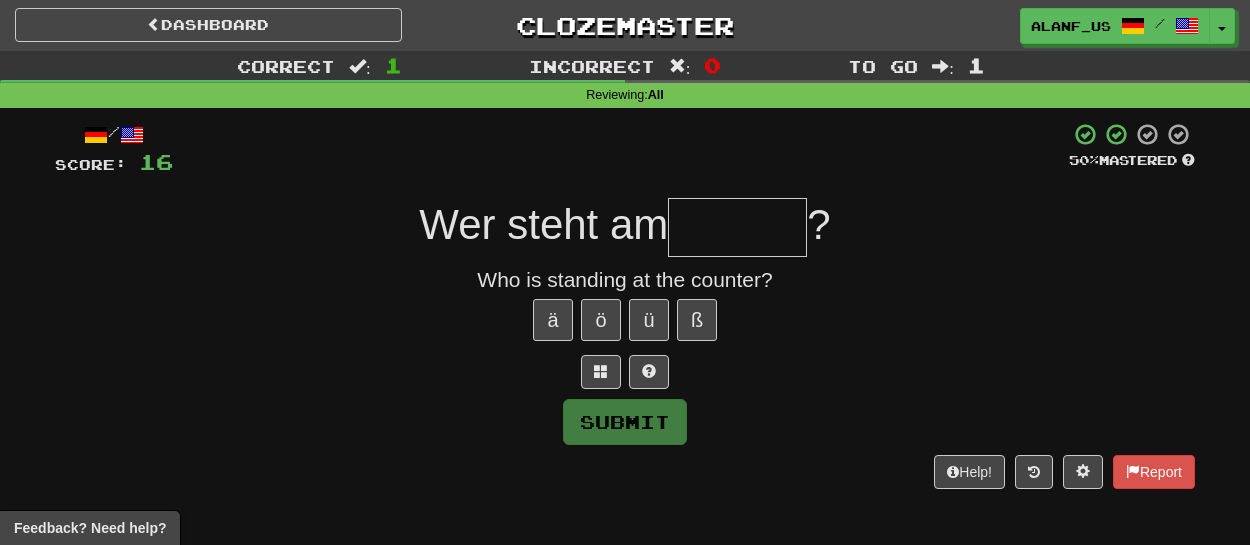 type on "*" 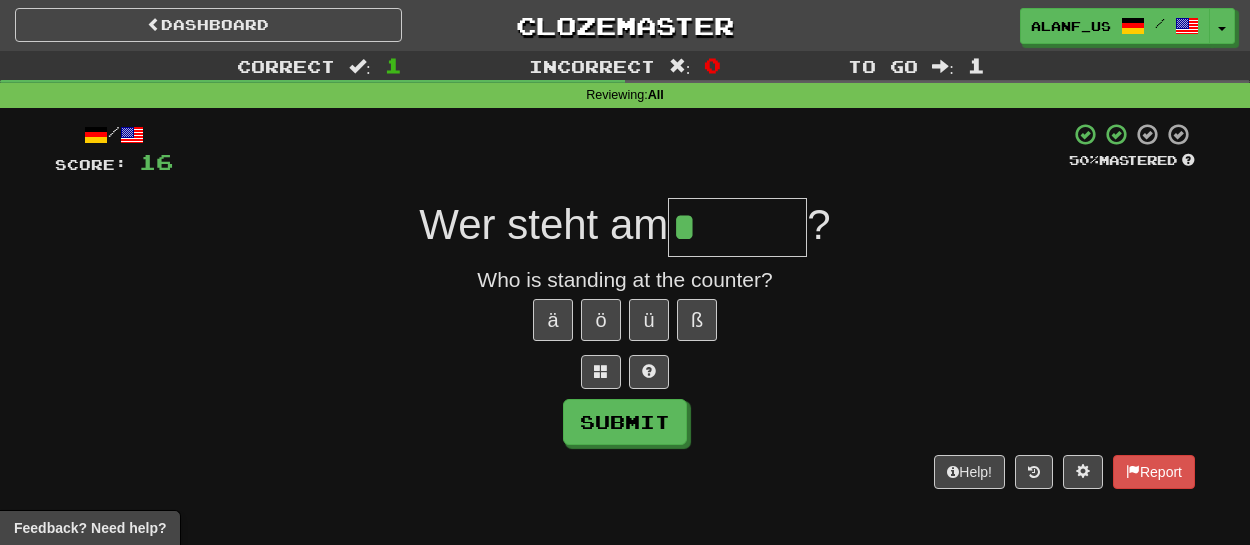 type on "******" 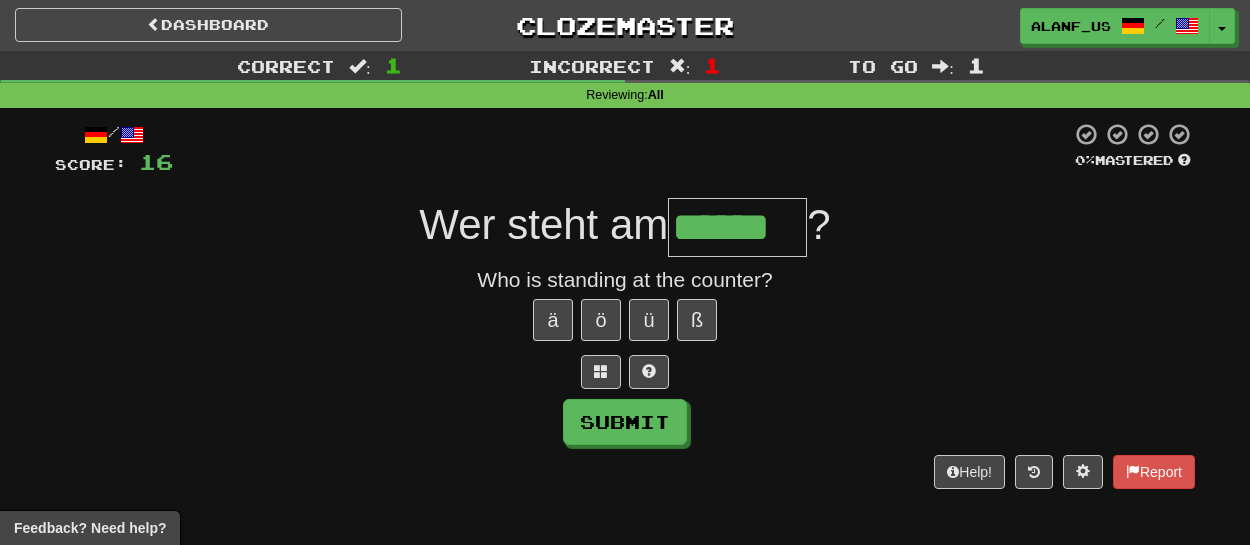 type on "******" 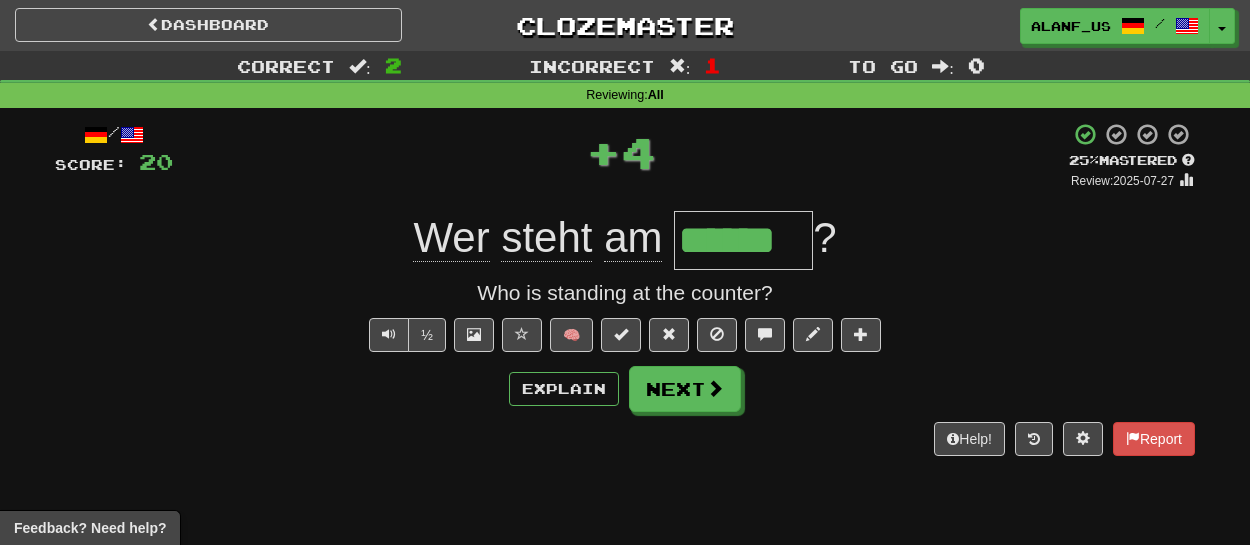 click on "******" at bounding box center (743, 240) 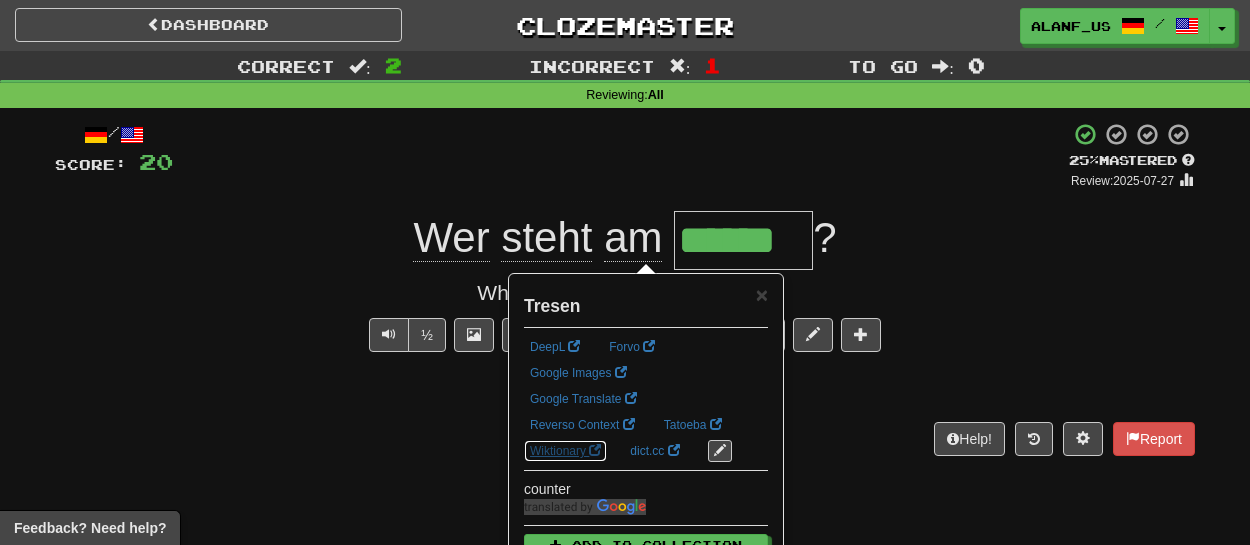 click on "Wiktionary" at bounding box center [565, 451] 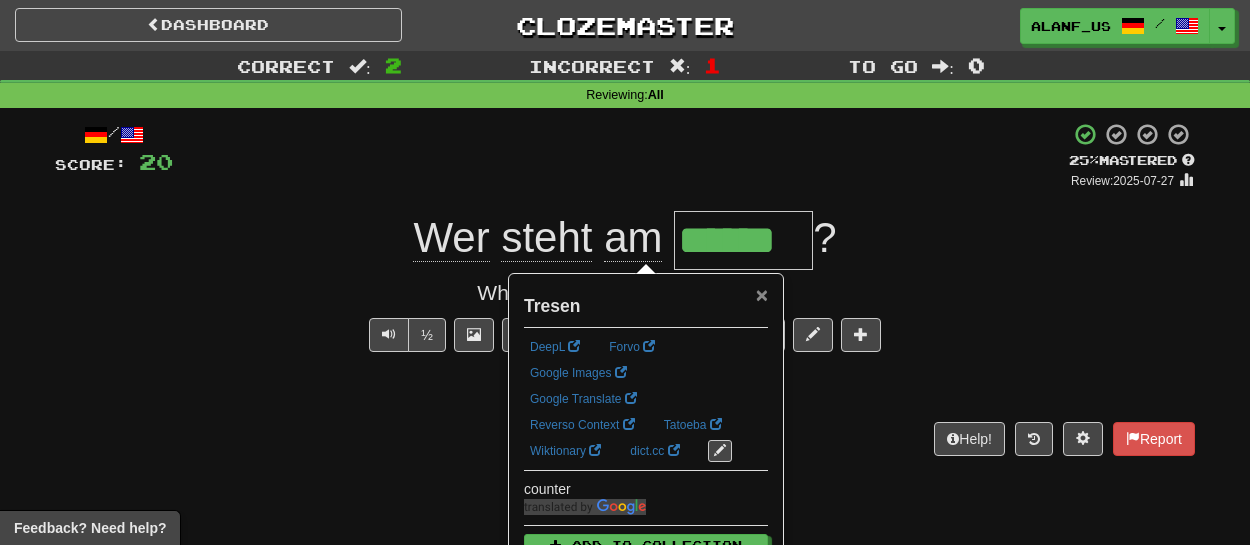 click on "×" at bounding box center [762, 294] 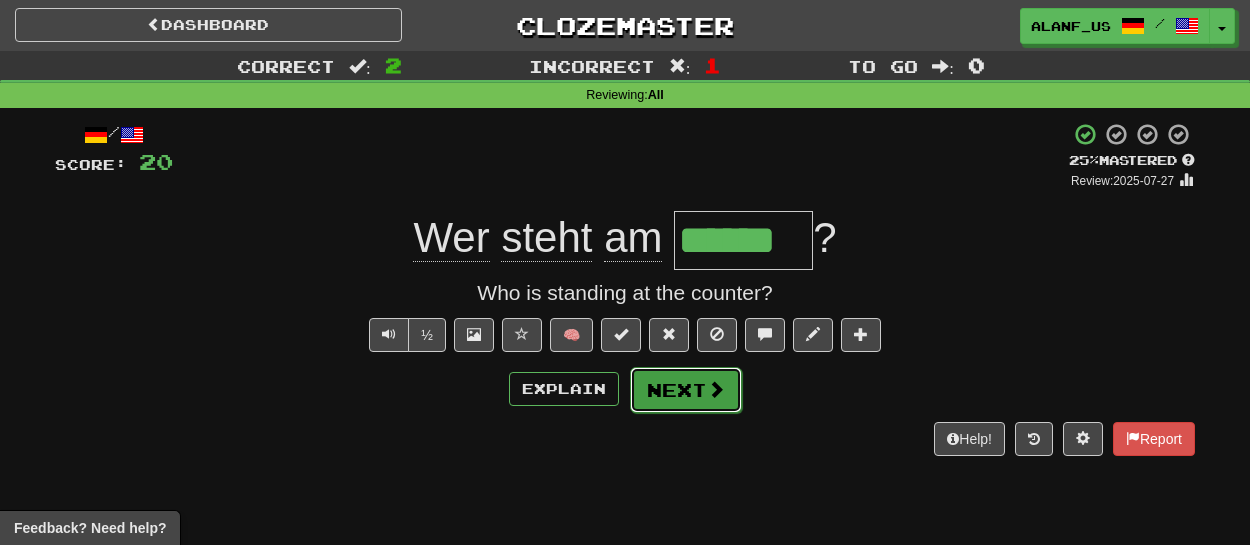 click at bounding box center [716, 389] 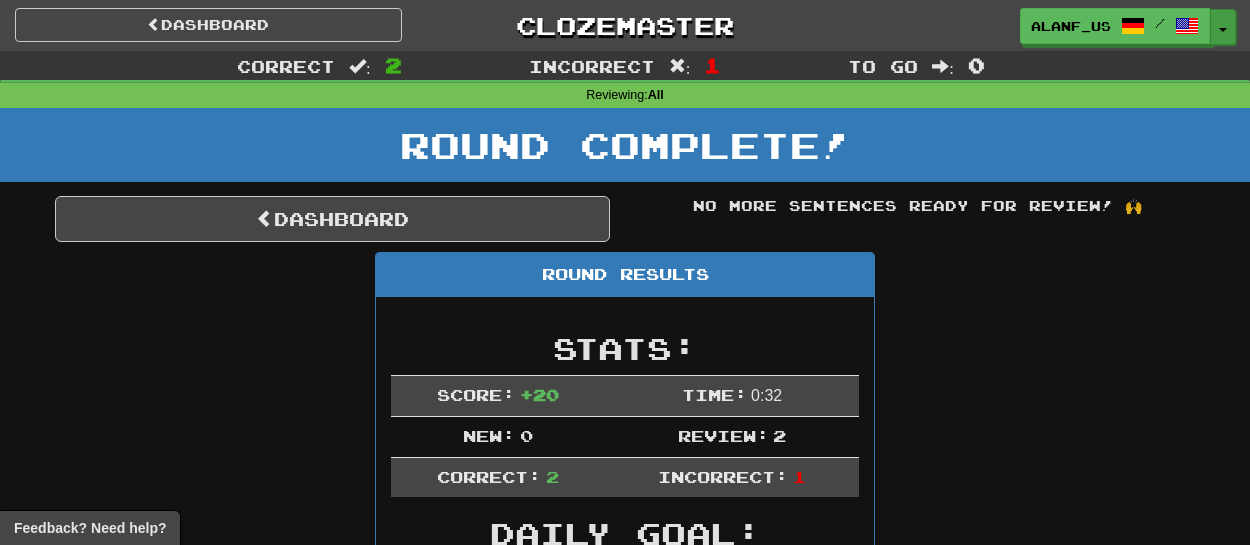 click on "Toggle Dropdown" at bounding box center (1223, 27) 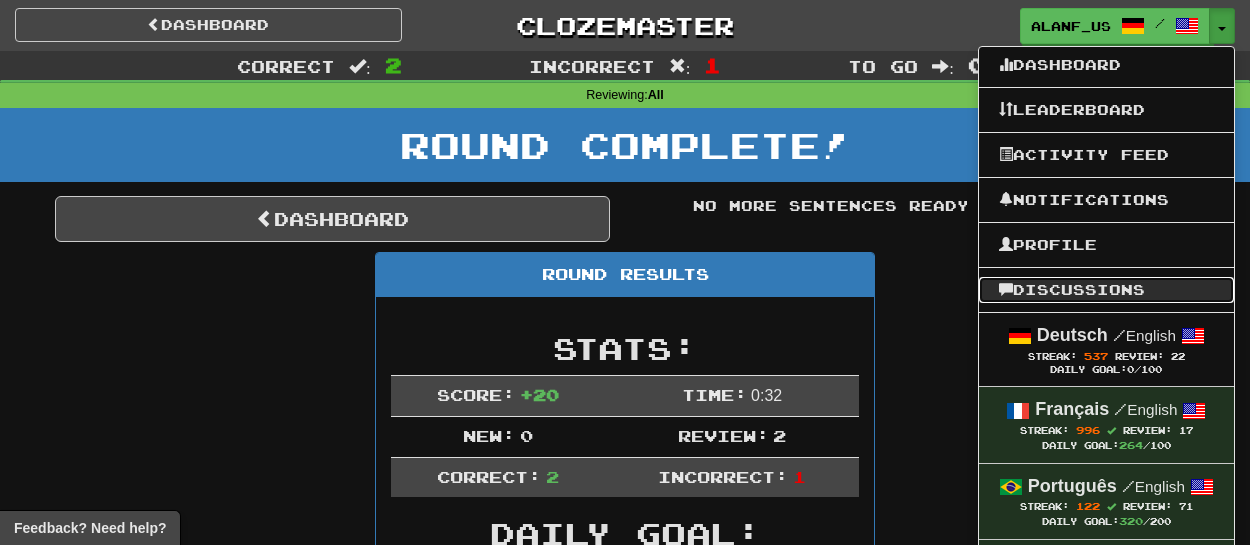 click on "Discussions" at bounding box center [1106, 290] 